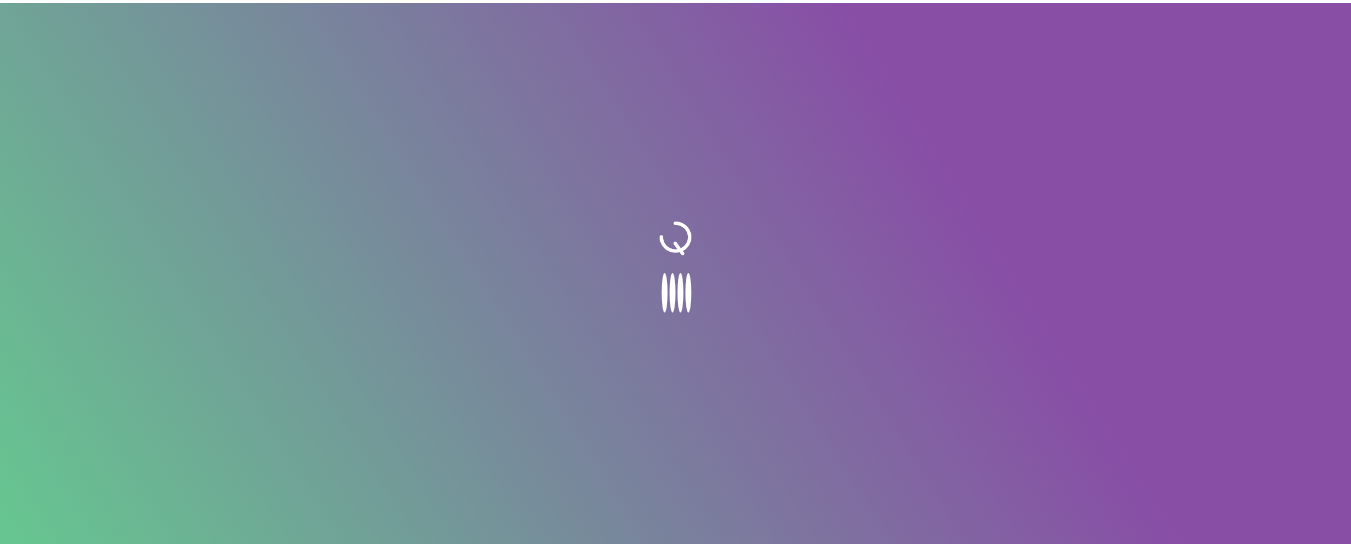 scroll, scrollTop: 0, scrollLeft: 0, axis: both 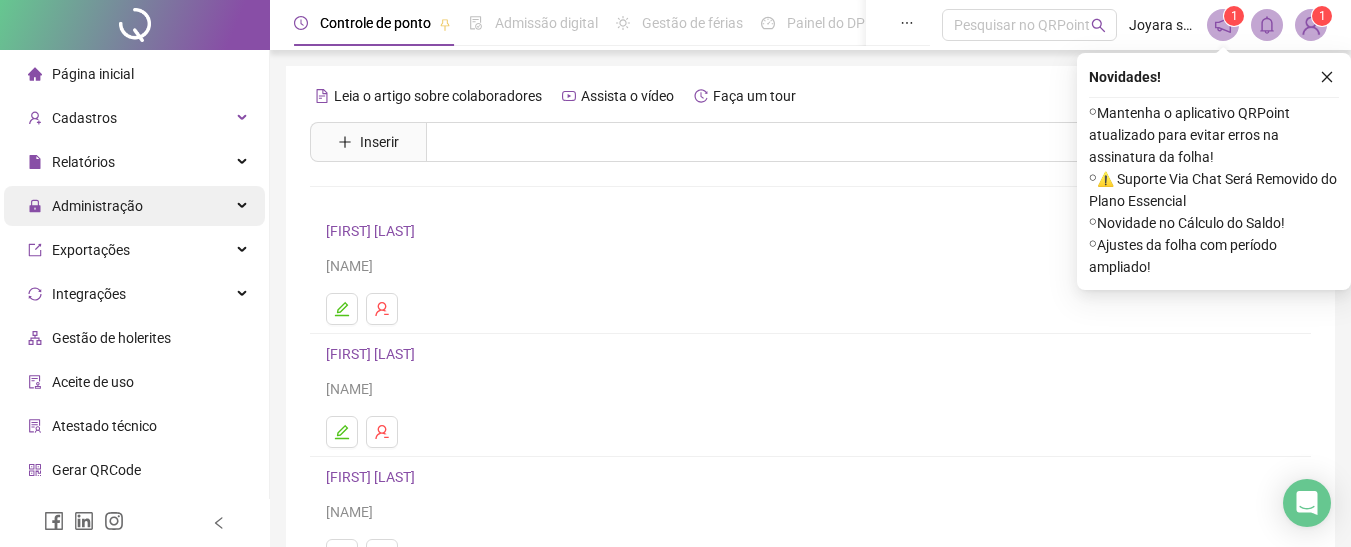 click on "Administração" at bounding box center (97, 206) 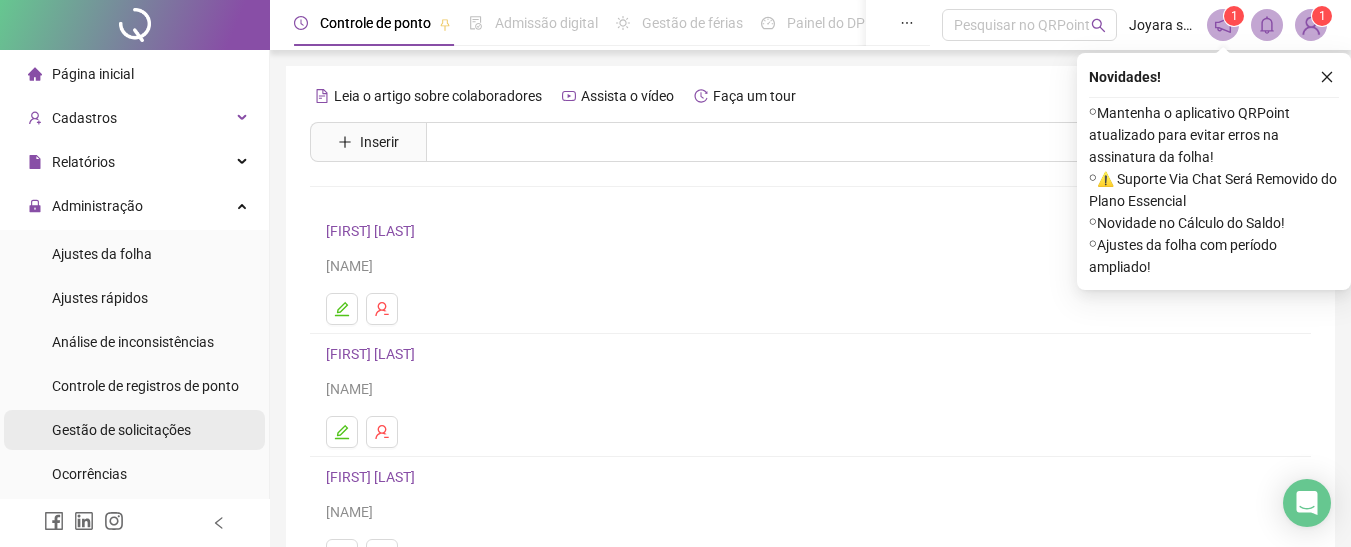drag, startPoint x: 147, startPoint y: 433, endPoint x: 216, endPoint y: 425, distance: 69.46222 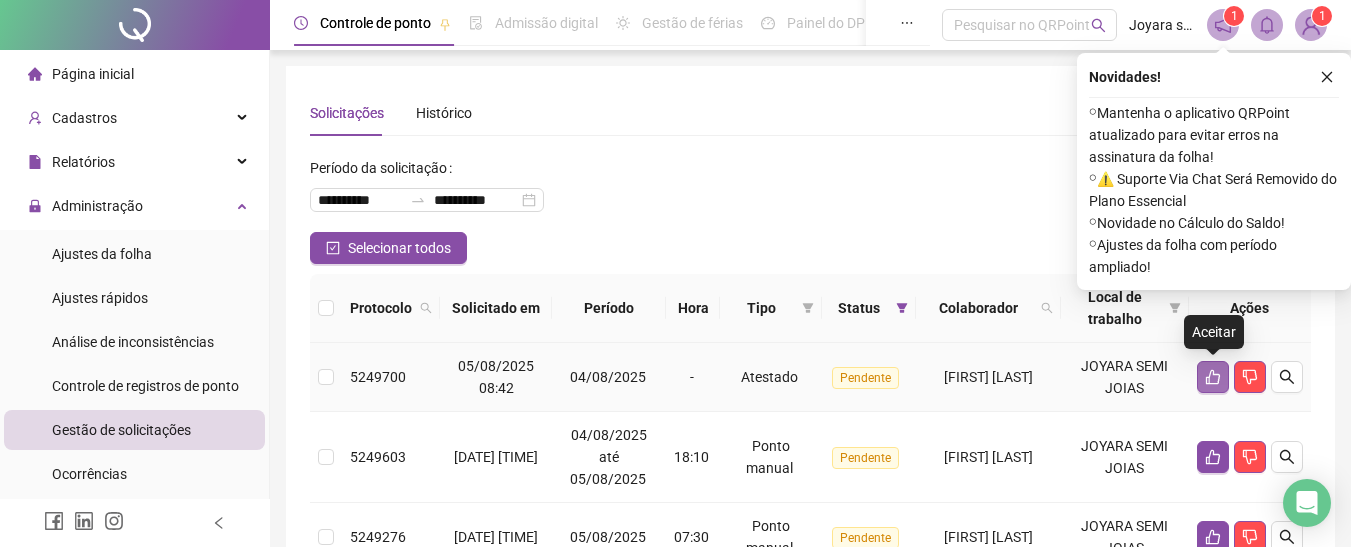 click at bounding box center (1213, 377) 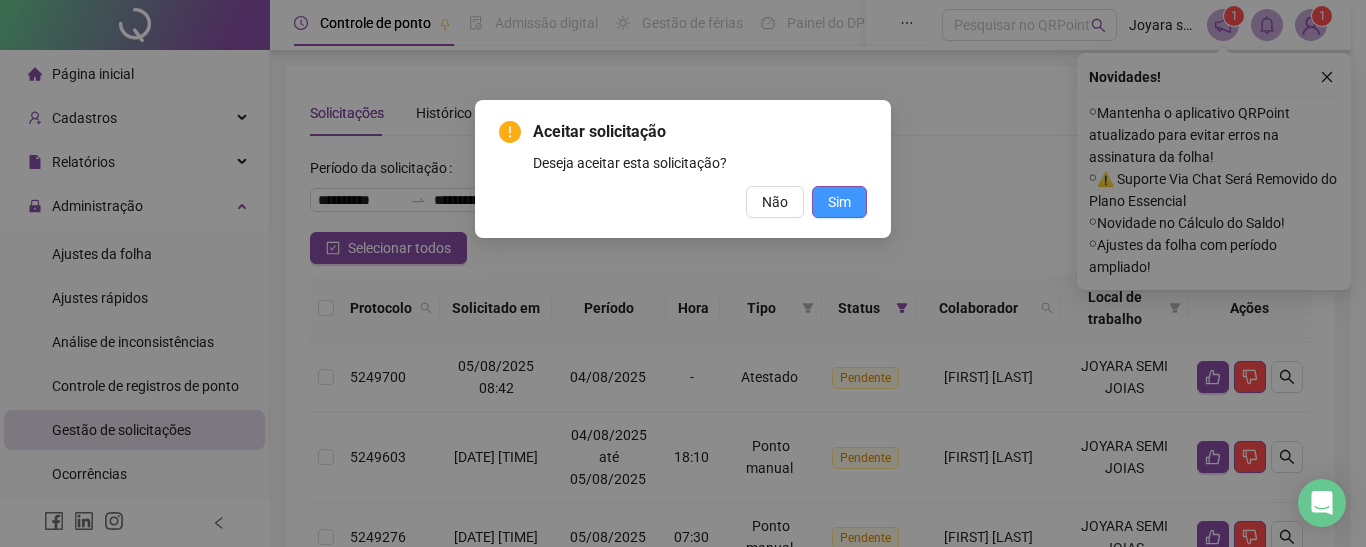 click on "Sim" at bounding box center [839, 202] 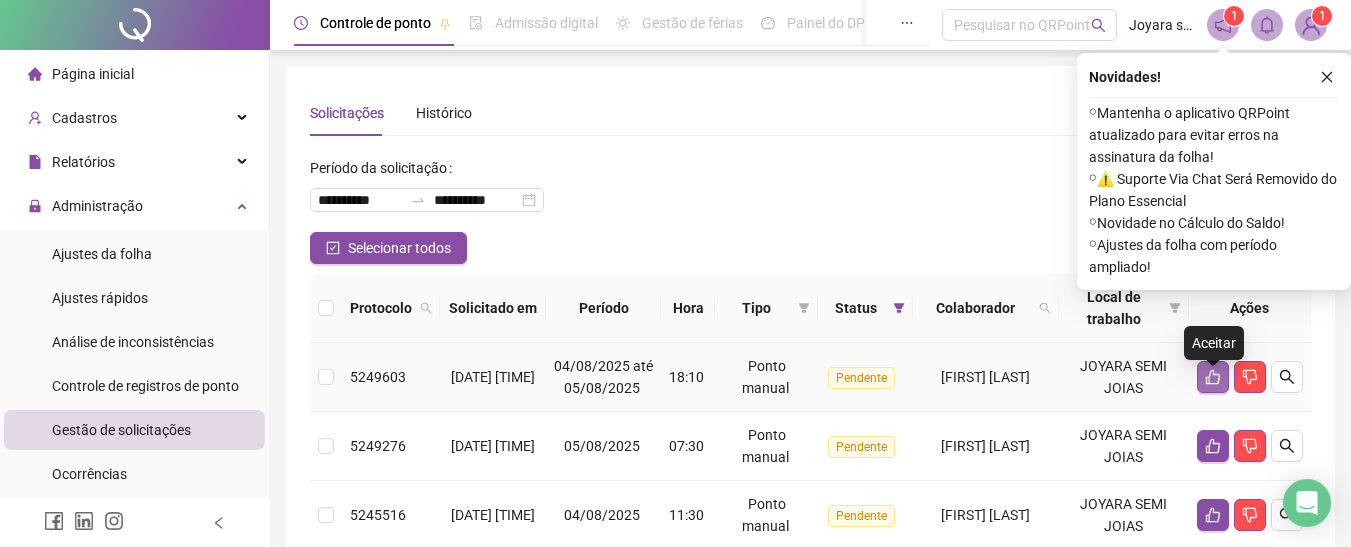 click 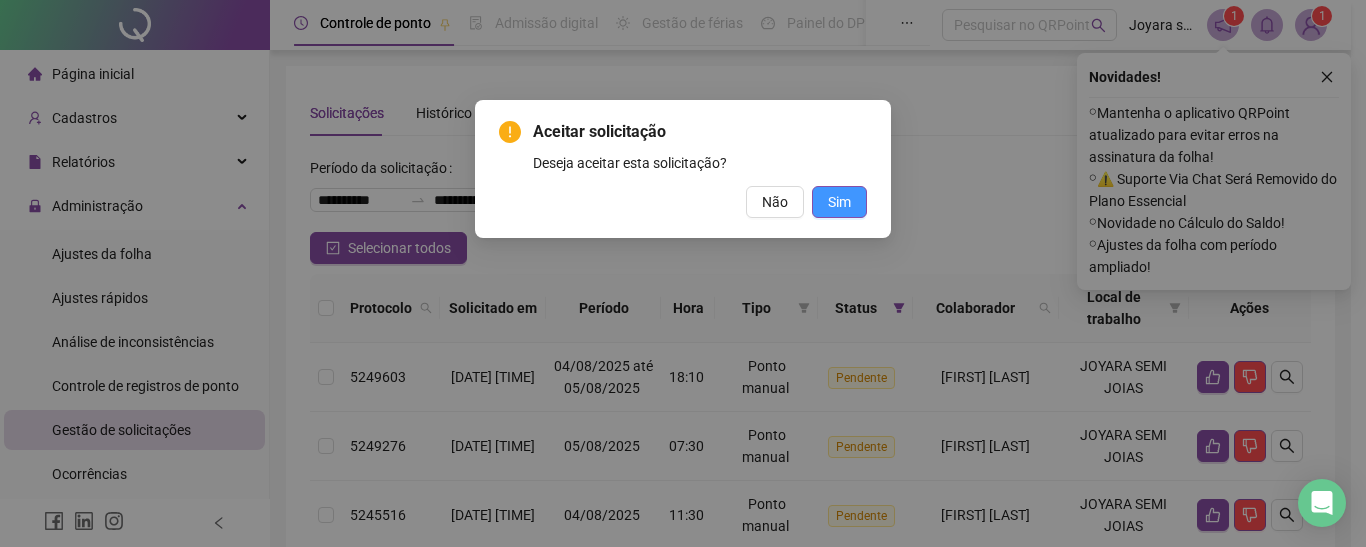 click on "Sim" at bounding box center (839, 202) 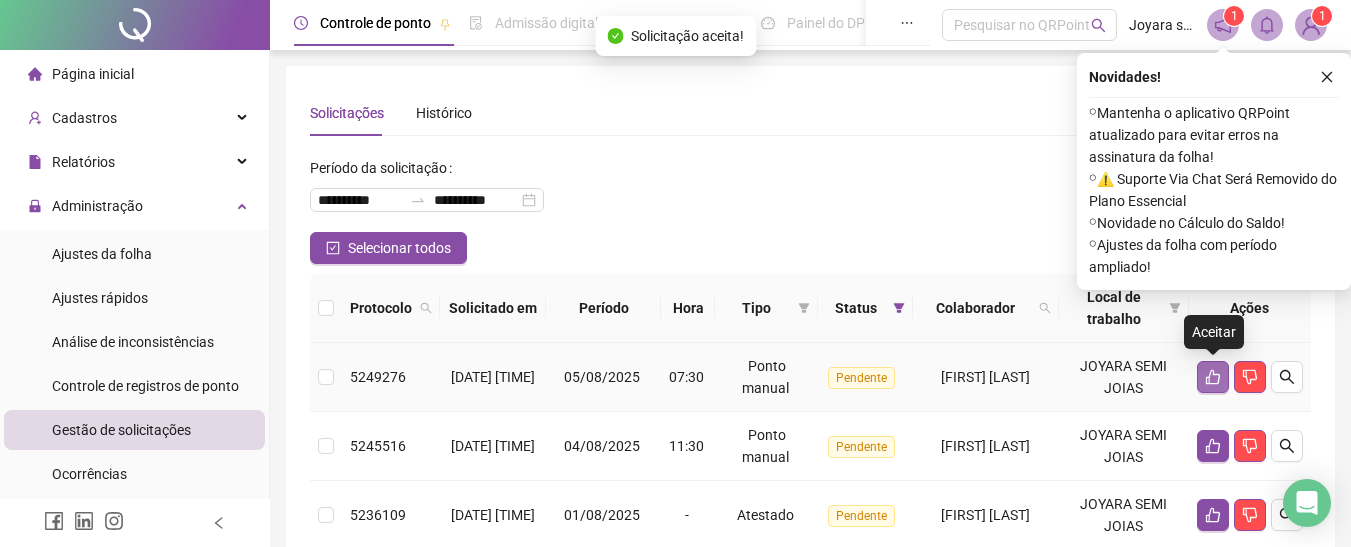 click 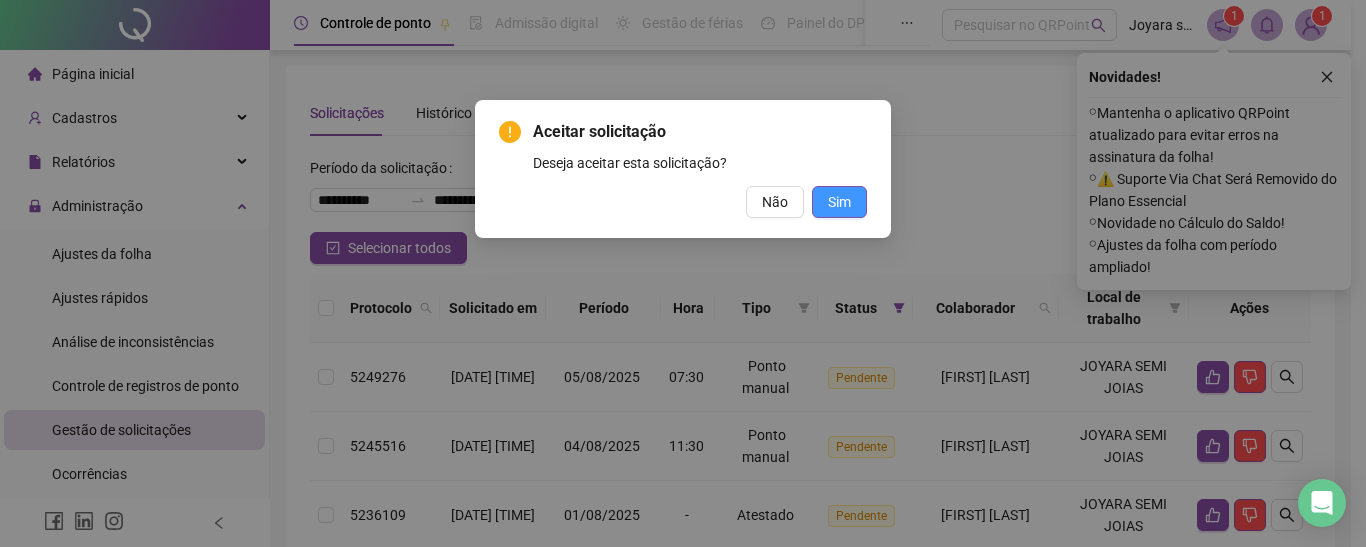 click on "Sim" at bounding box center (839, 202) 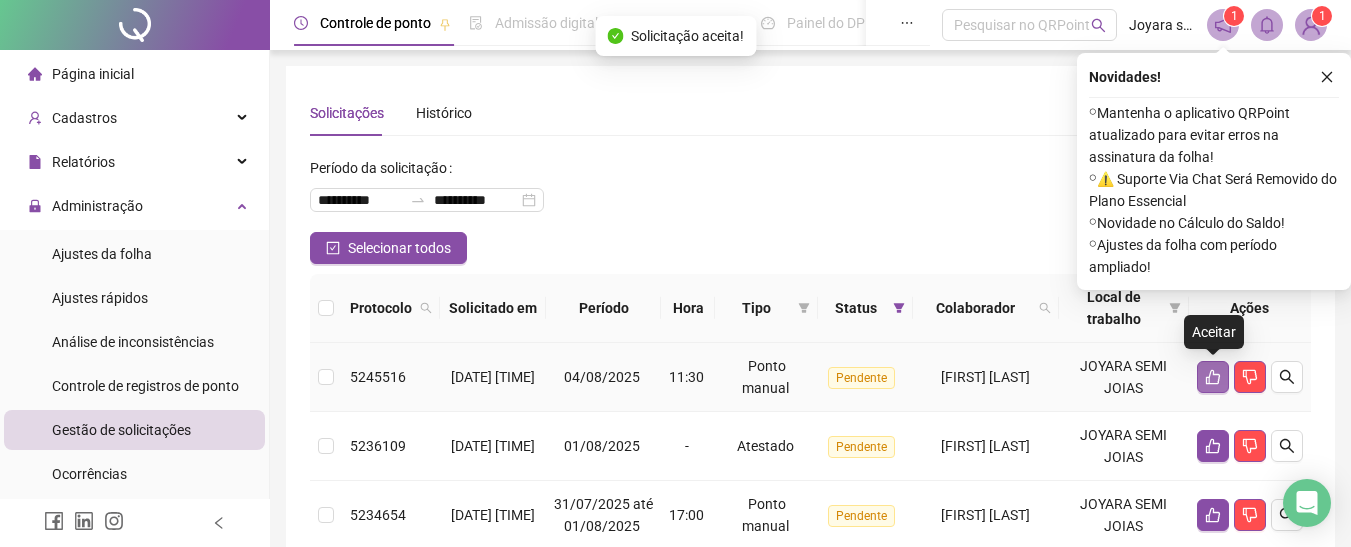 click 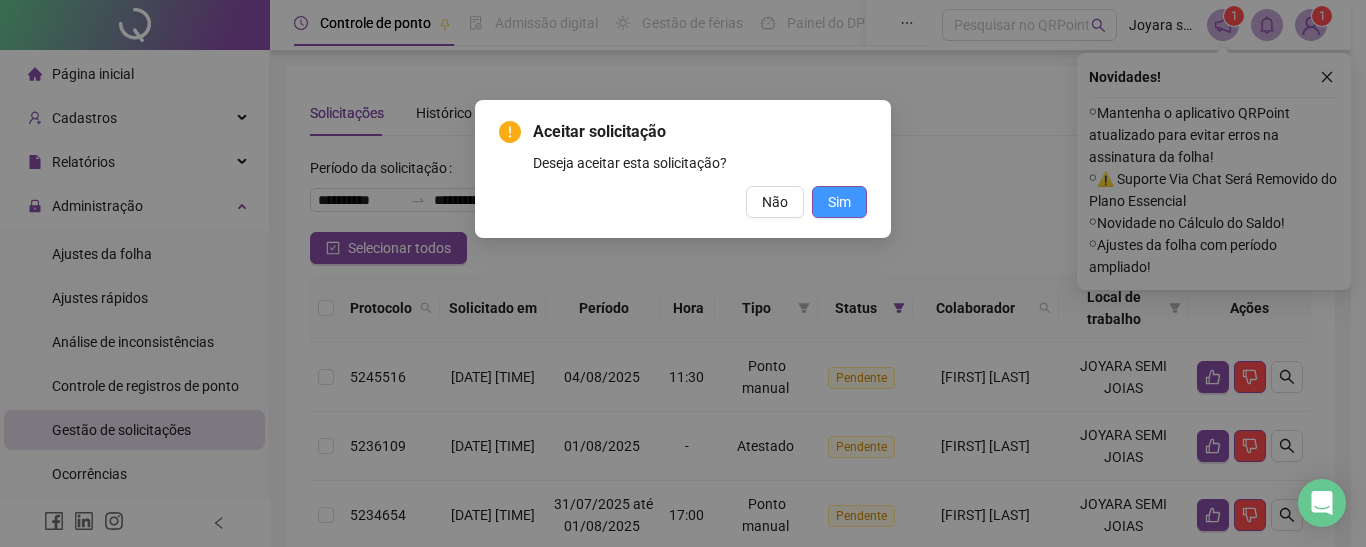 click on "Sim" at bounding box center [839, 202] 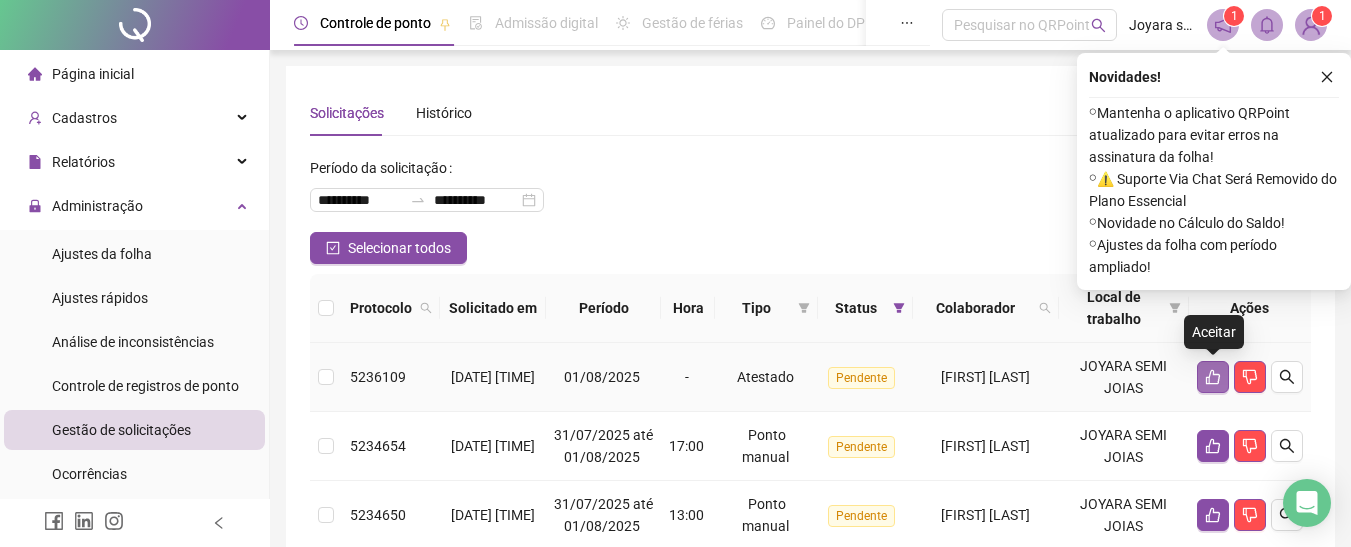 click 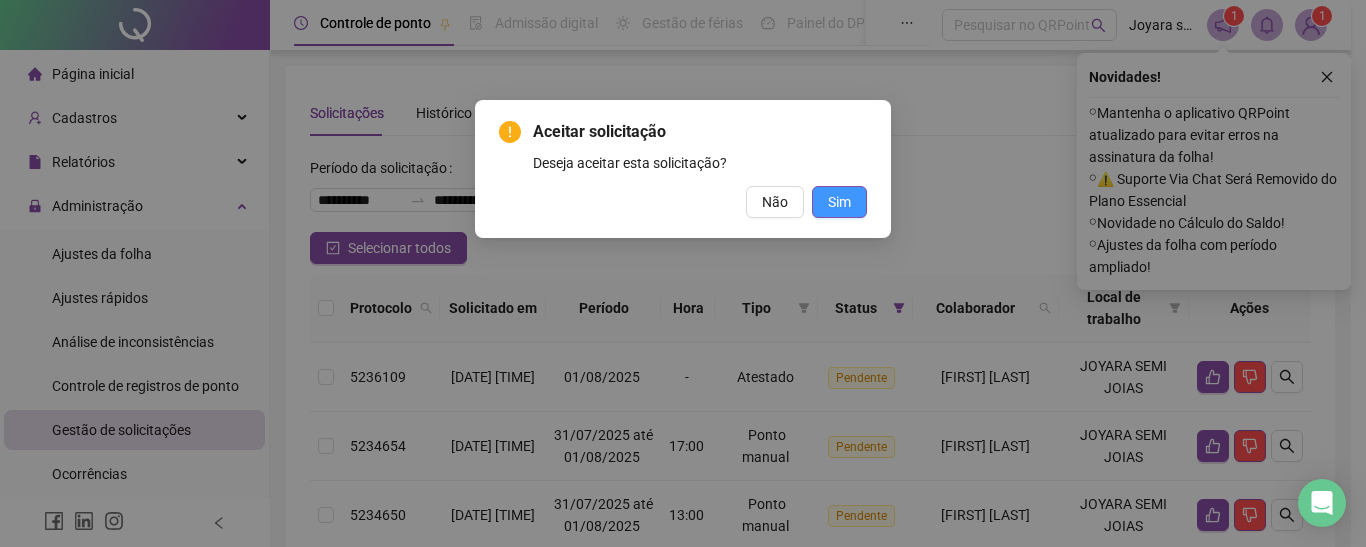 click on "Sim" at bounding box center [839, 202] 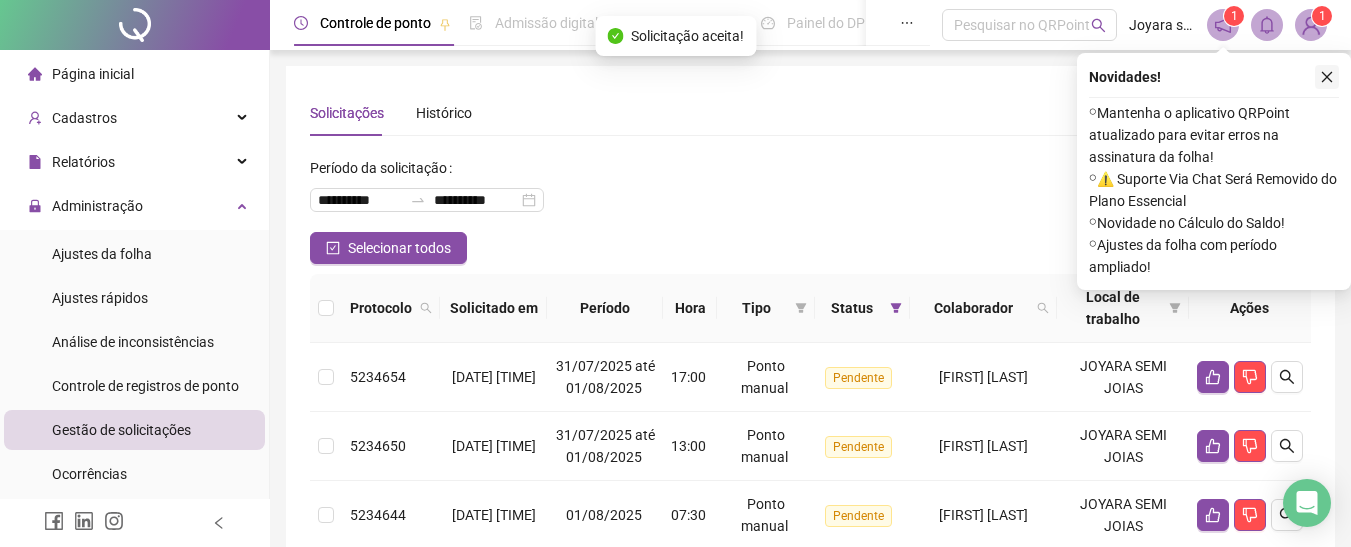 click 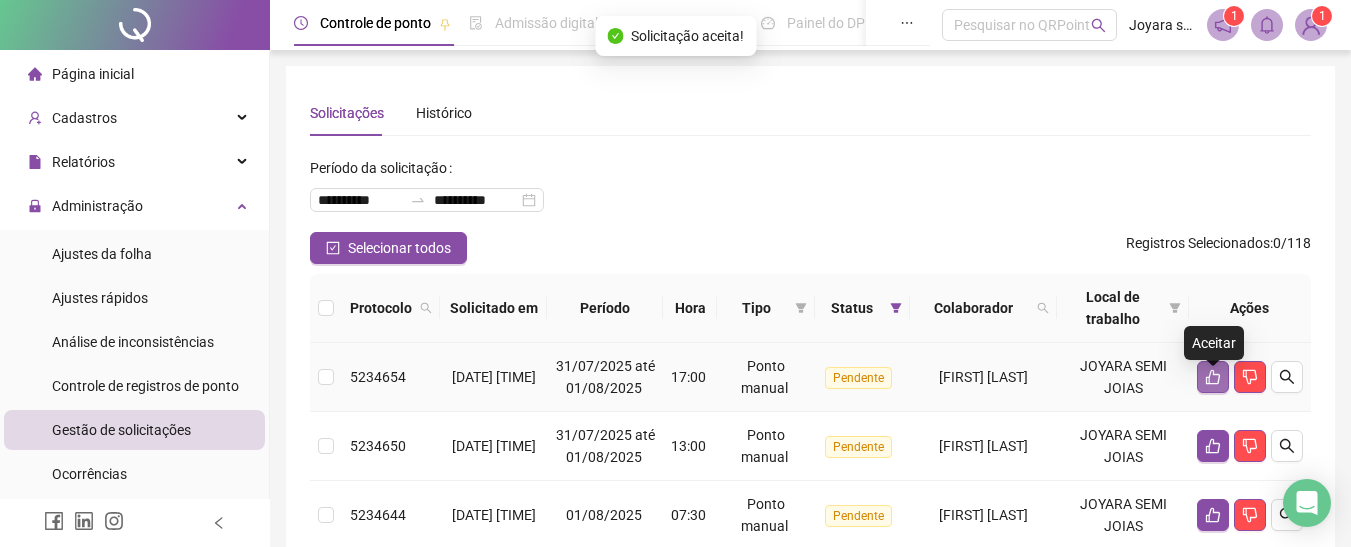 click at bounding box center (1213, 377) 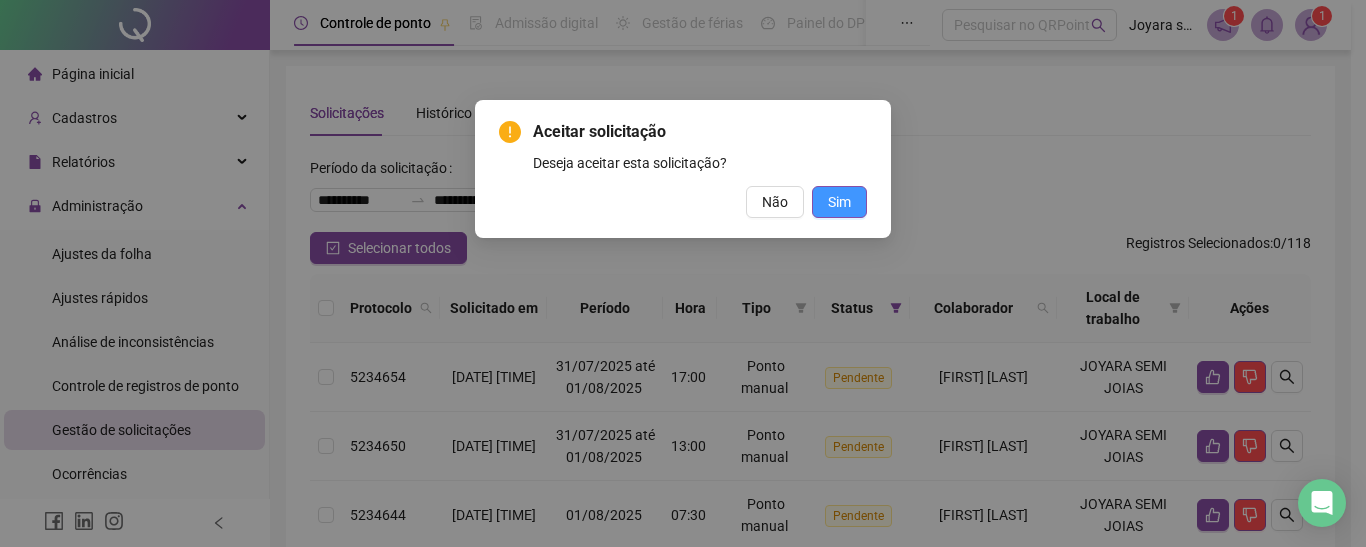 click on "Sim" at bounding box center (839, 202) 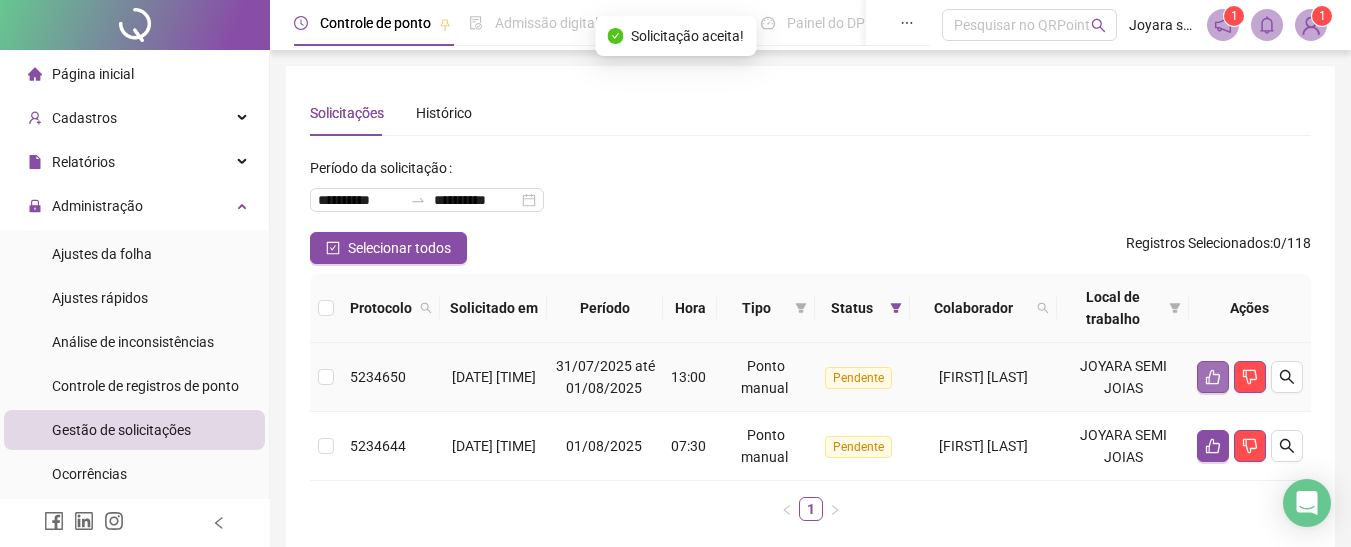 click 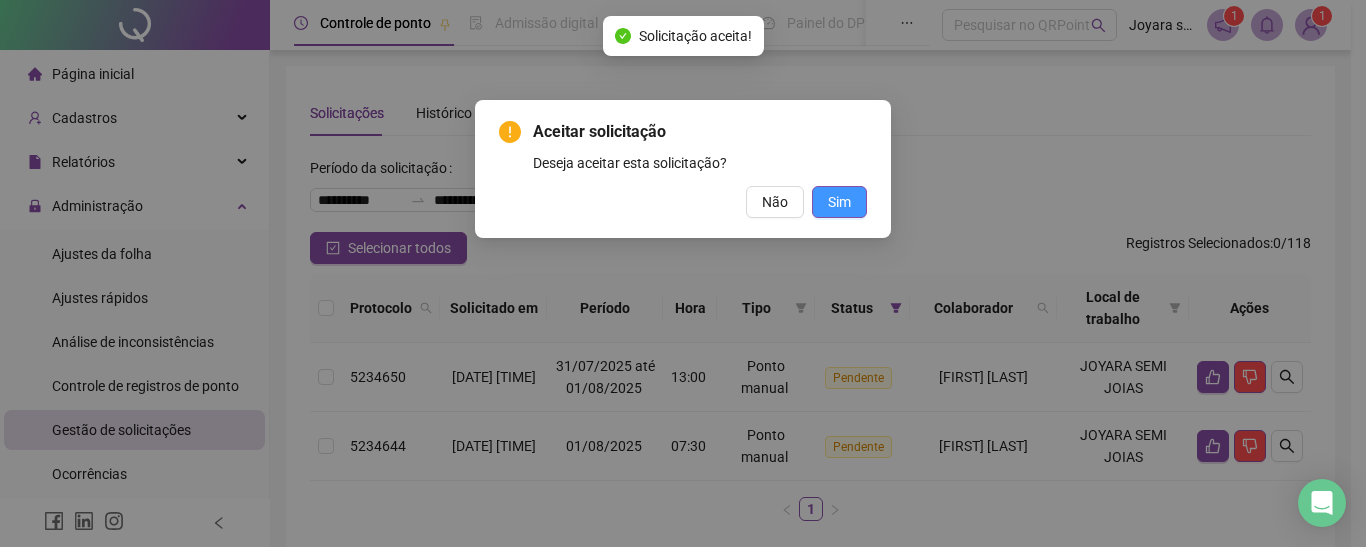 click on "Sim" at bounding box center (839, 202) 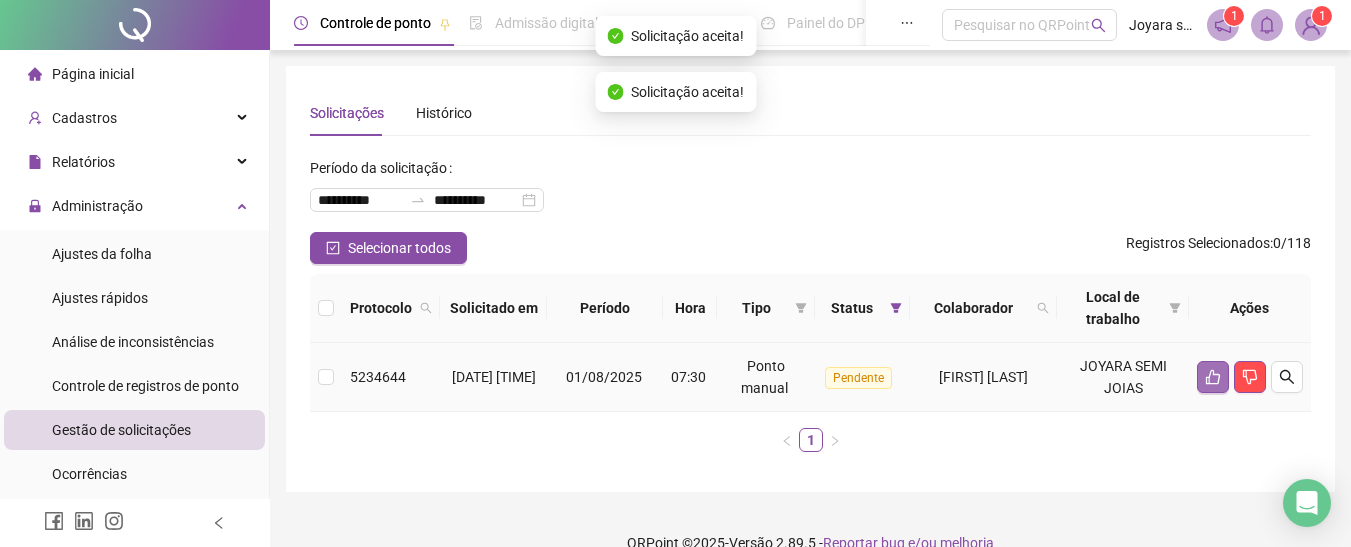 click 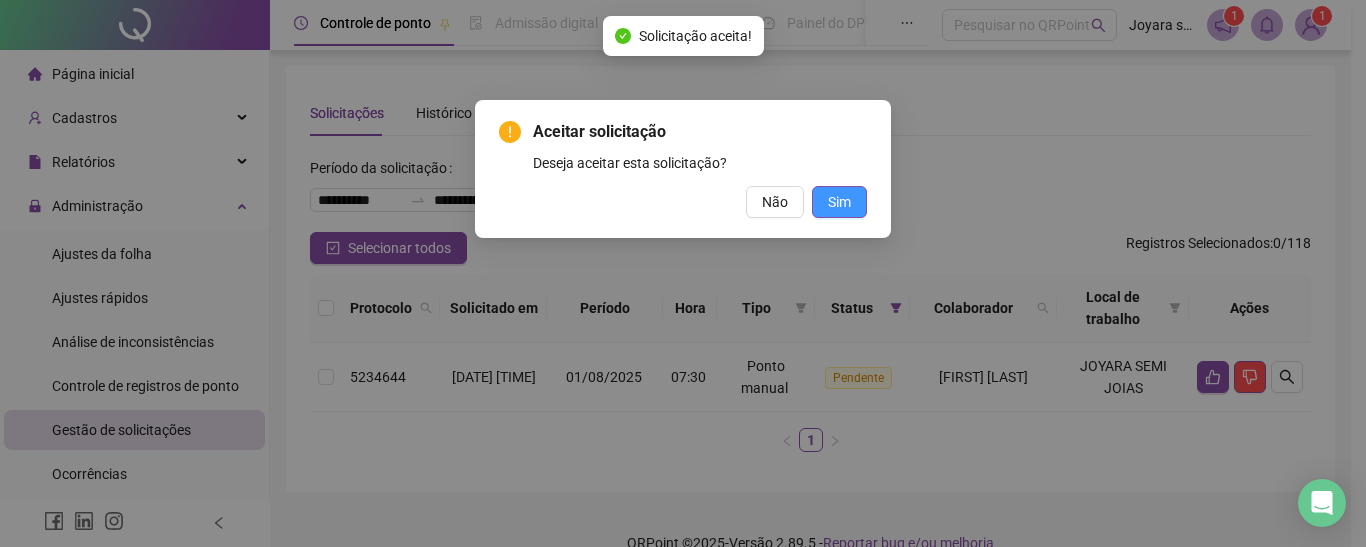 click on "Sim" at bounding box center [839, 202] 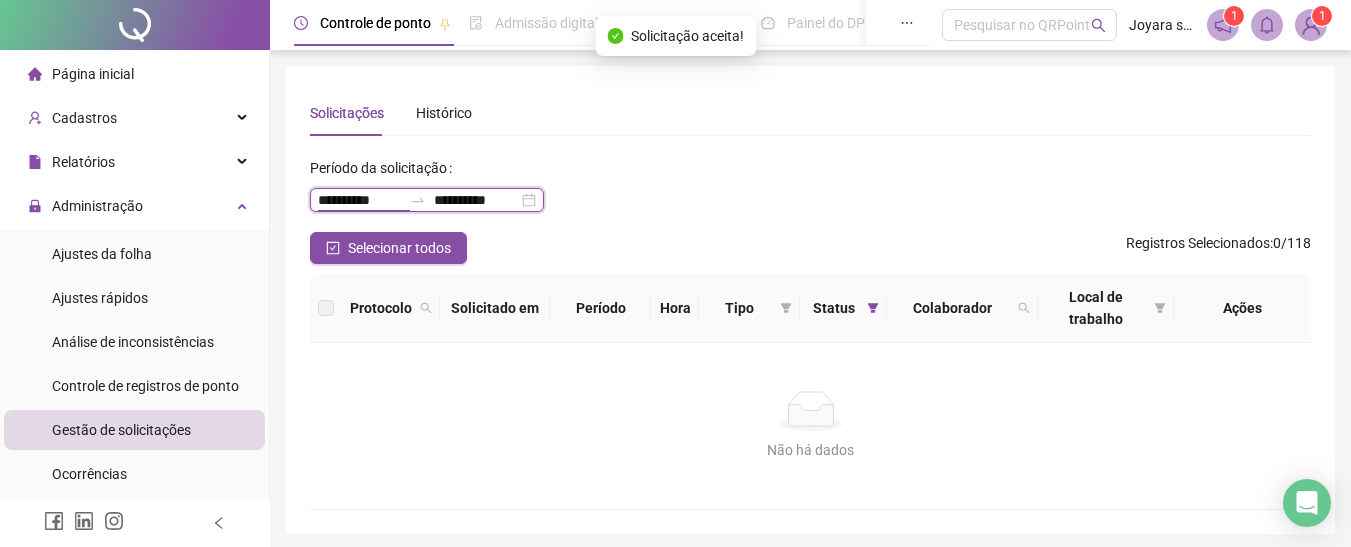 click on "**********" at bounding box center [360, 200] 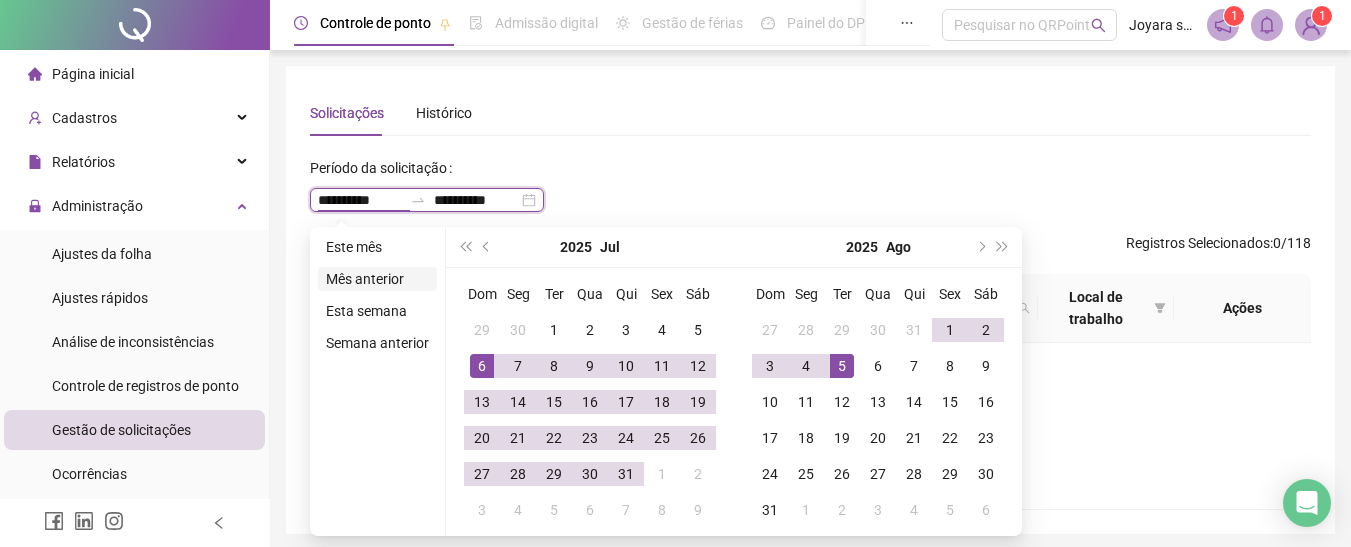 type on "**********" 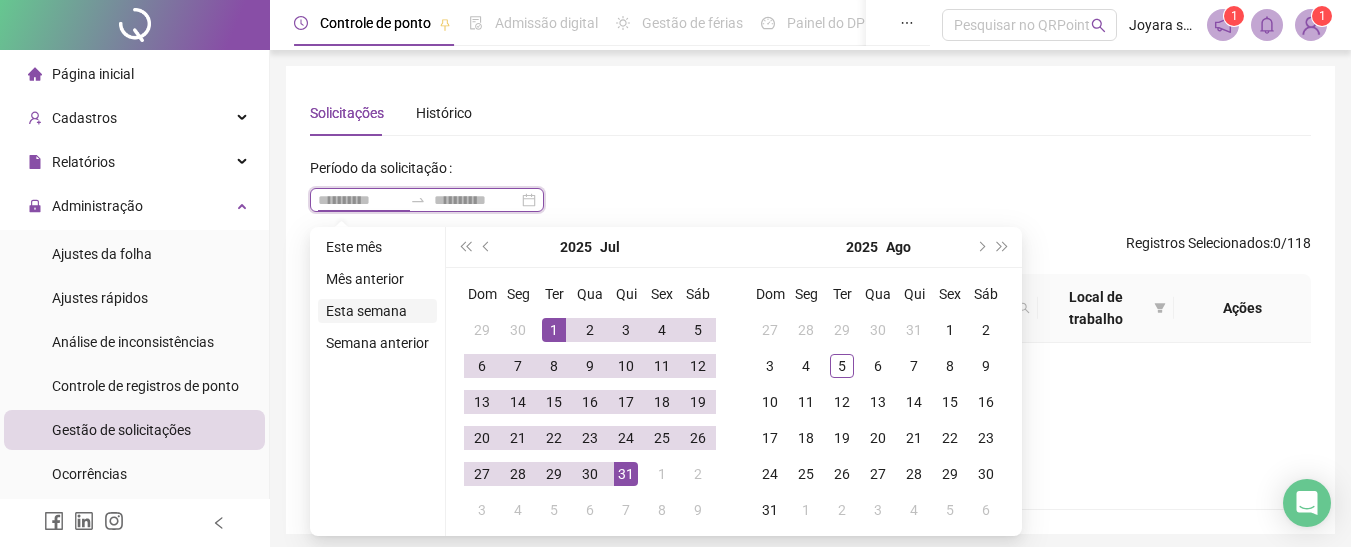 type on "**********" 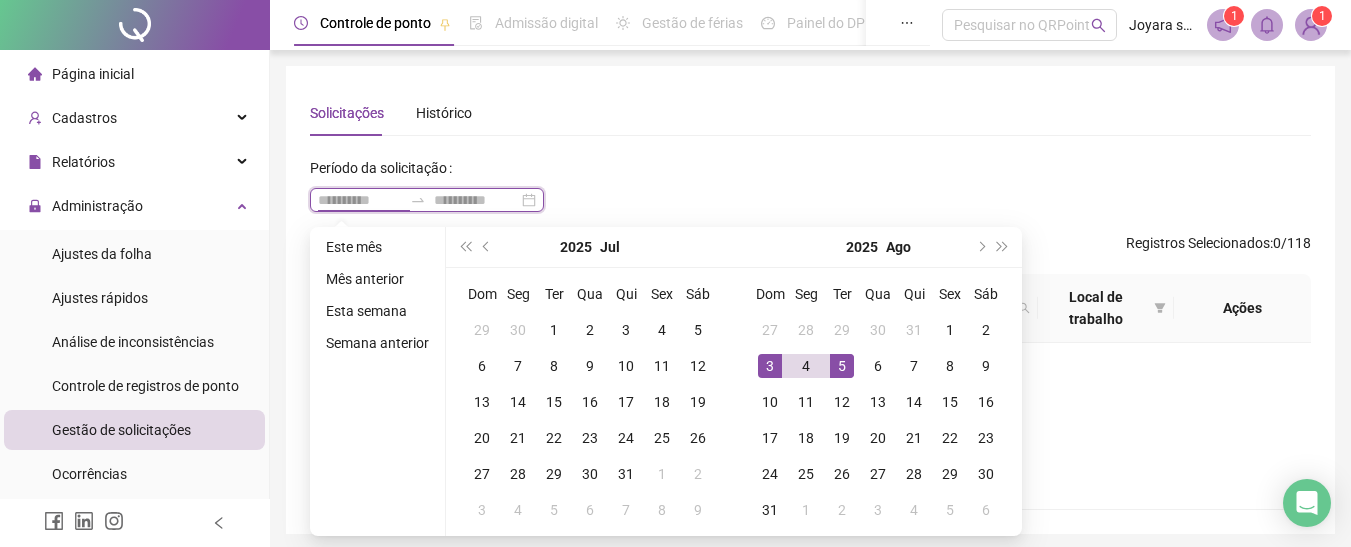type on "**********" 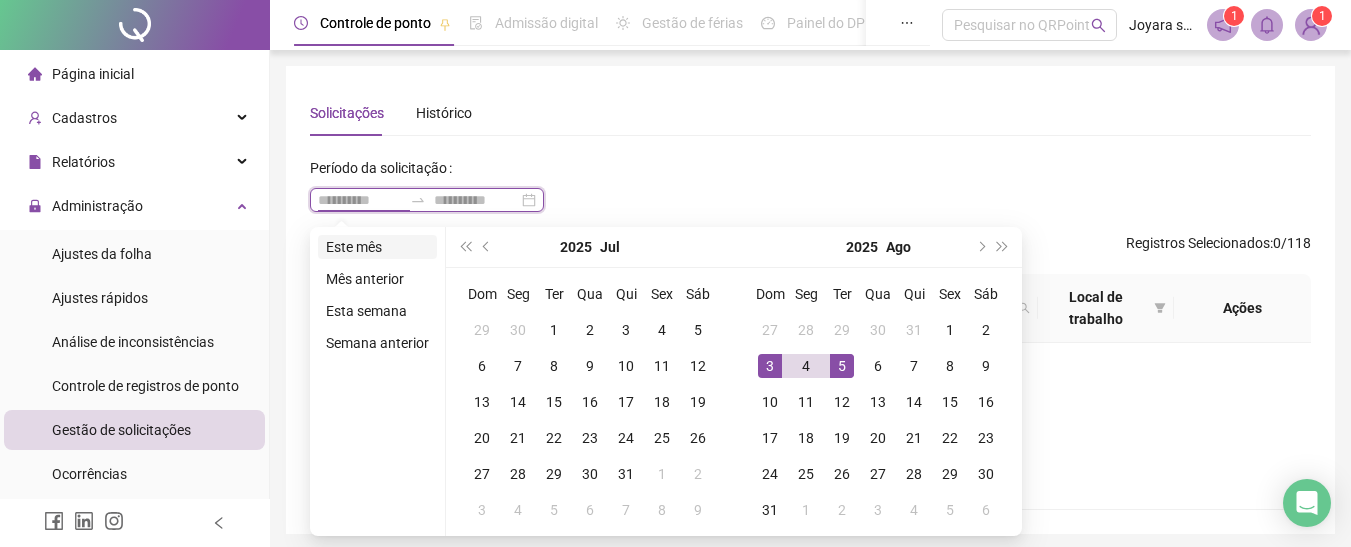 type on "**********" 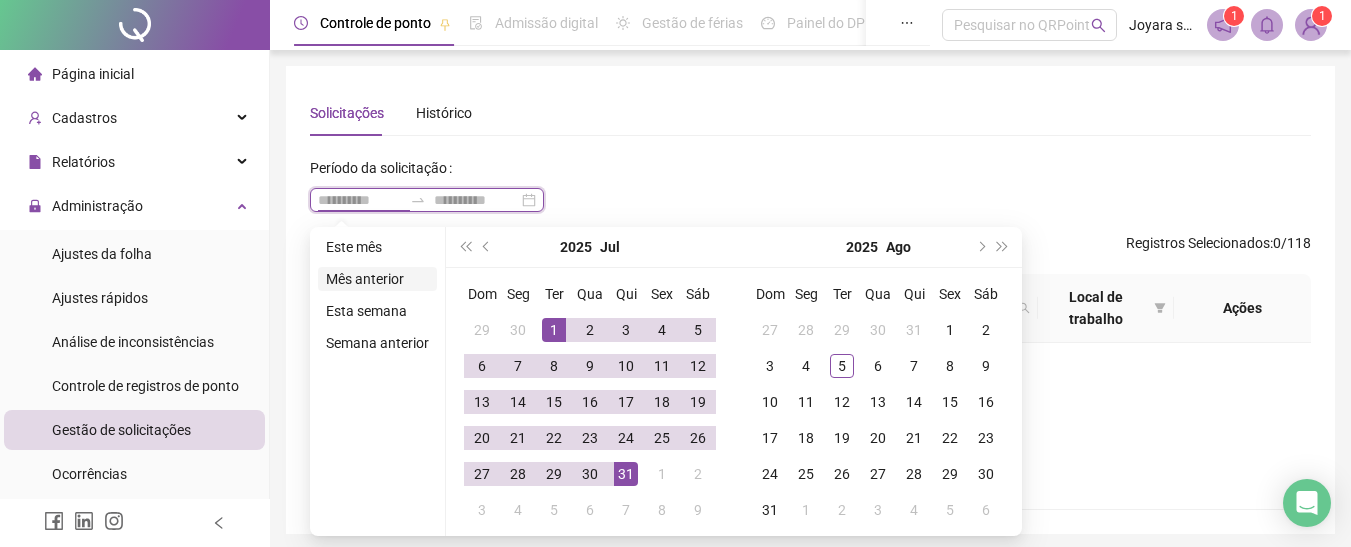 type on "**********" 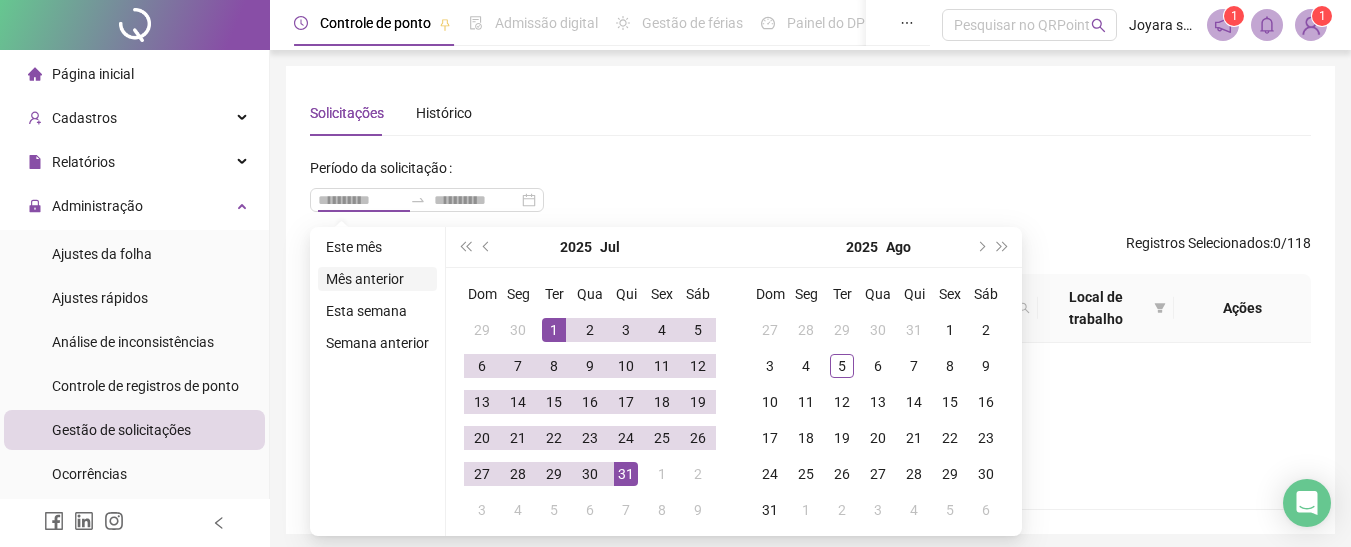 click on "Mês anterior" at bounding box center (377, 279) 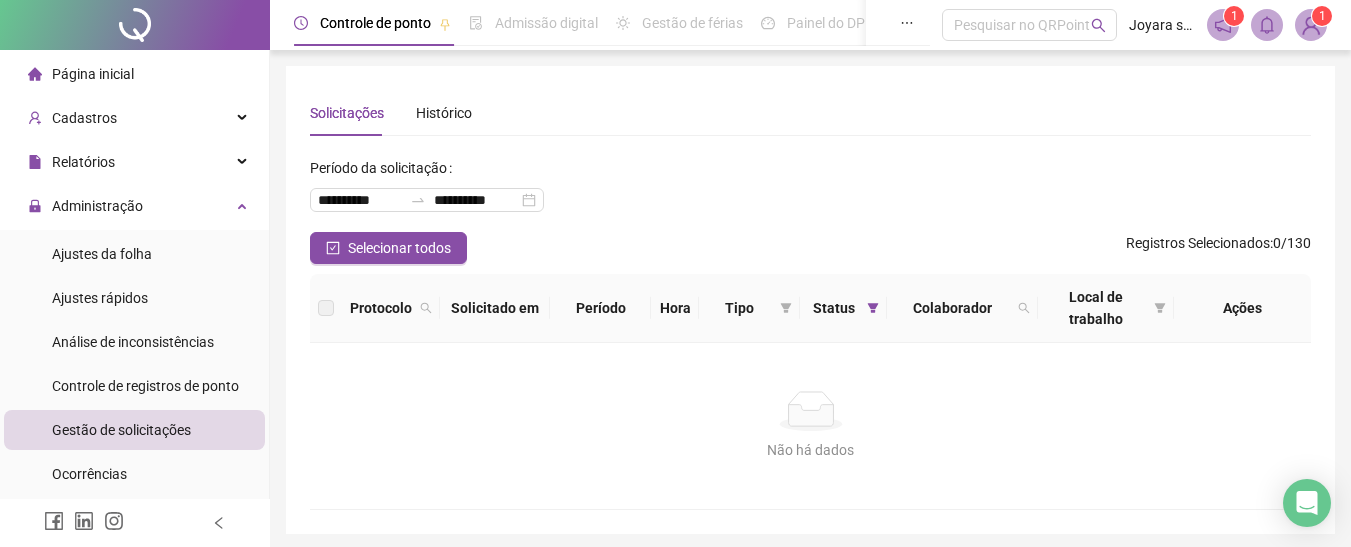 click on "Página inicial" at bounding box center [93, 74] 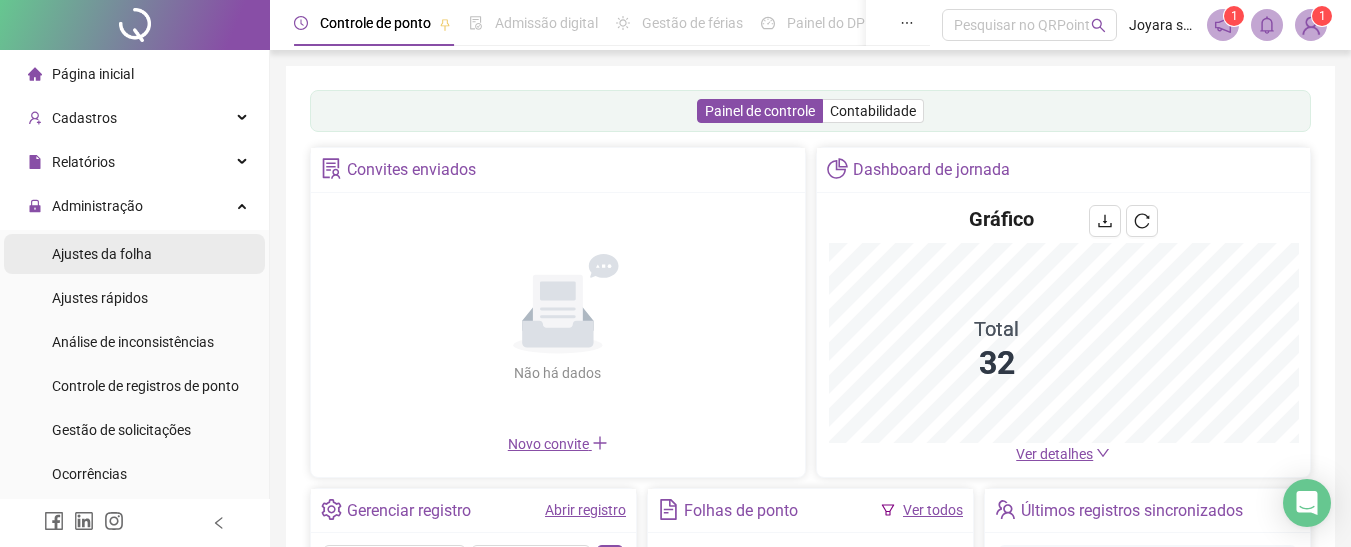 click on "Ajustes da folha" at bounding box center [102, 254] 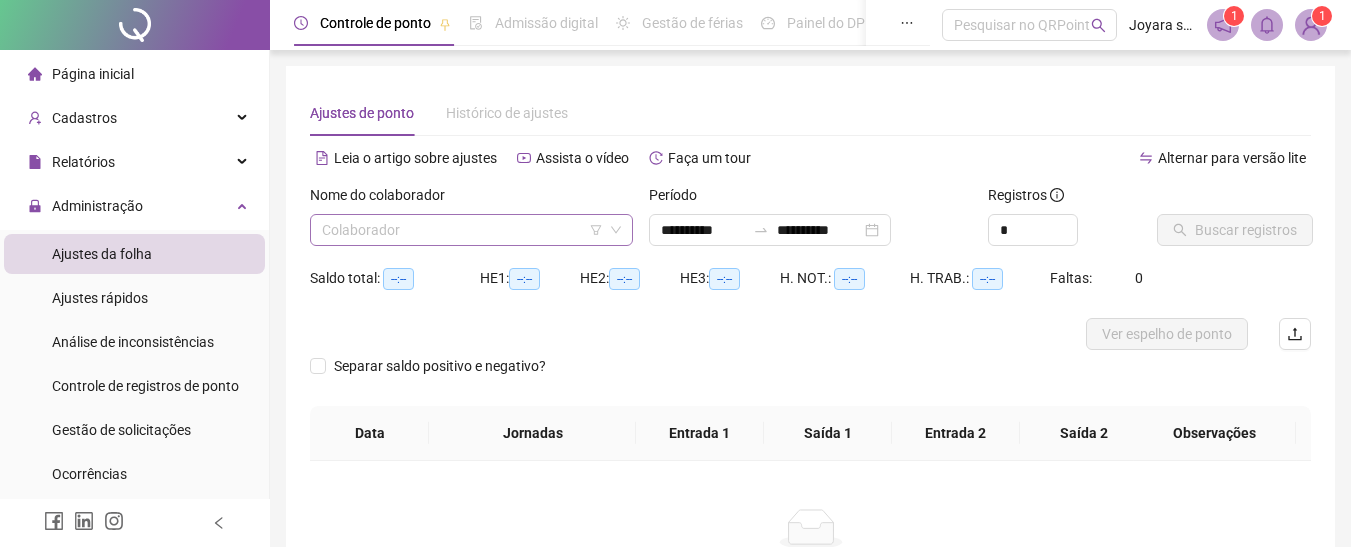 click at bounding box center (462, 230) 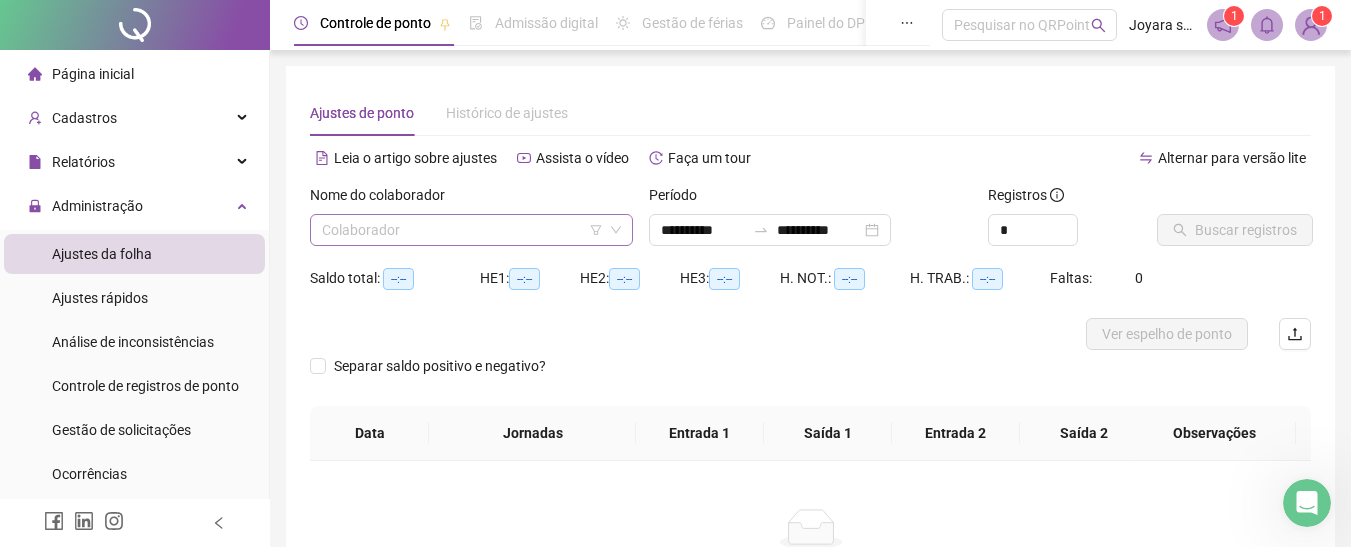 scroll, scrollTop: 0, scrollLeft: 0, axis: both 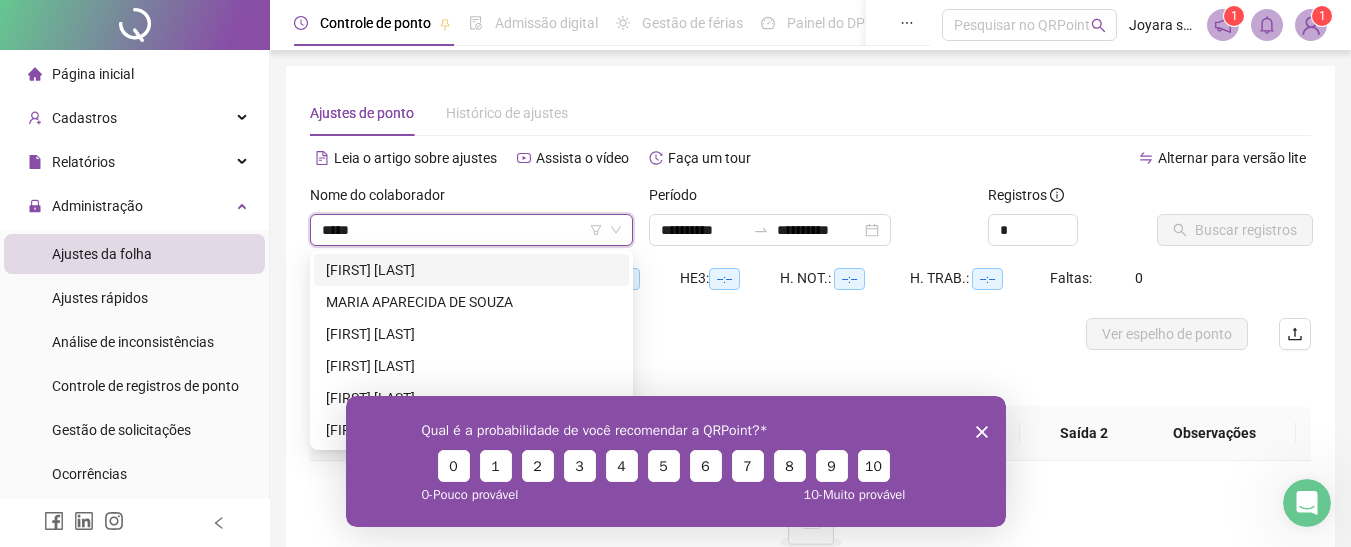 type on "*****" 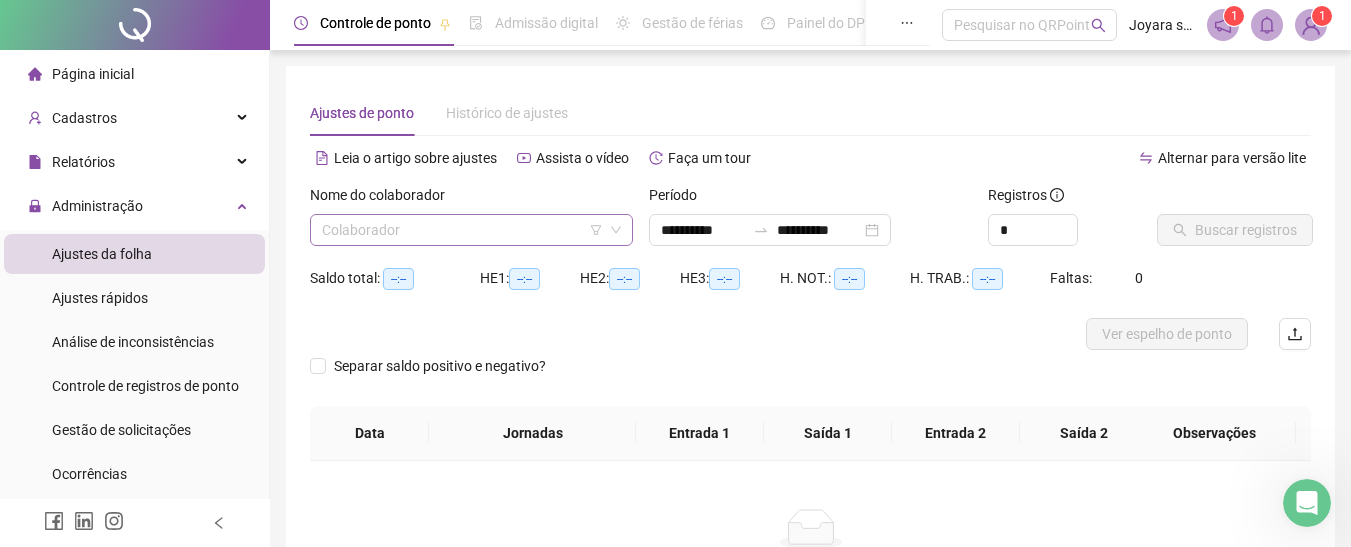click at bounding box center (462, 230) 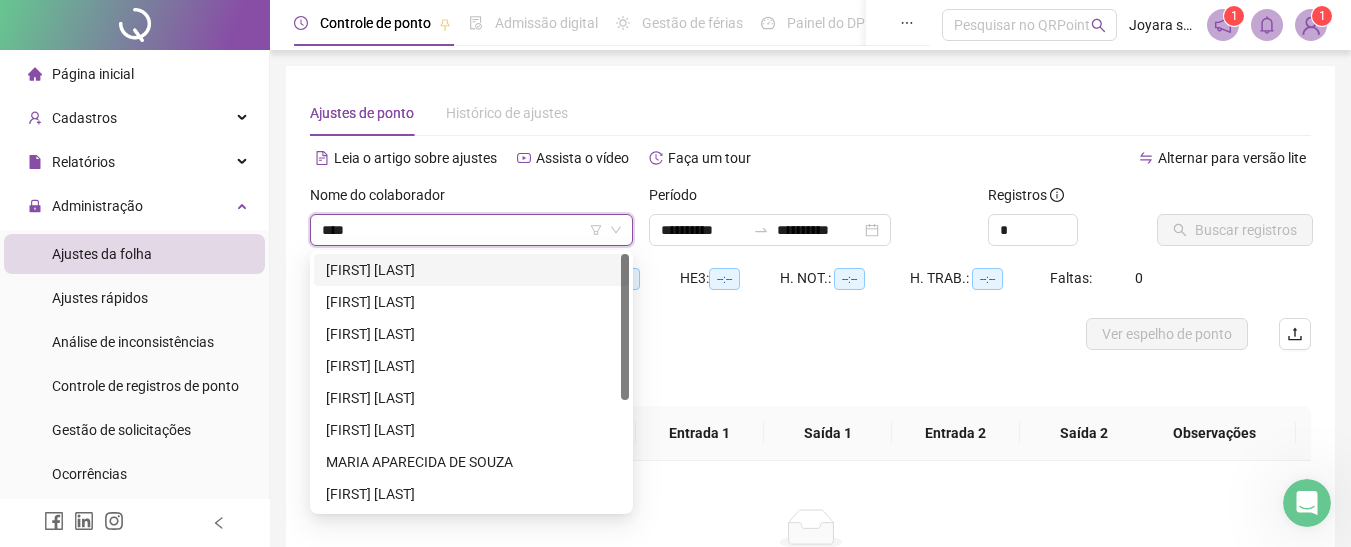 type on "*****" 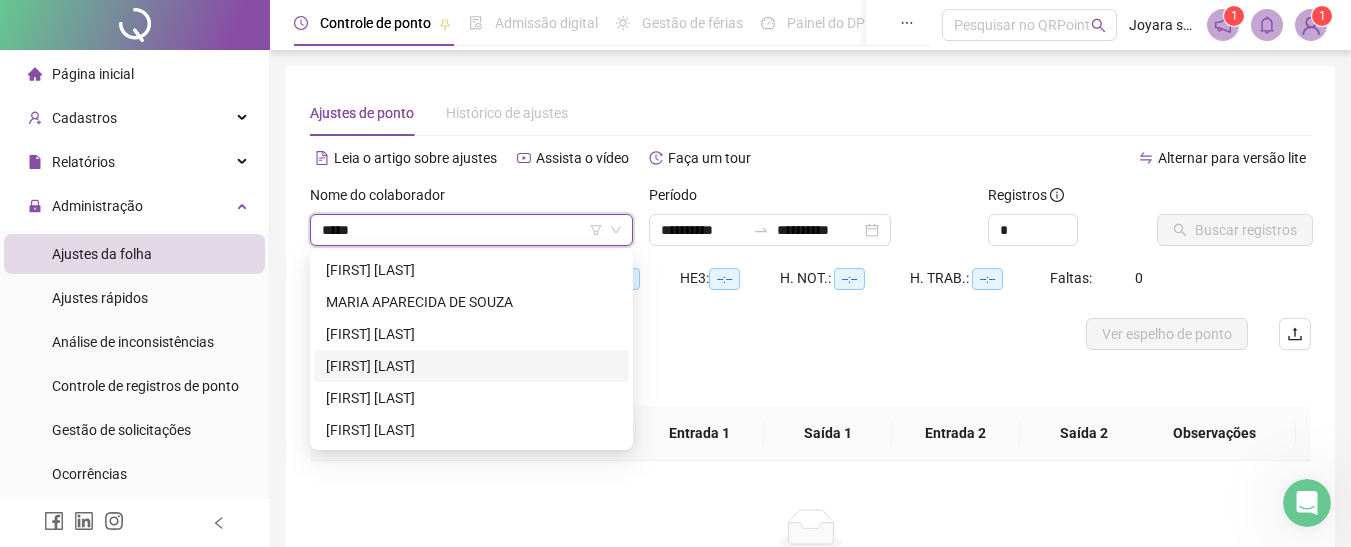 click on "[FIRST] [LAST]" at bounding box center (471, 366) 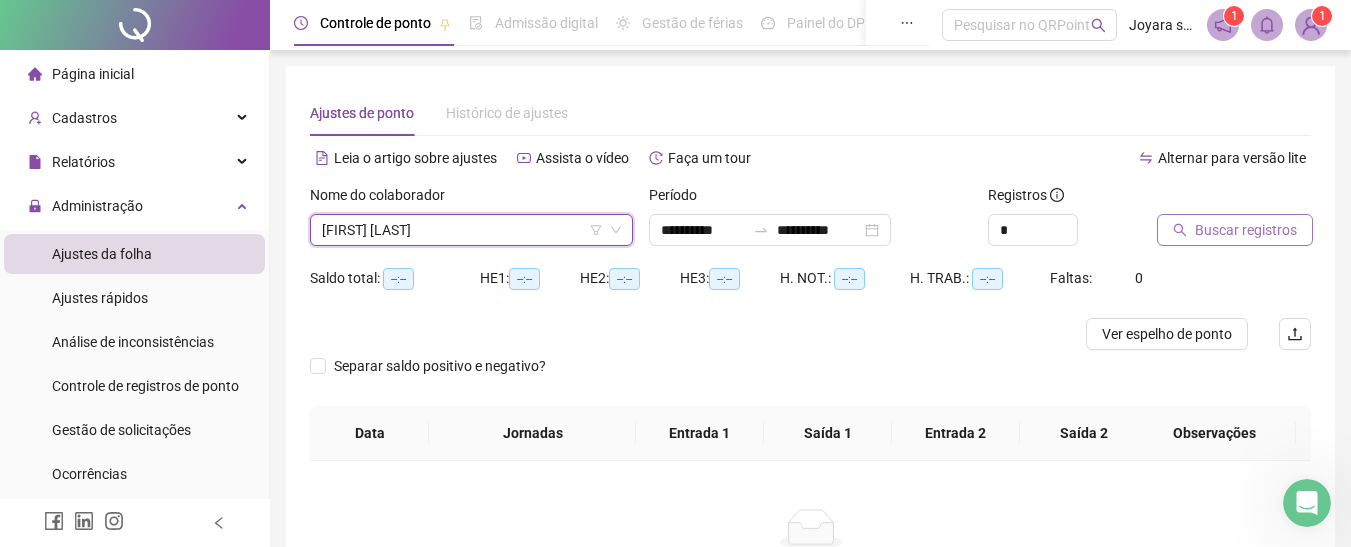 click on "Buscar registros" at bounding box center (1246, 230) 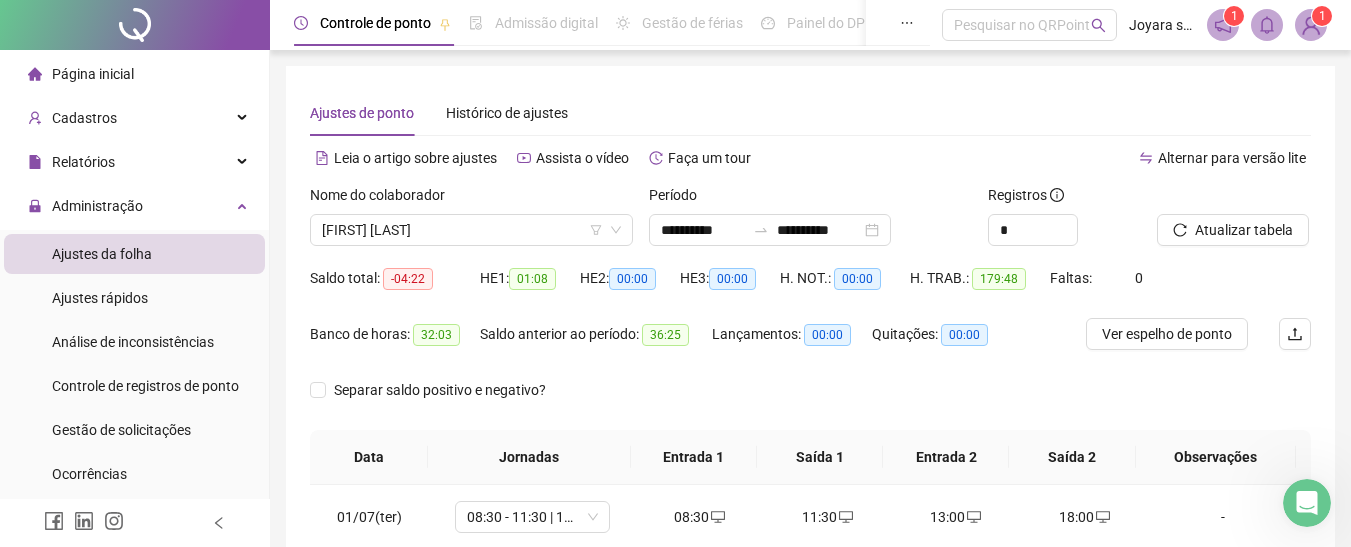 scroll, scrollTop: 200, scrollLeft: 0, axis: vertical 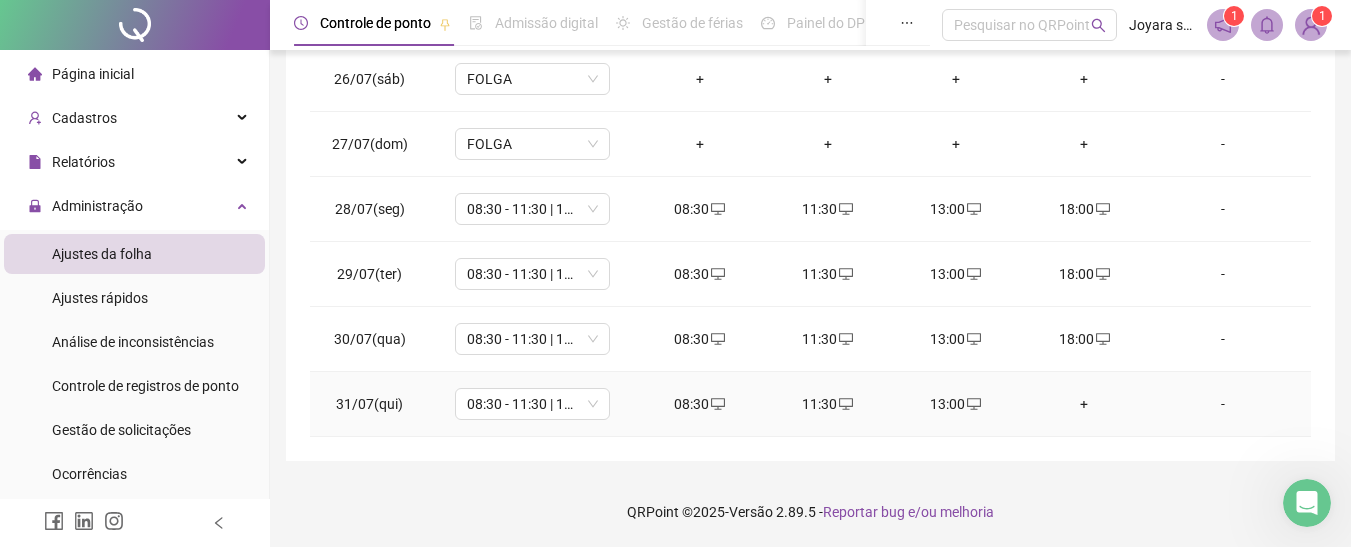 click on "+" at bounding box center [1084, 404] 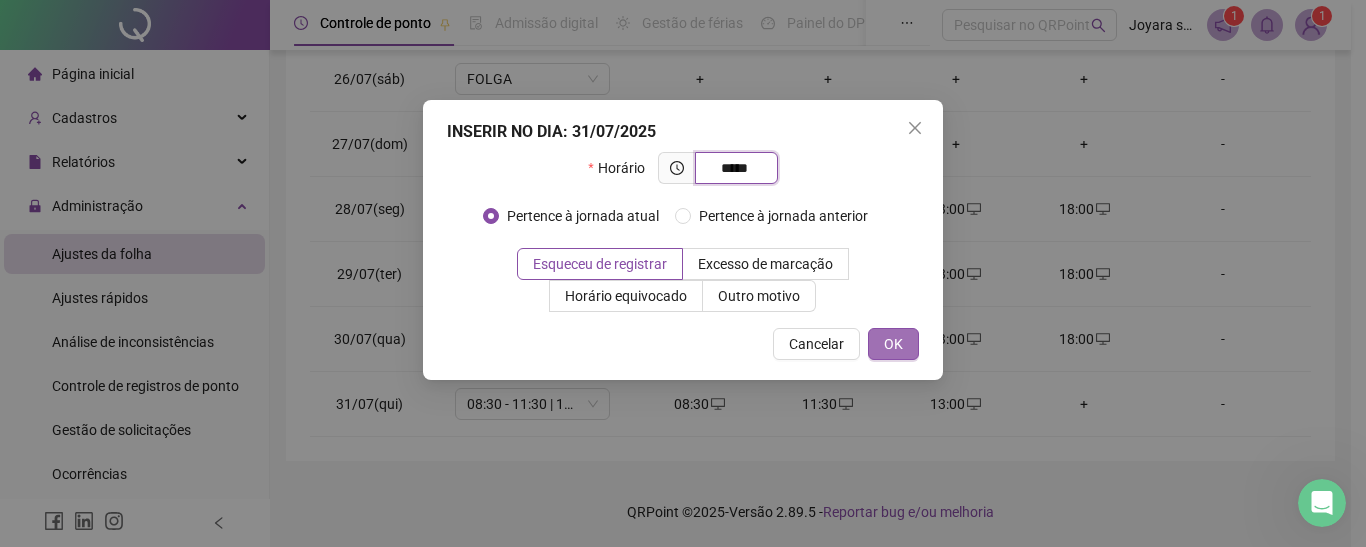 type on "*****" 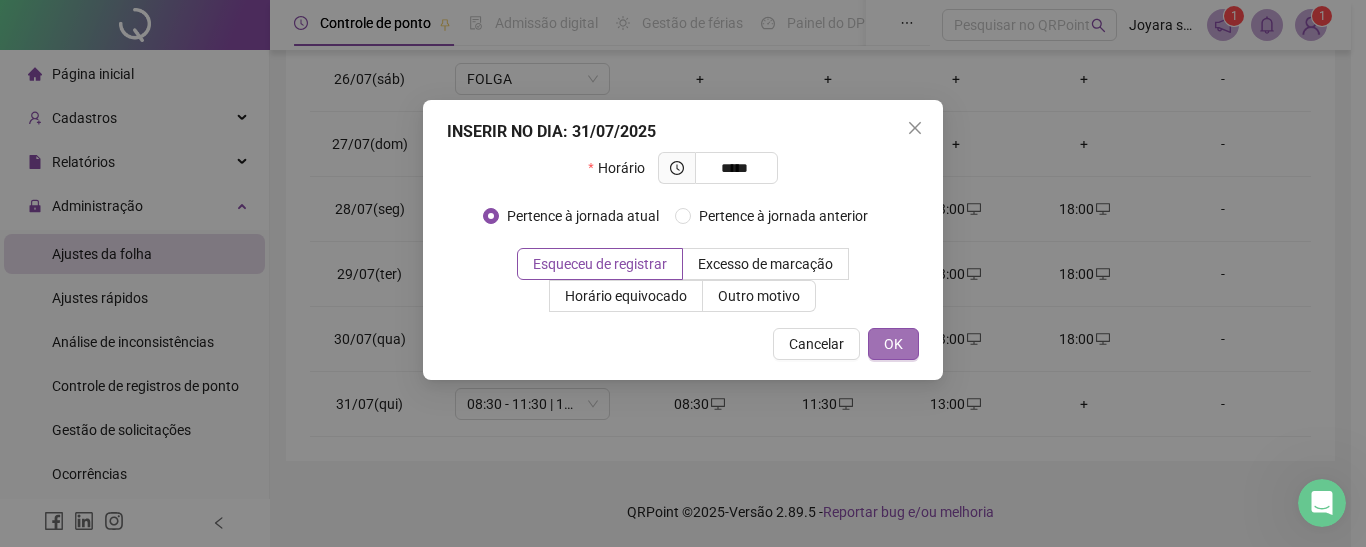 click on "OK" at bounding box center [893, 344] 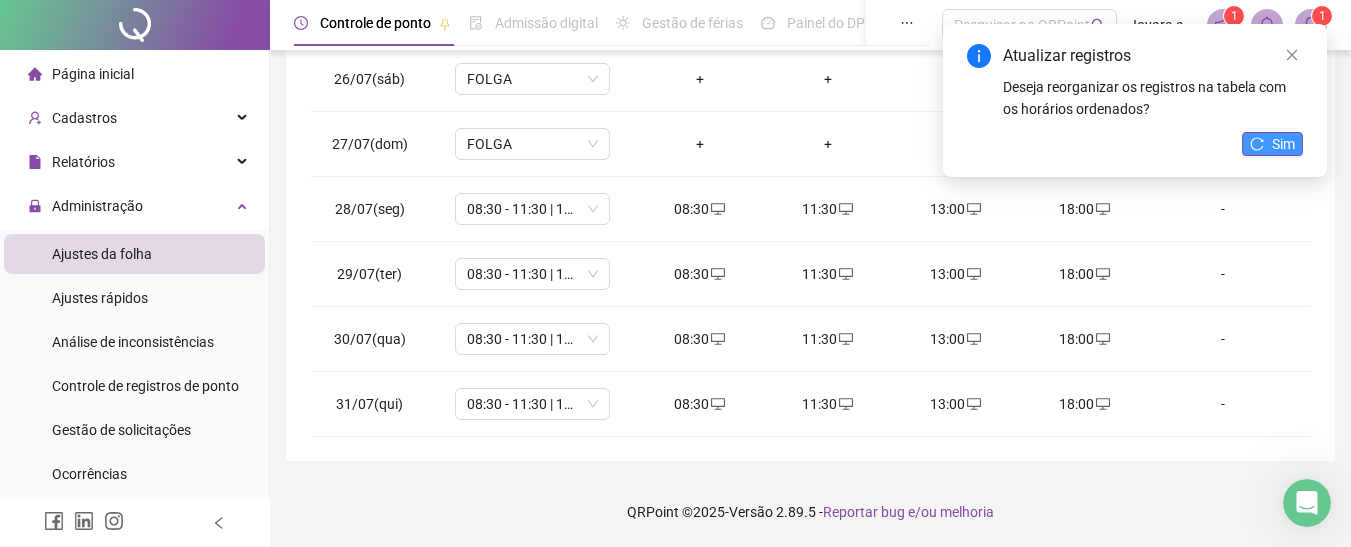 click 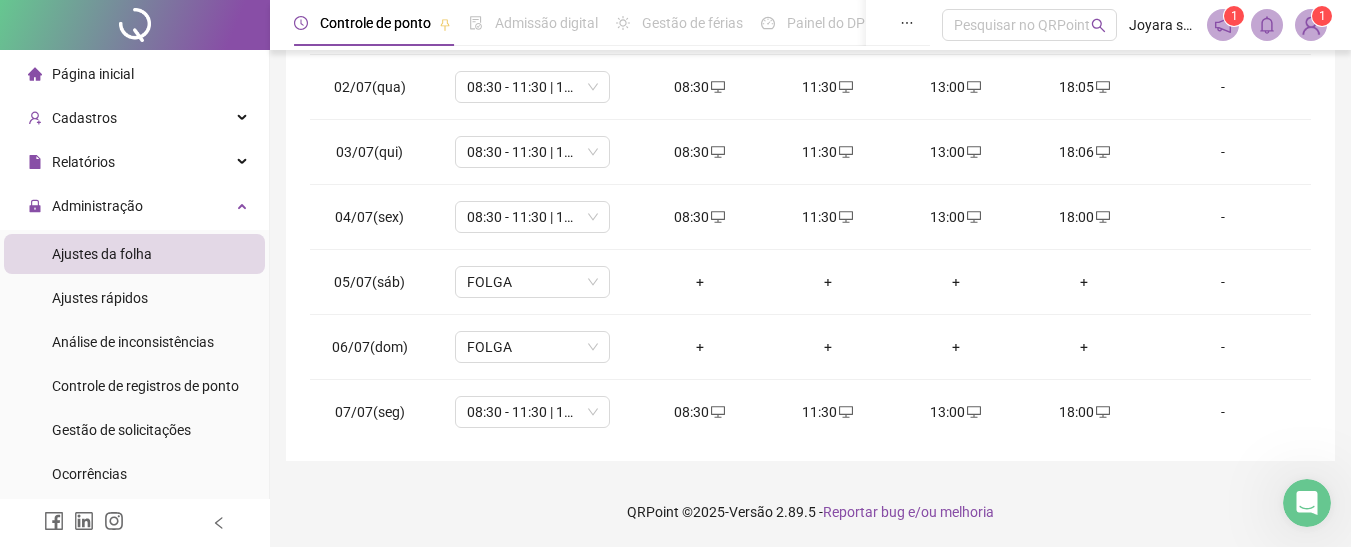 scroll, scrollTop: 0, scrollLeft: 0, axis: both 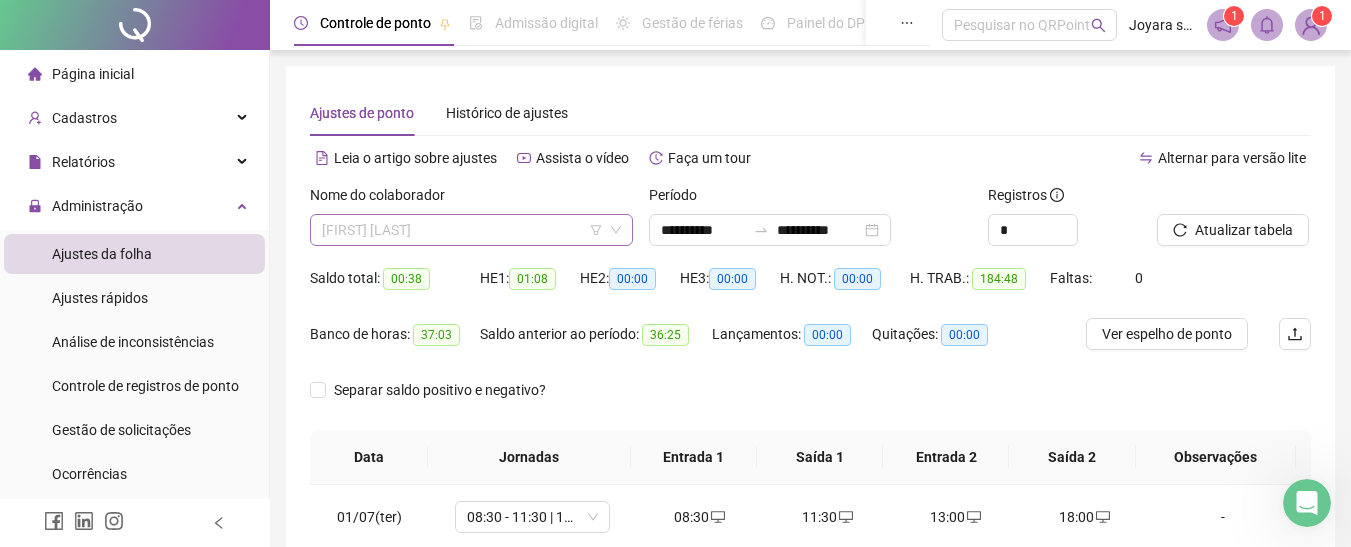 click on "[FIRST] [LAST]" at bounding box center [471, 230] 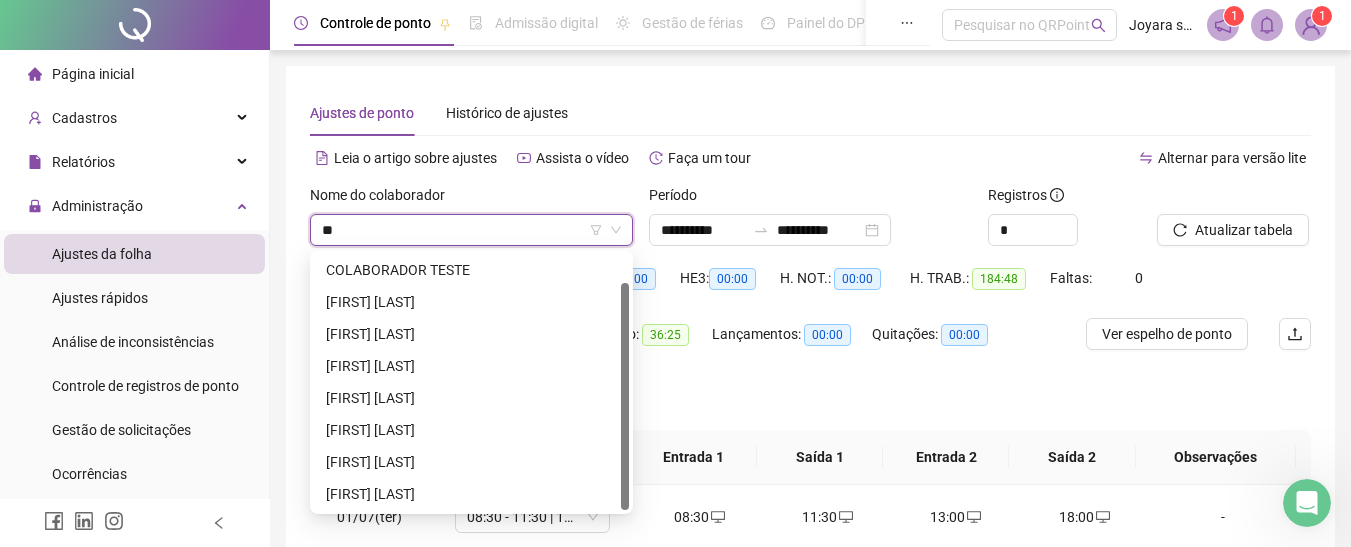 scroll, scrollTop: 32, scrollLeft: 0, axis: vertical 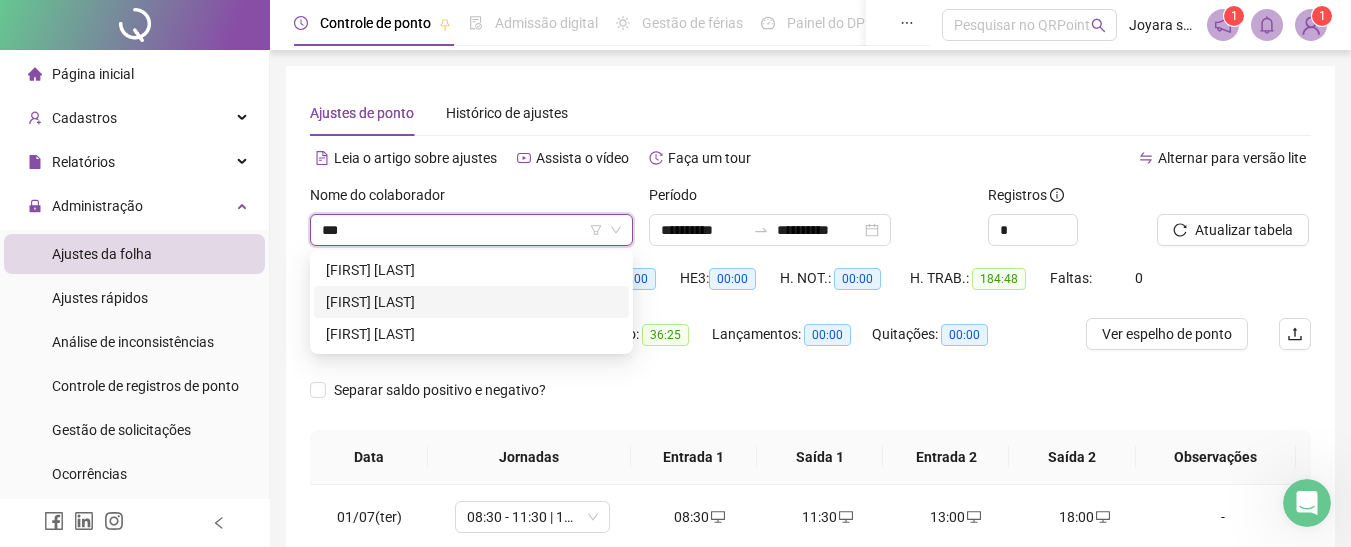 click on "[FIRST] [LAST]" at bounding box center [471, 302] 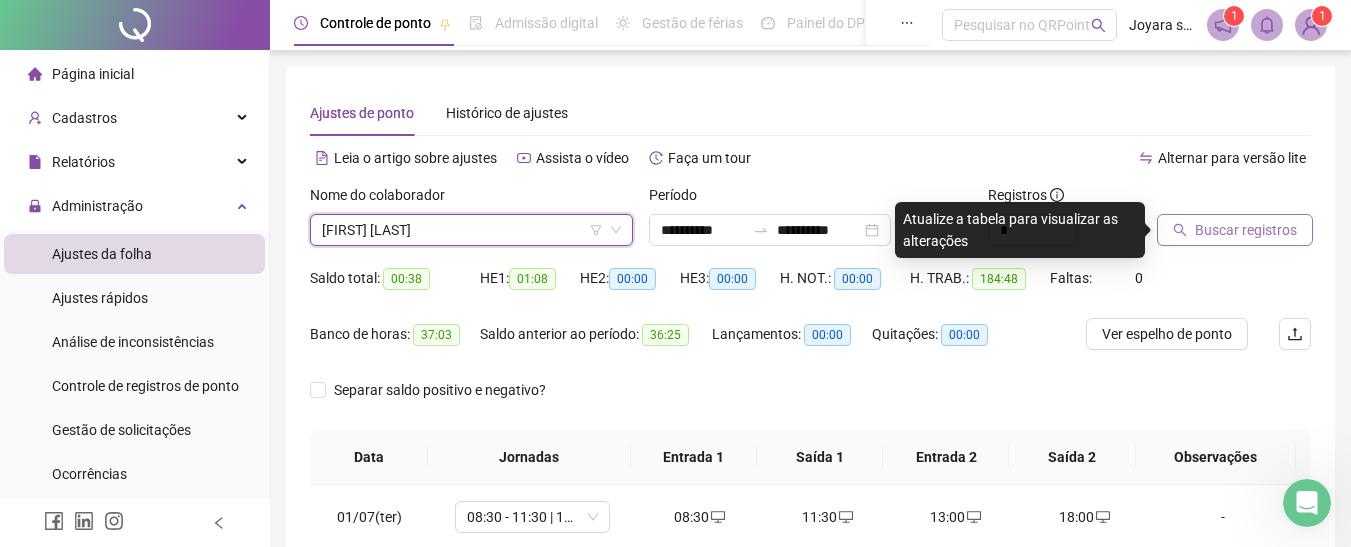 click on "Buscar registros" at bounding box center [1246, 230] 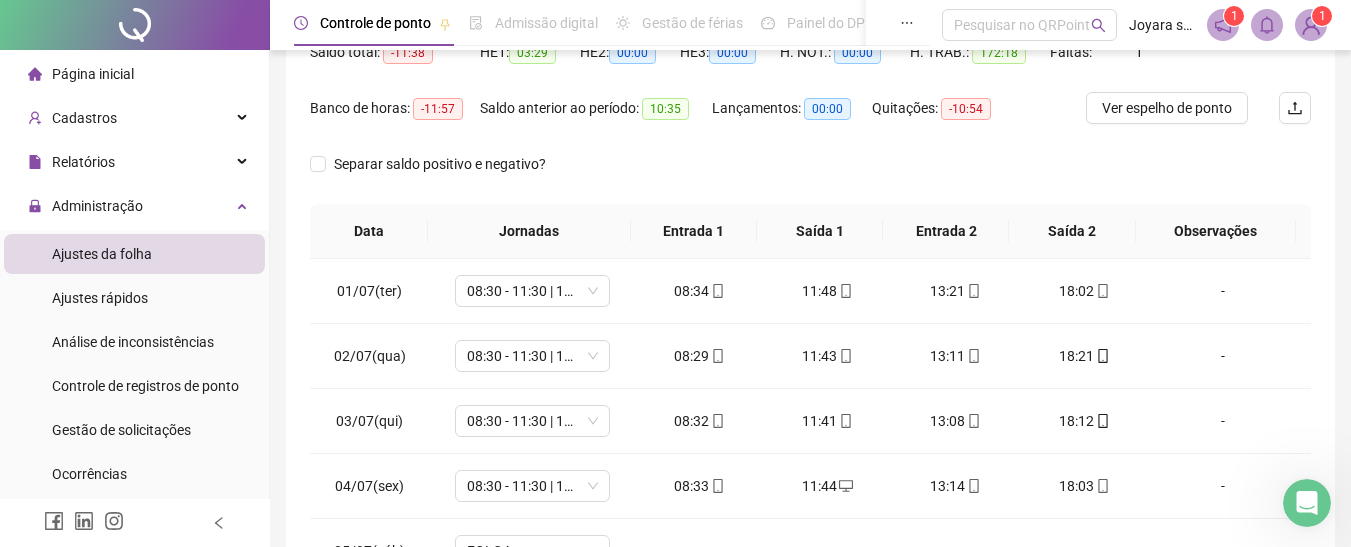 scroll, scrollTop: 475, scrollLeft: 0, axis: vertical 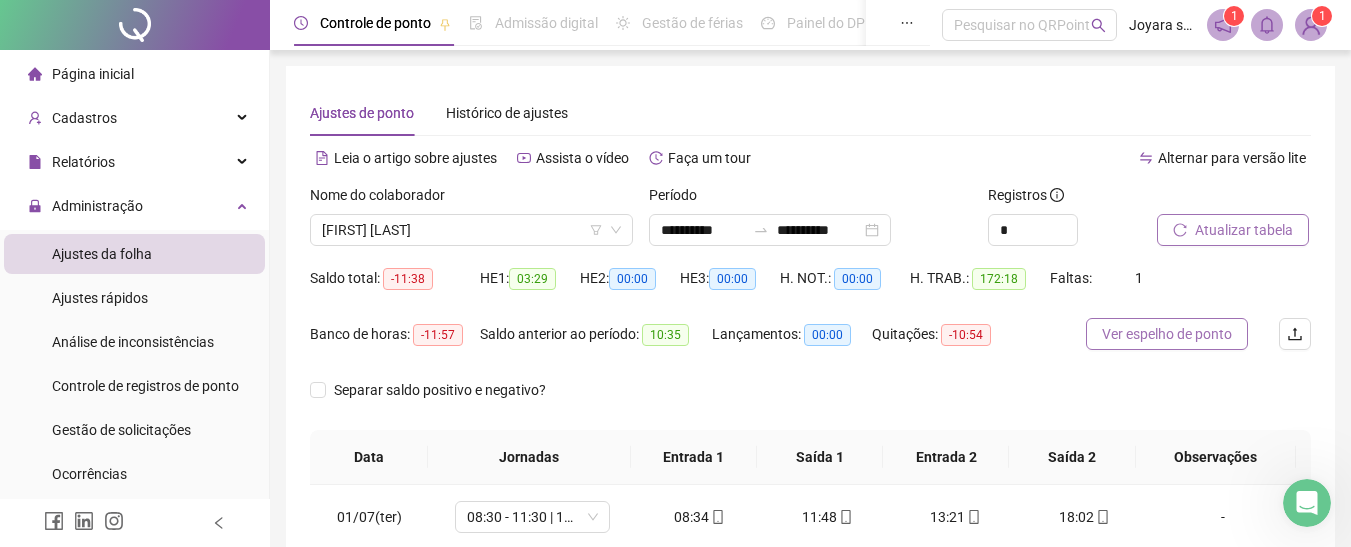 click on "Ver espelho de ponto" at bounding box center (1167, 334) 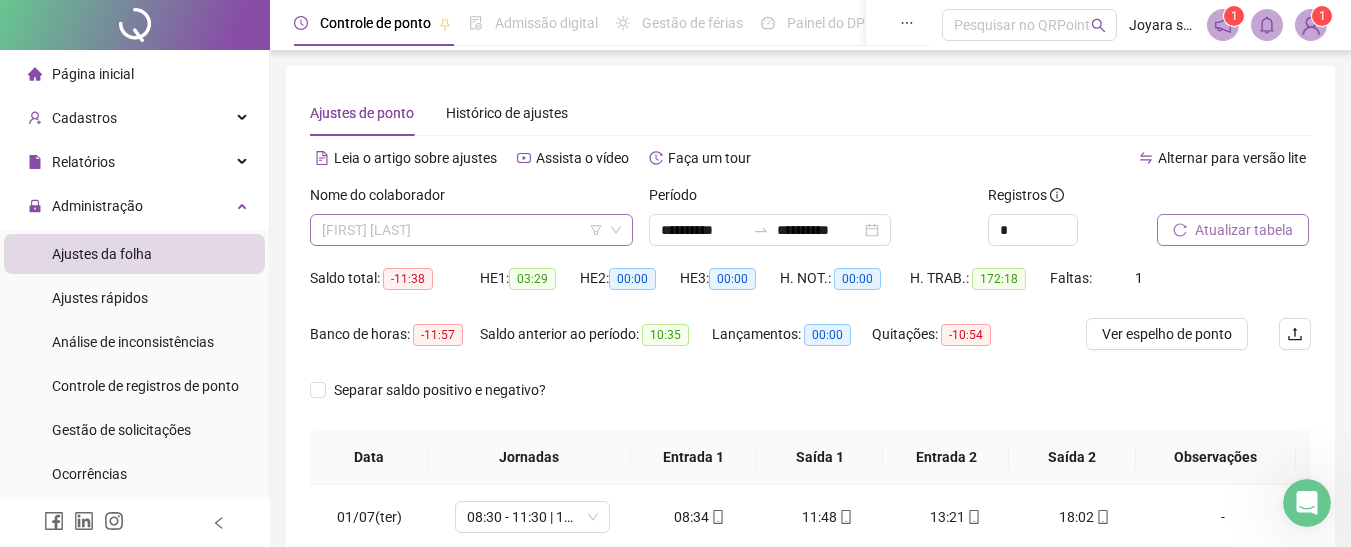 drag, startPoint x: 475, startPoint y: 219, endPoint x: 469, endPoint y: 230, distance: 12.529964 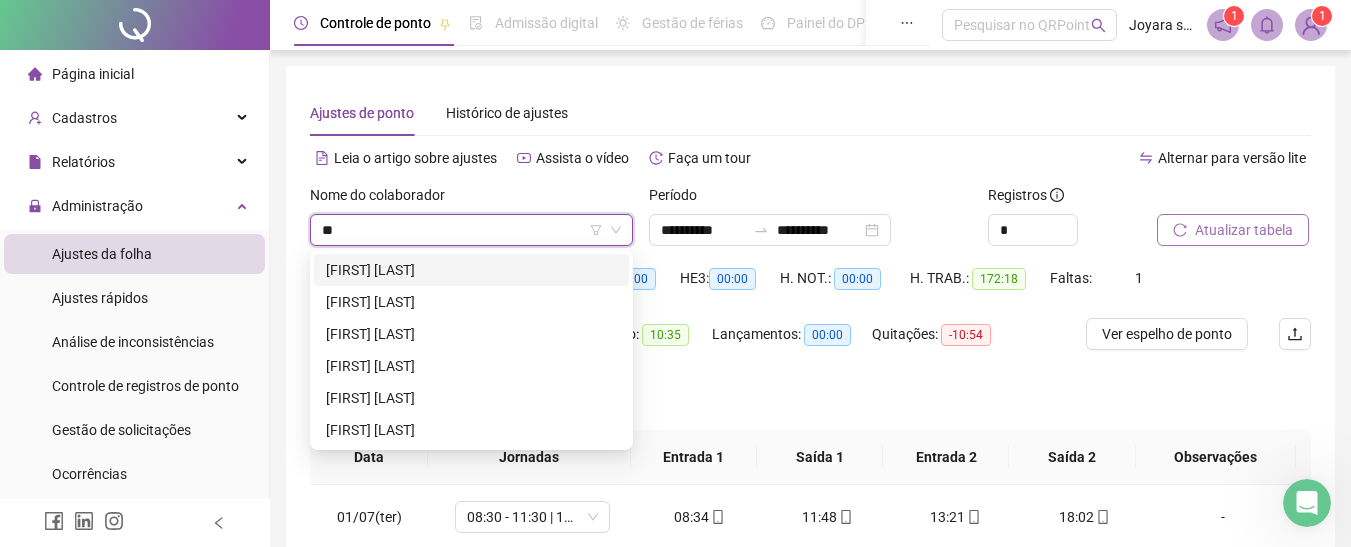 scroll, scrollTop: 0, scrollLeft: 0, axis: both 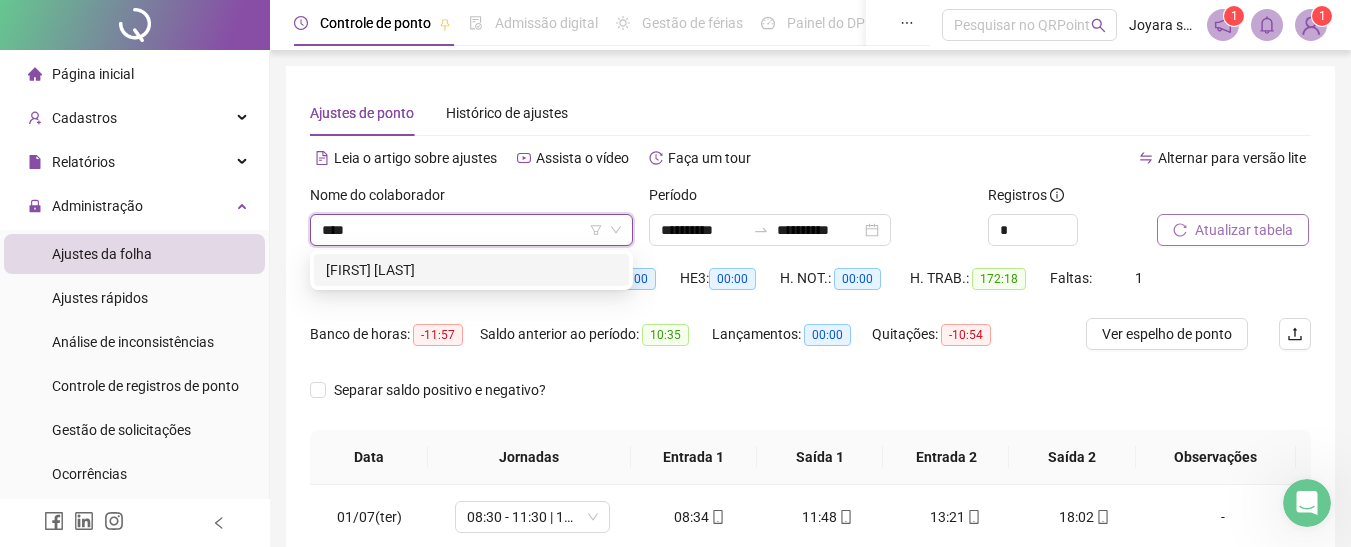 type on "*****" 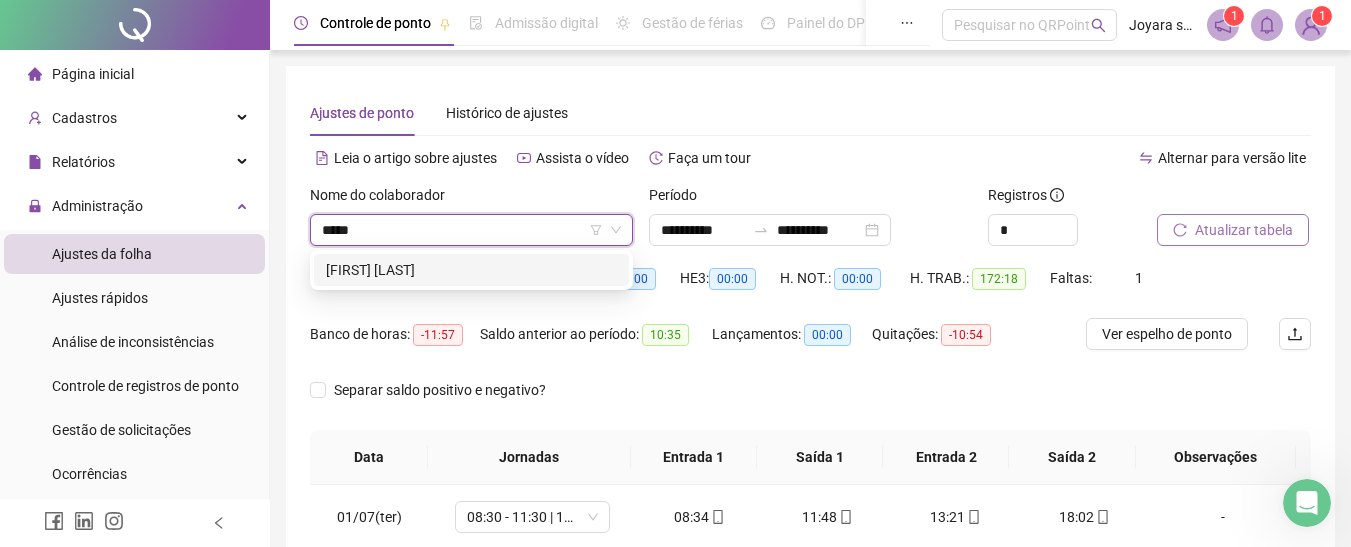 click on "[FIRST] [LAST]" at bounding box center [471, 270] 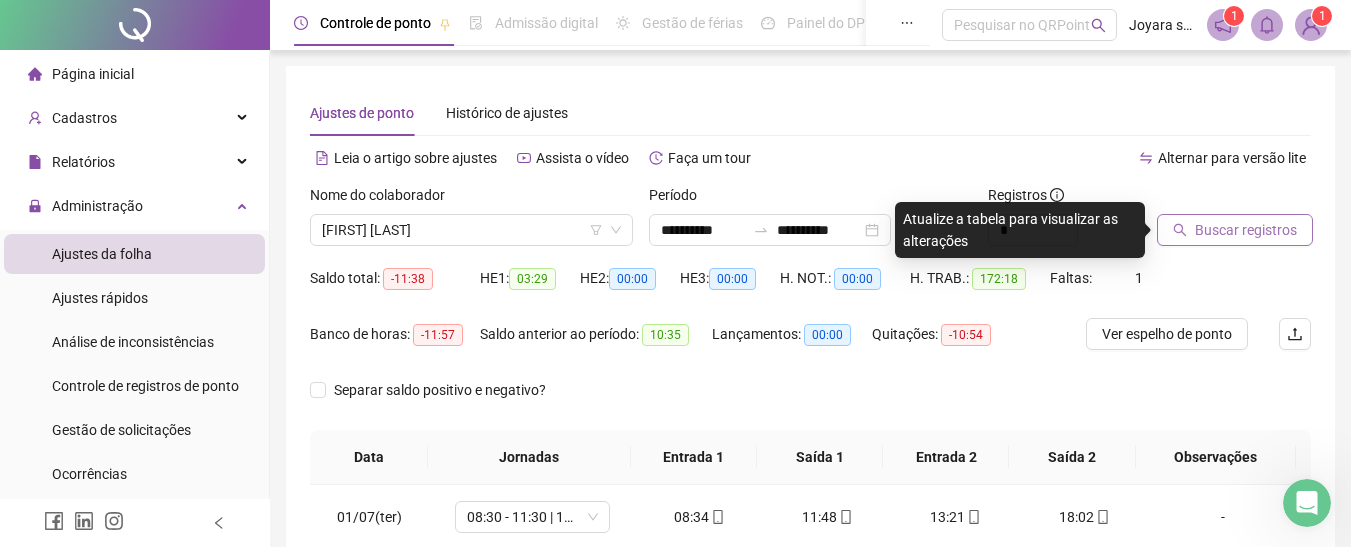 click on "Buscar registros" at bounding box center [1246, 230] 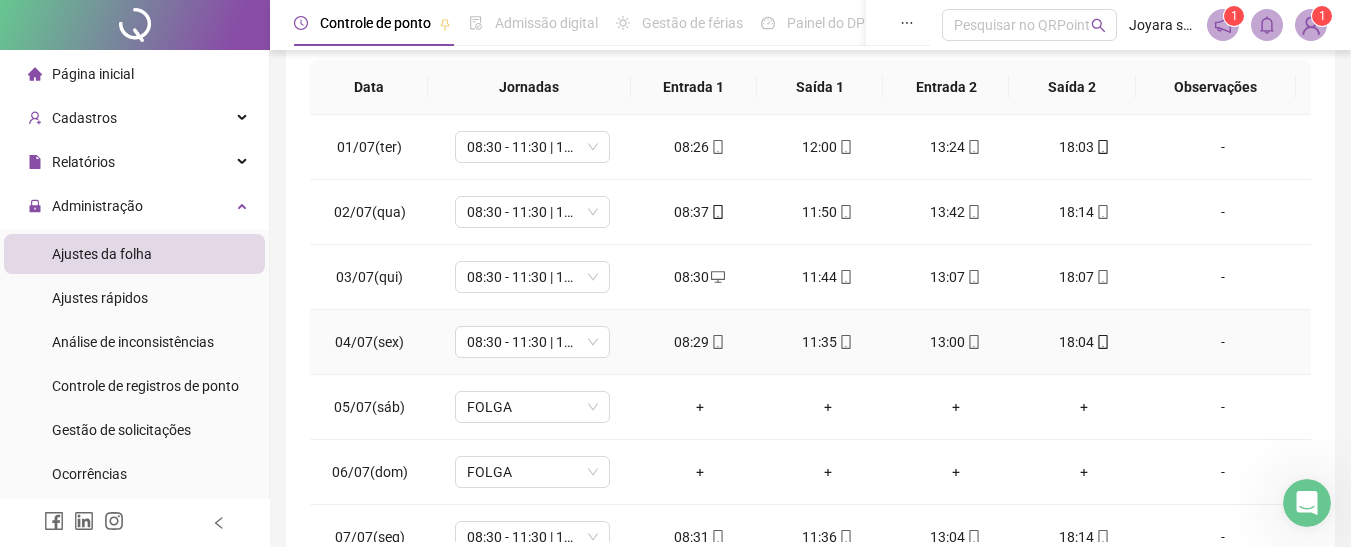 scroll, scrollTop: 400, scrollLeft: 0, axis: vertical 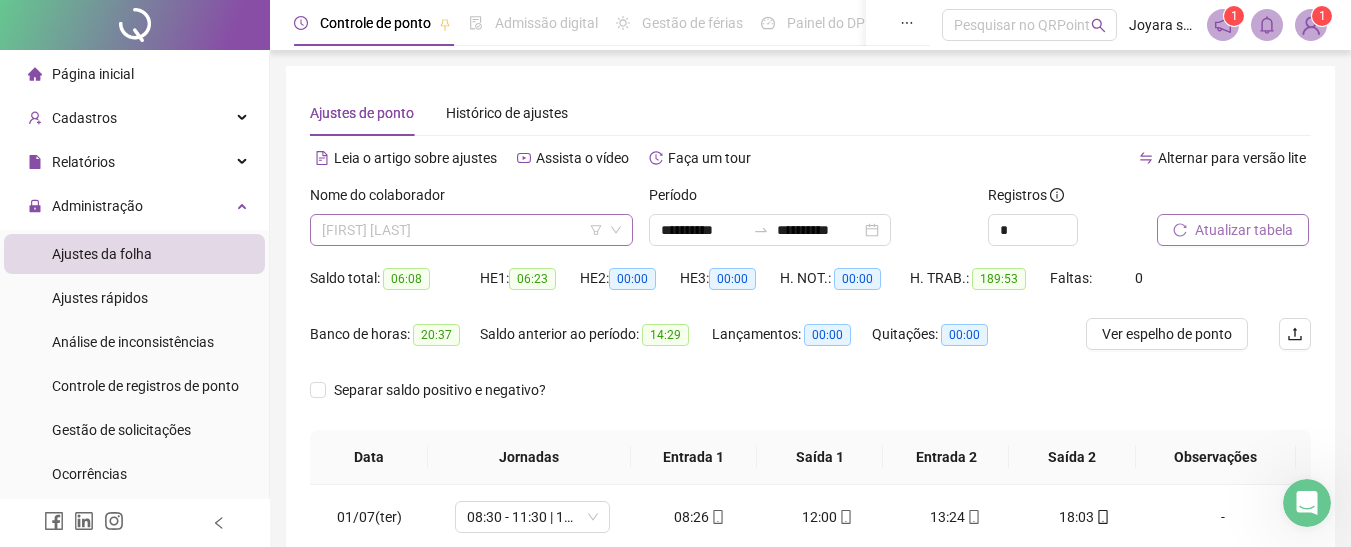 click on "[FIRST] [LAST]" at bounding box center (471, 230) 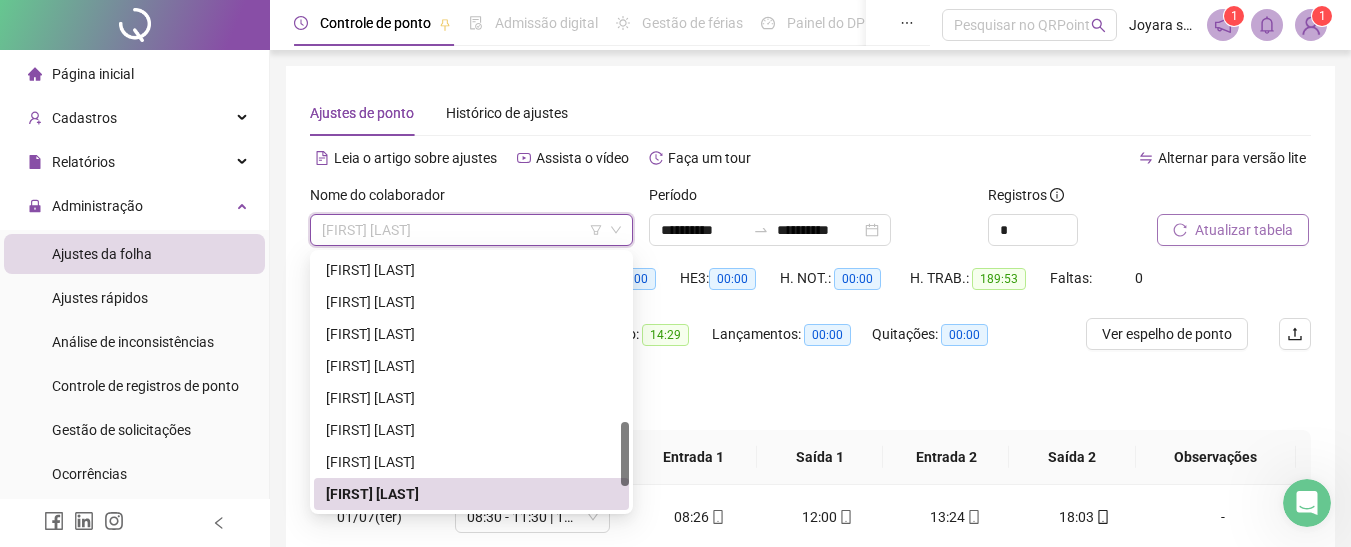 click on "Ajustes de ponto Histórico de ajustes" at bounding box center [810, 113] 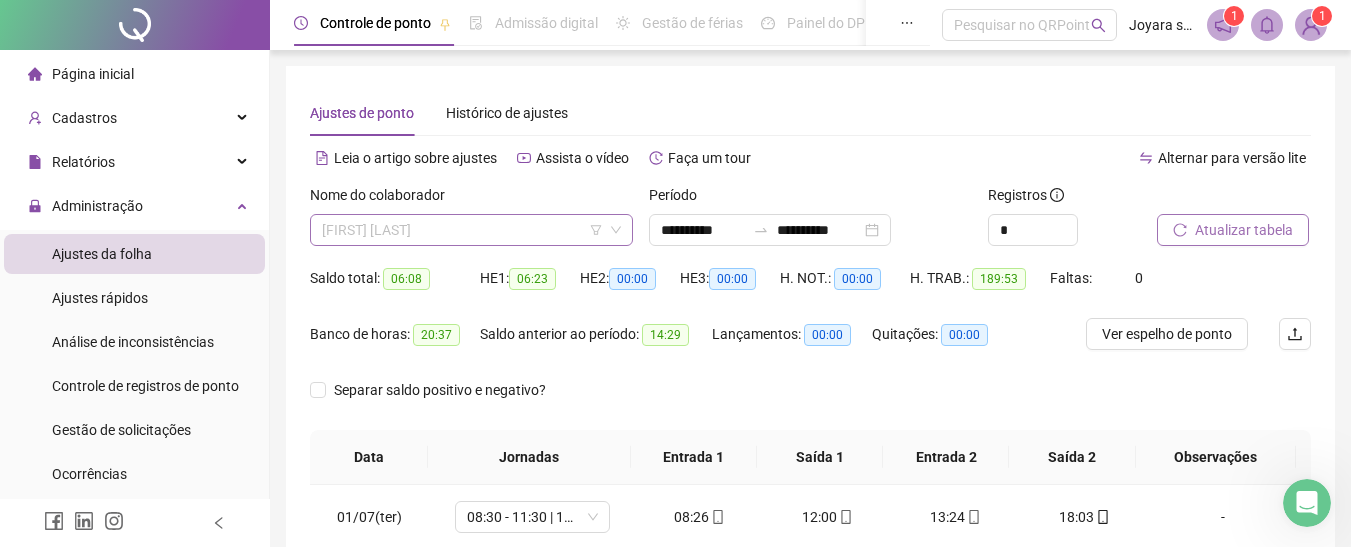 click on "[FIRST] [LAST]" at bounding box center [471, 230] 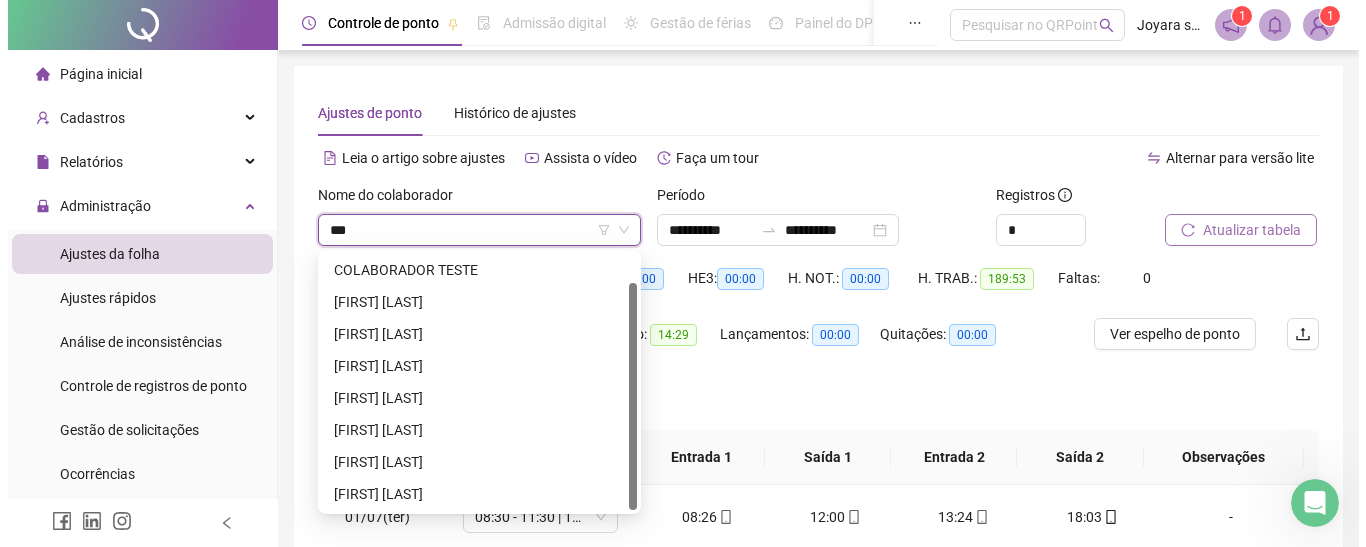 scroll, scrollTop: 0, scrollLeft: 0, axis: both 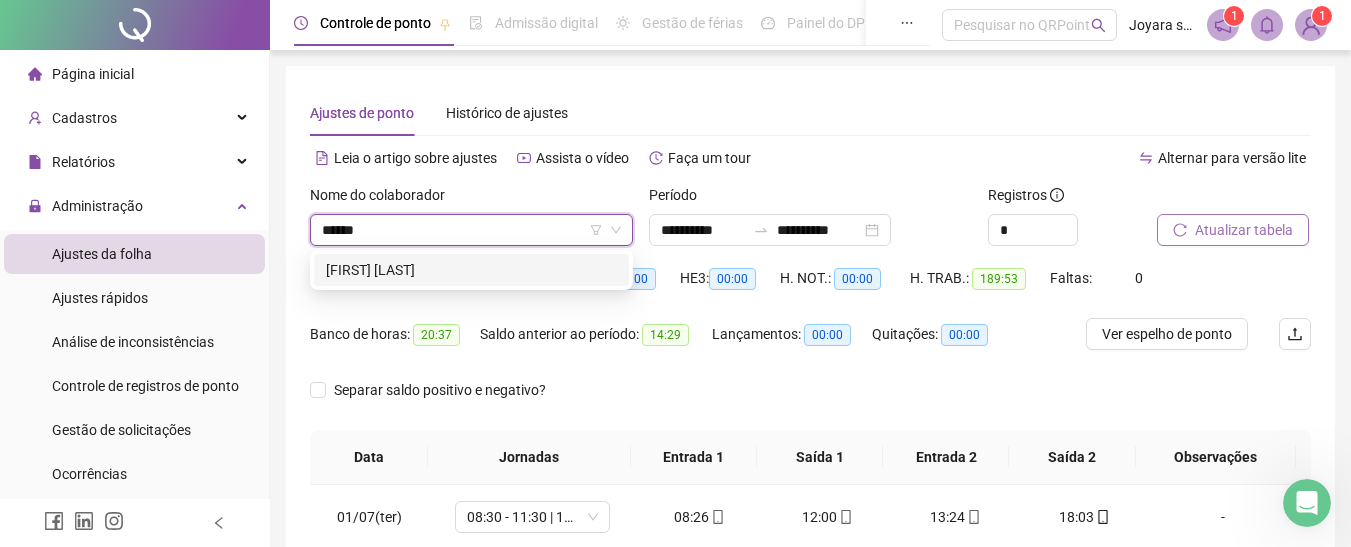 type on "*******" 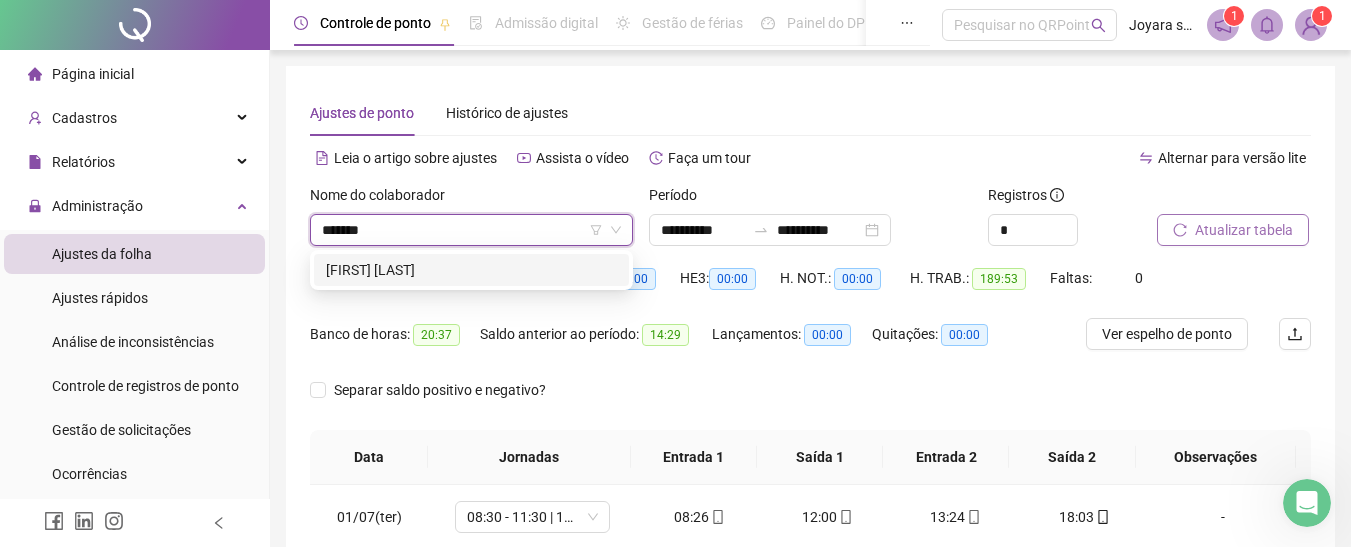 click on "[FIRST] [LAST]" at bounding box center [471, 270] 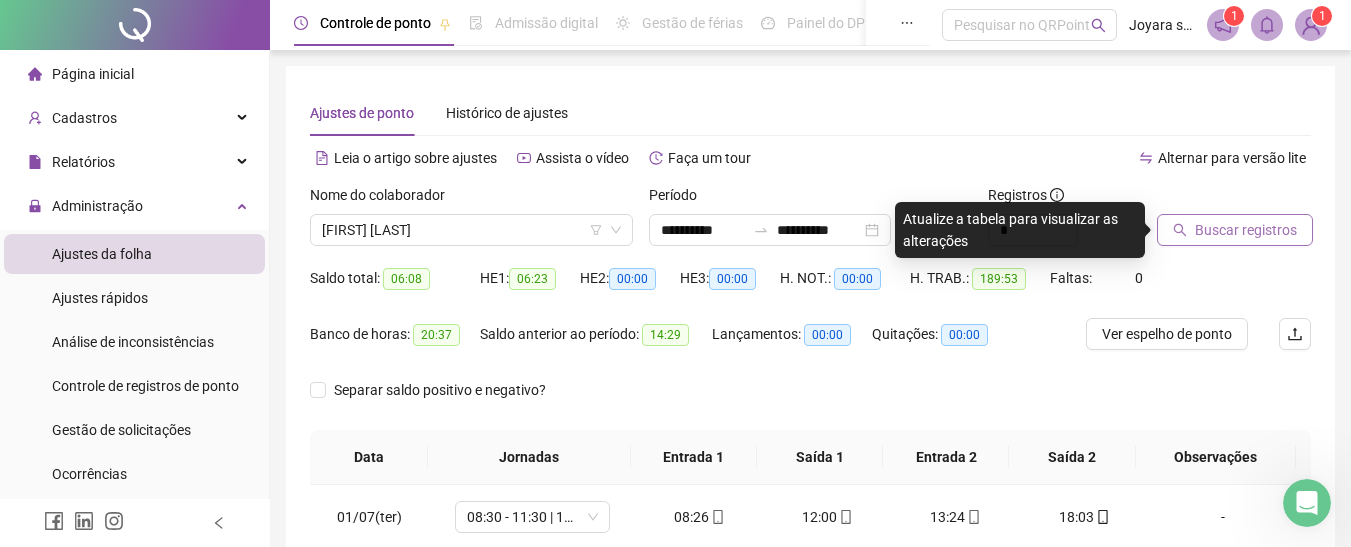 click on "Buscar registros" at bounding box center (1246, 230) 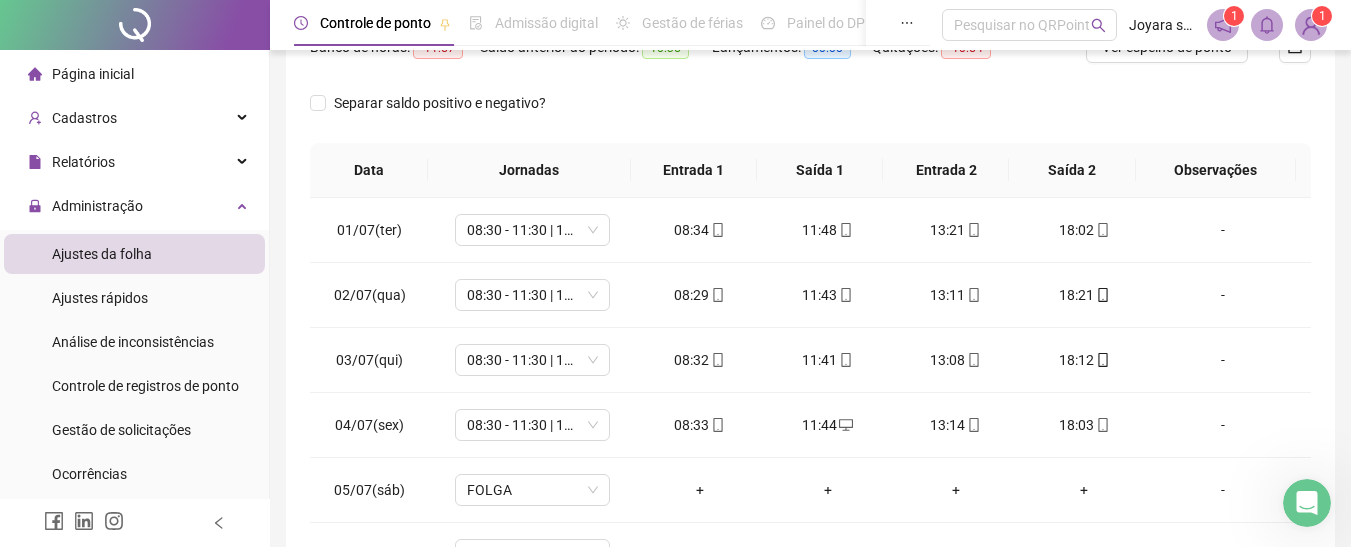 scroll, scrollTop: 475, scrollLeft: 0, axis: vertical 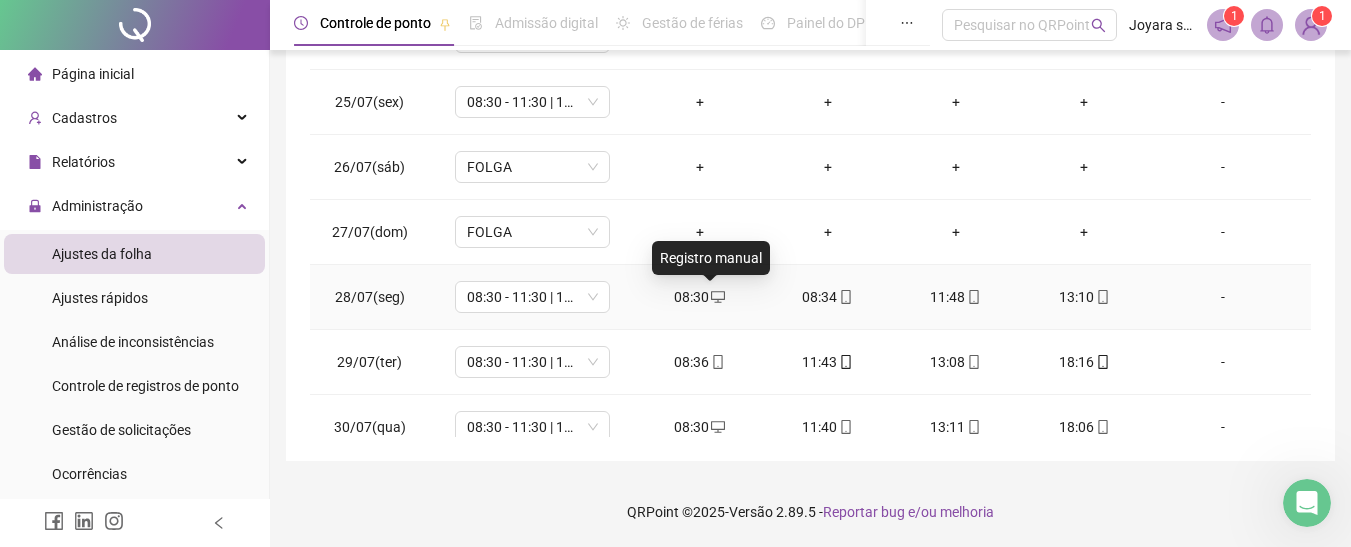 click 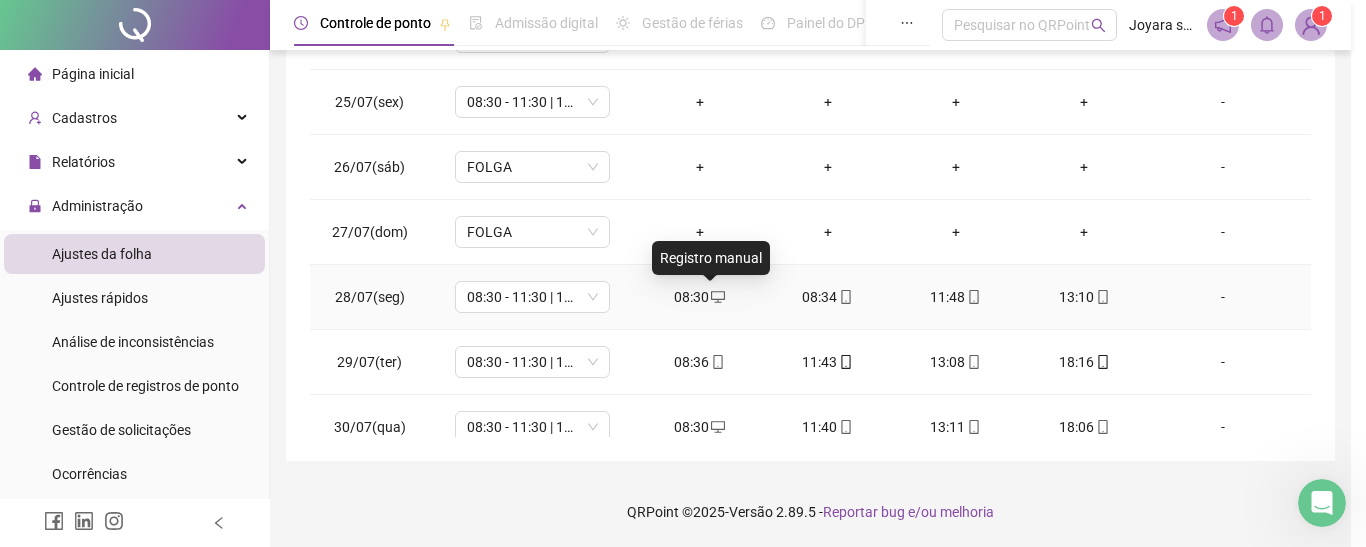 type on "**********" 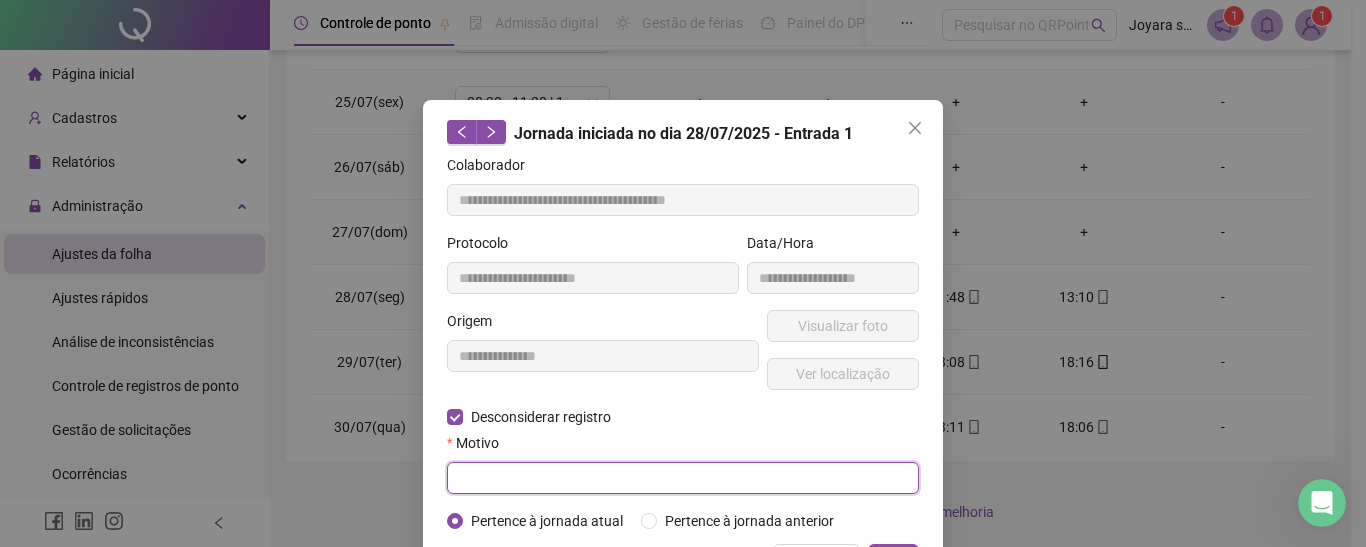 click at bounding box center [683, 478] 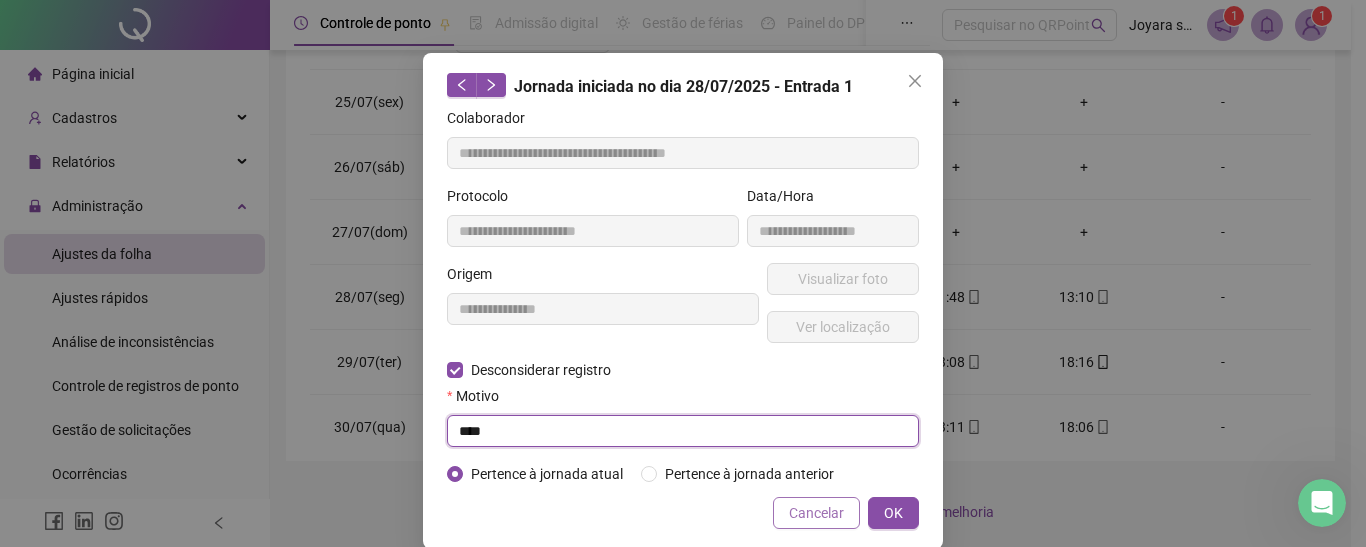 scroll, scrollTop: 72, scrollLeft: 0, axis: vertical 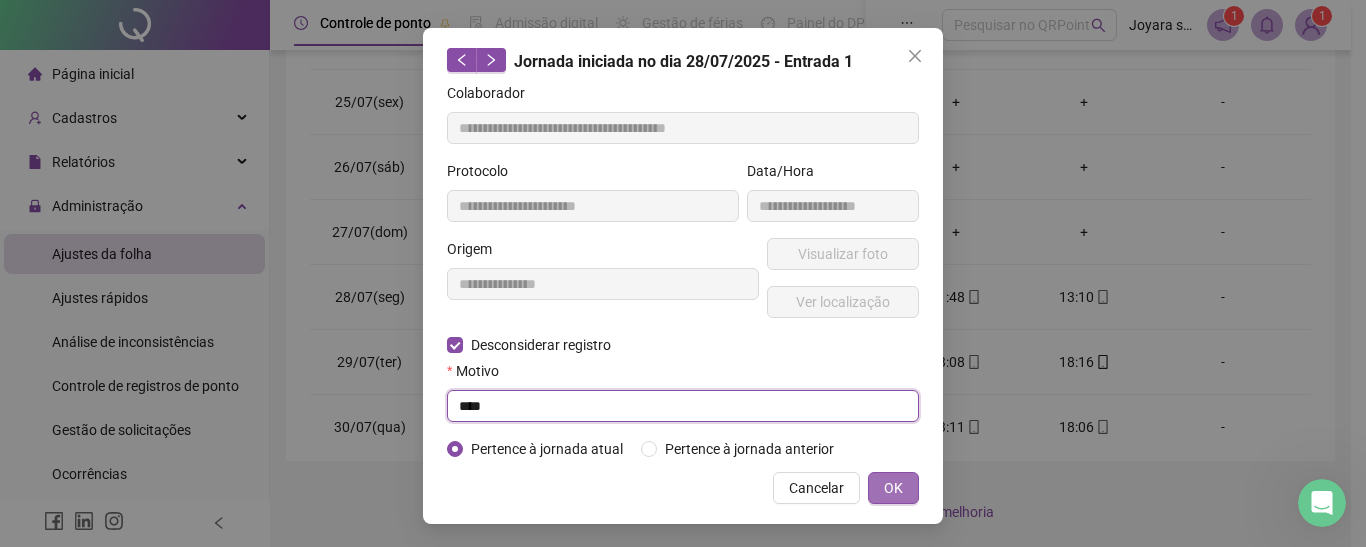 type on "****" 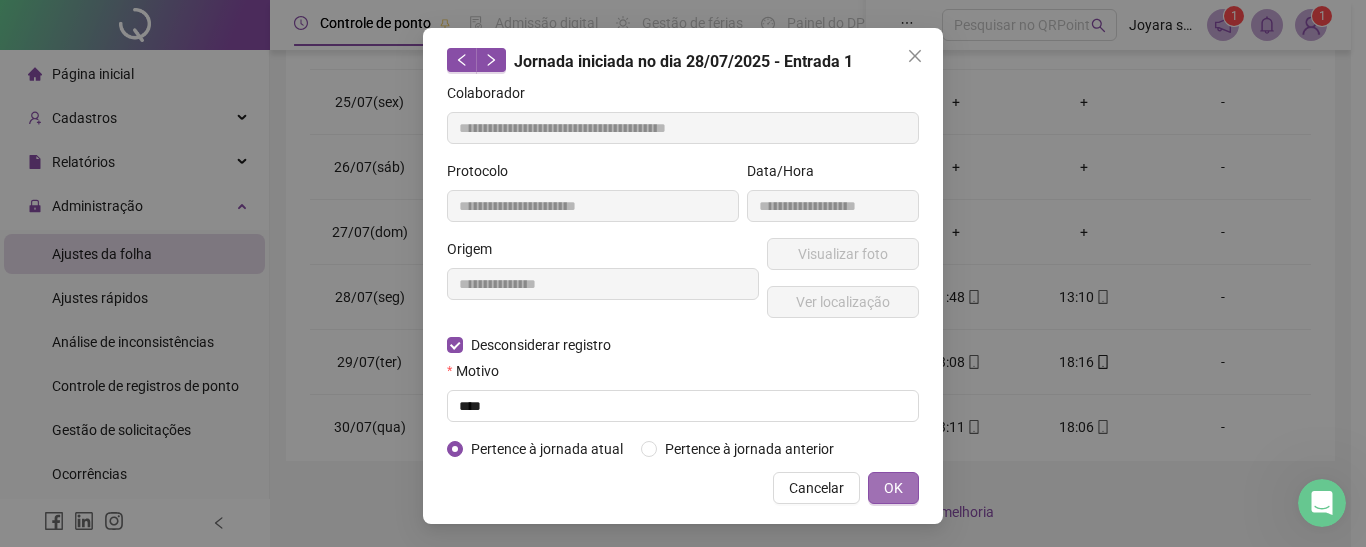 click on "OK" at bounding box center [893, 488] 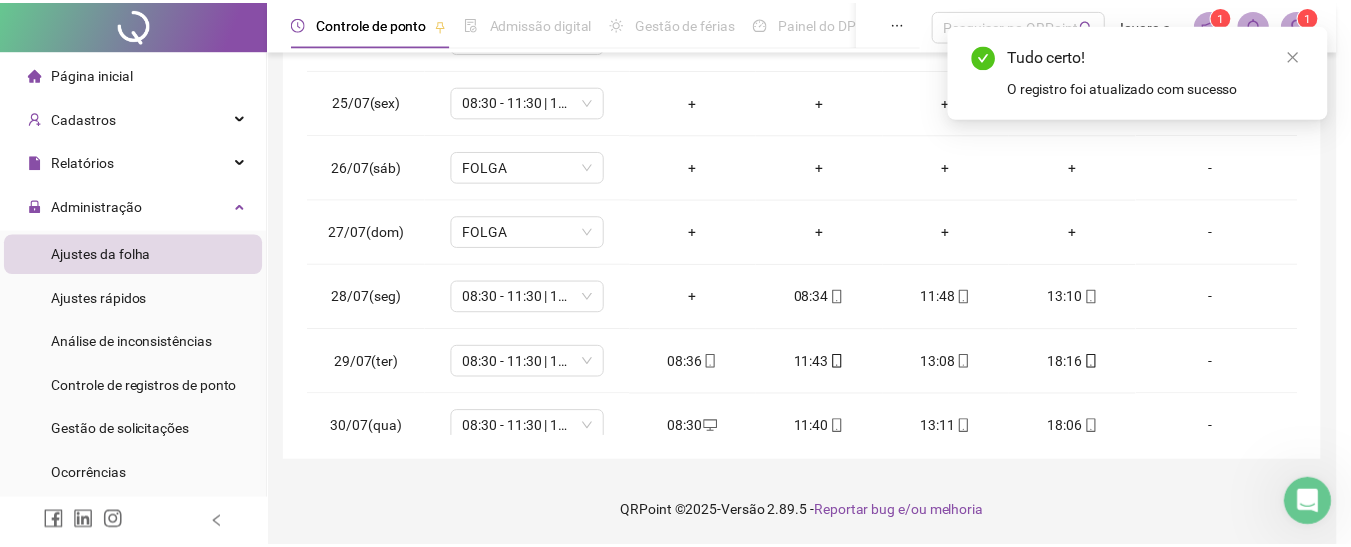 scroll, scrollTop: 0, scrollLeft: 0, axis: both 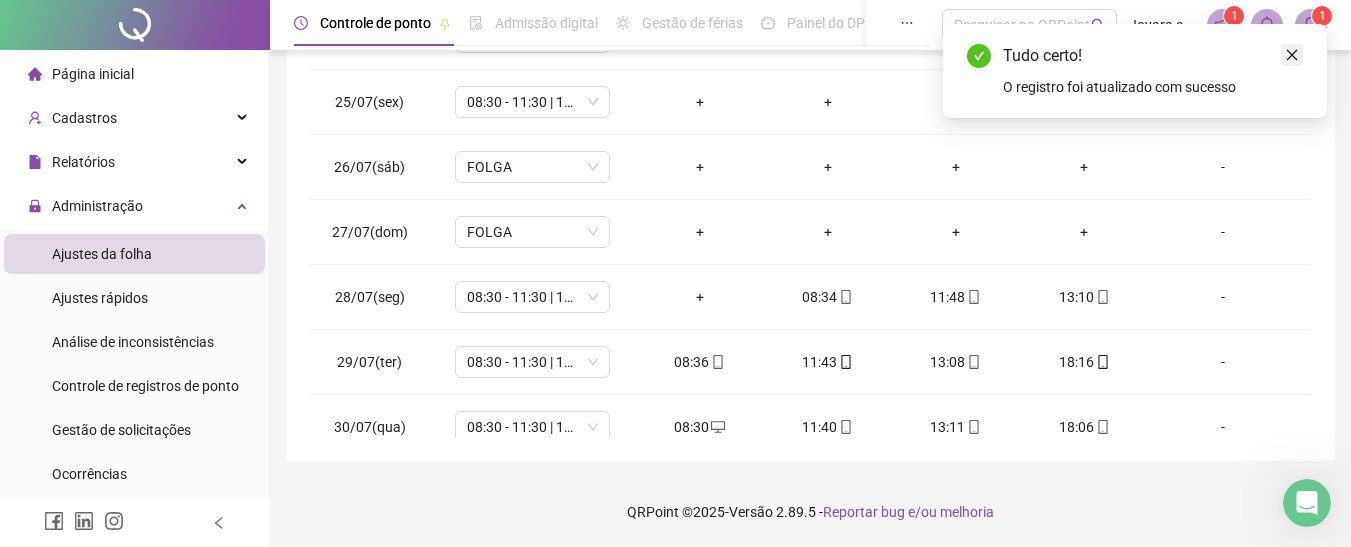 click 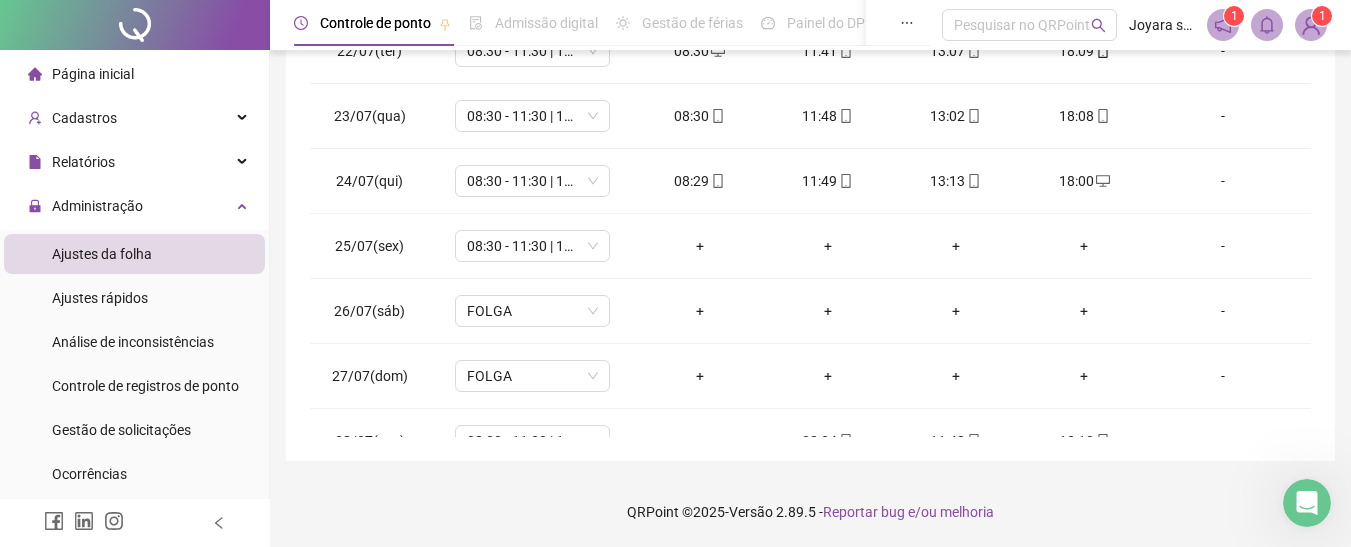 scroll, scrollTop: 0, scrollLeft: 0, axis: both 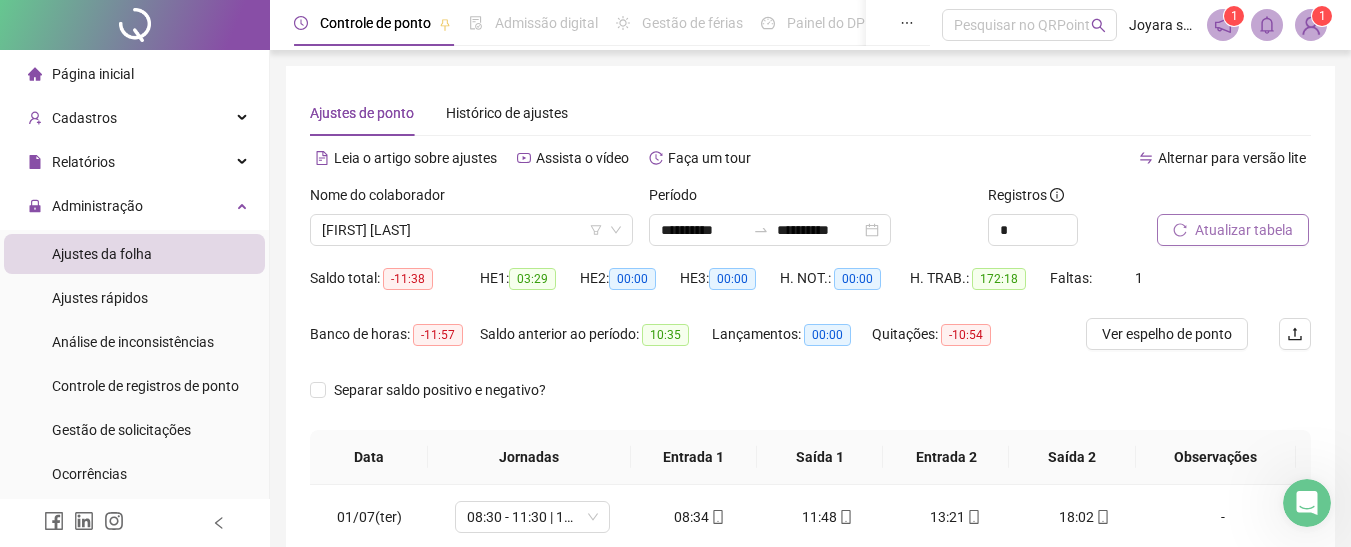 click 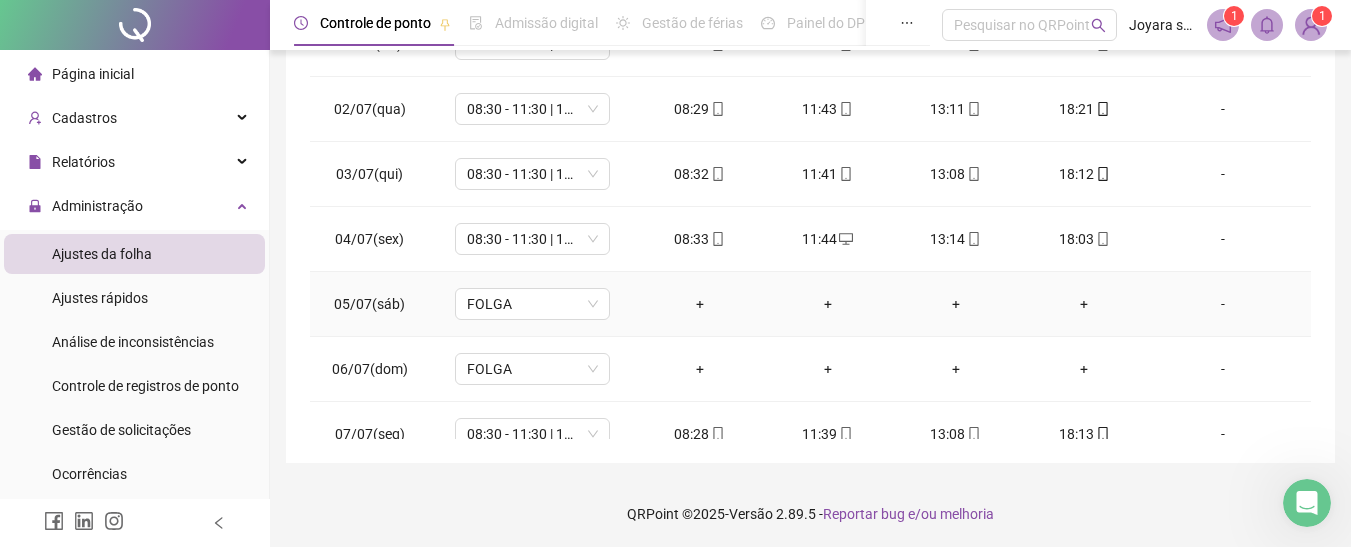scroll, scrollTop: 475, scrollLeft: 0, axis: vertical 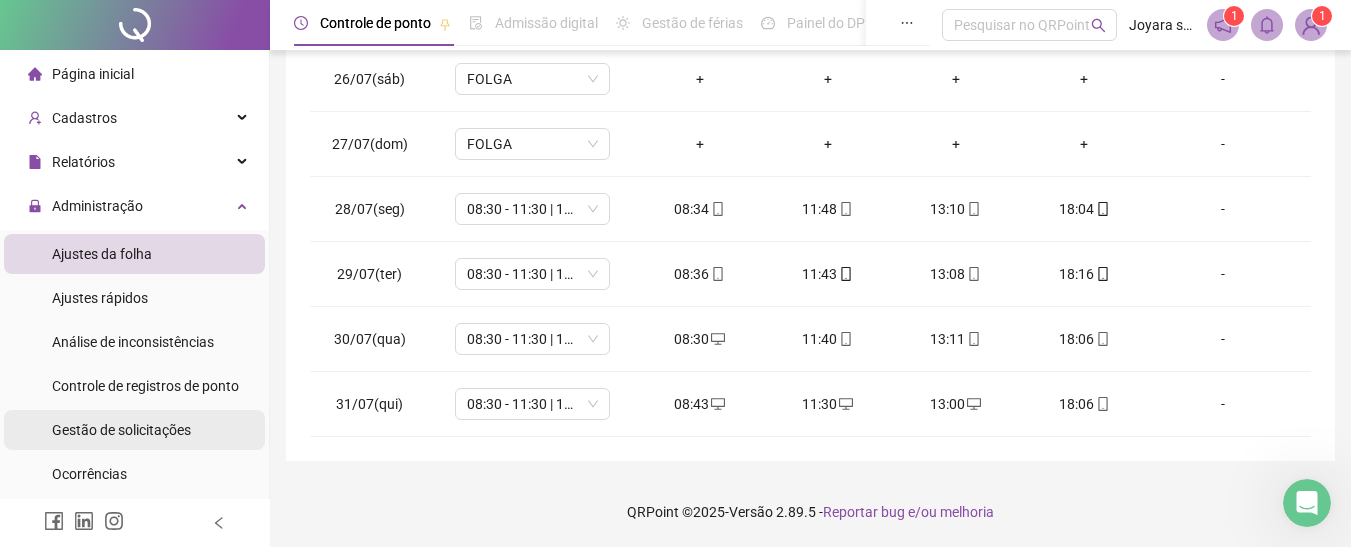 click on "Gestão de solicitações" at bounding box center [121, 430] 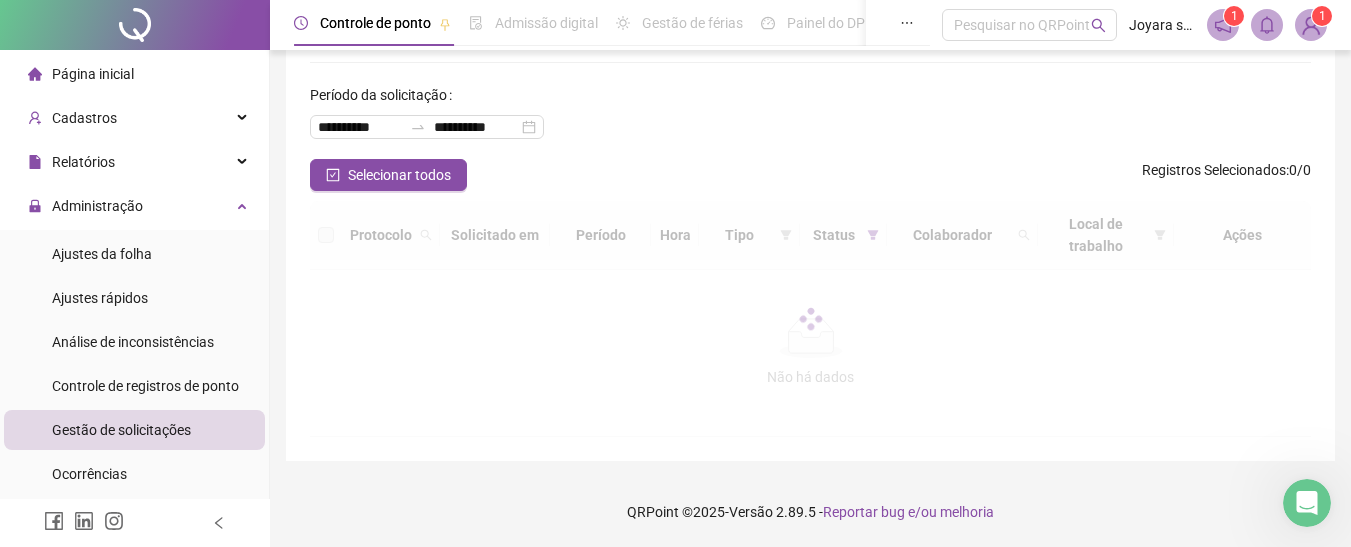 scroll, scrollTop: 73, scrollLeft: 0, axis: vertical 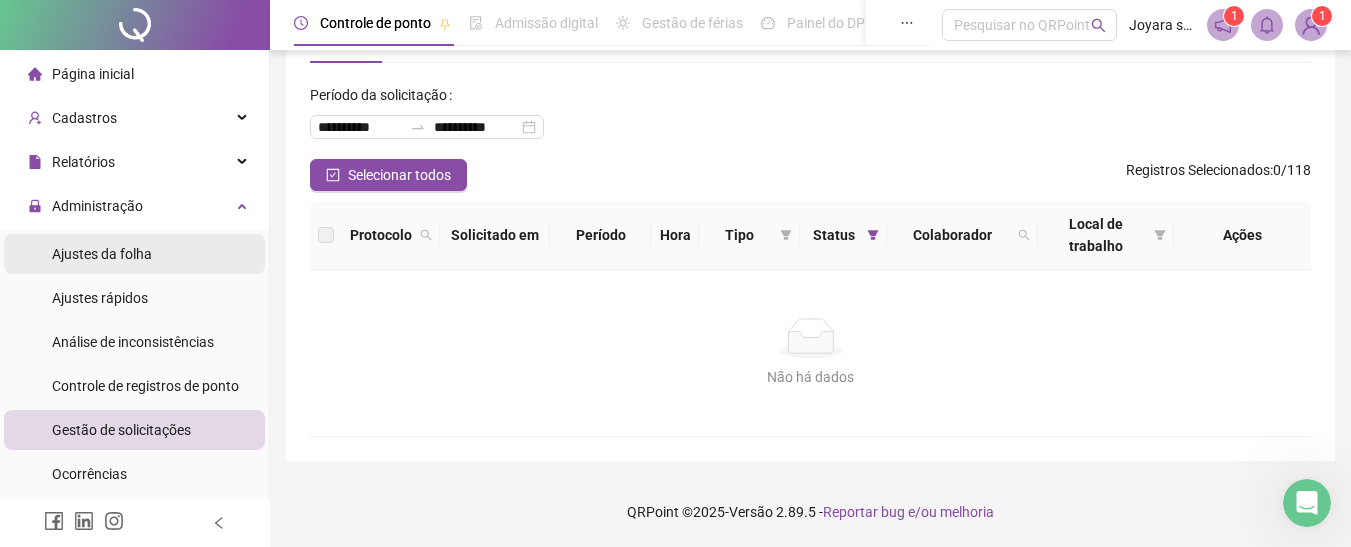 click on "Ajustes da folha" at bounding box center (102, 254) 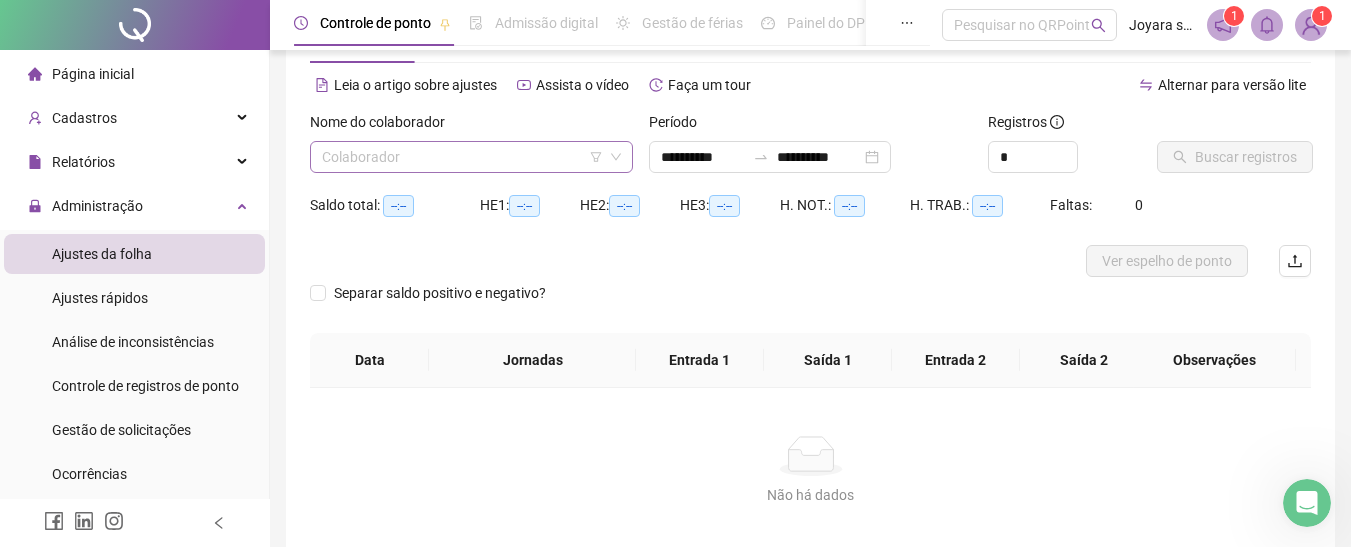 click at bounding box center [462, 157] 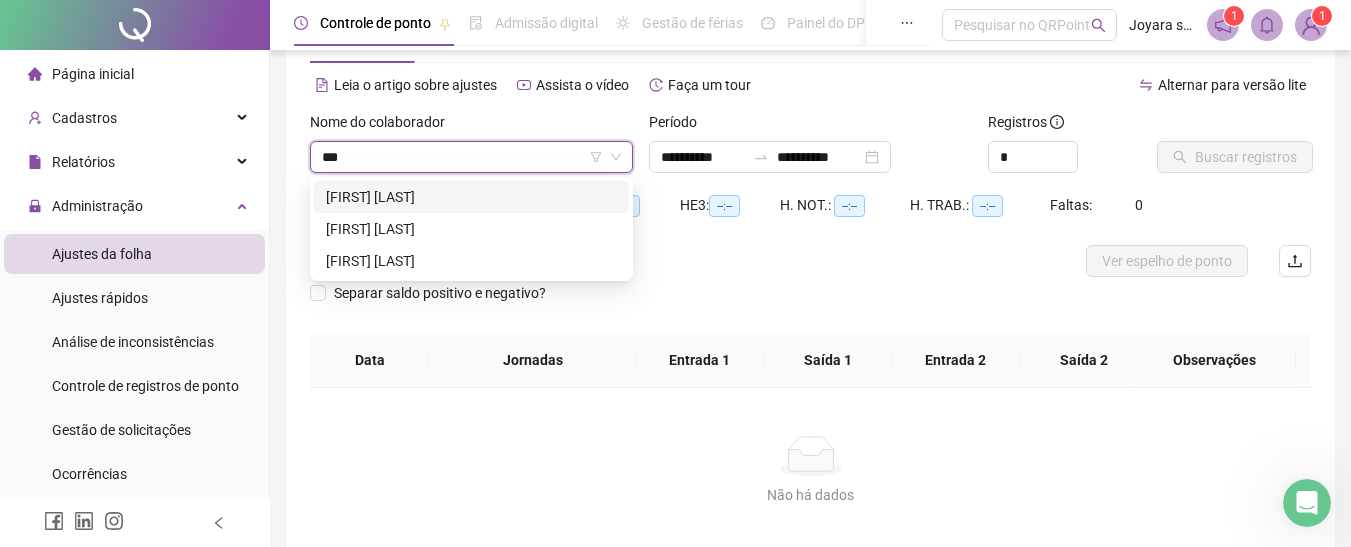 type on "****" 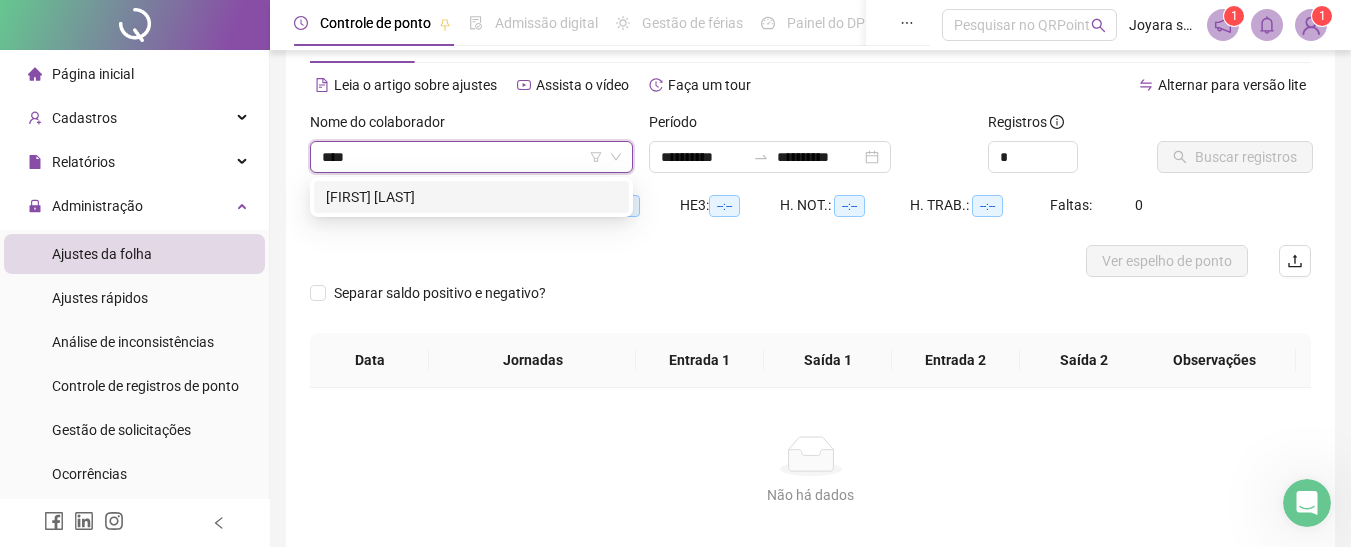 click on "[FIRST] [LAST]" at bounding box center (471, 197) 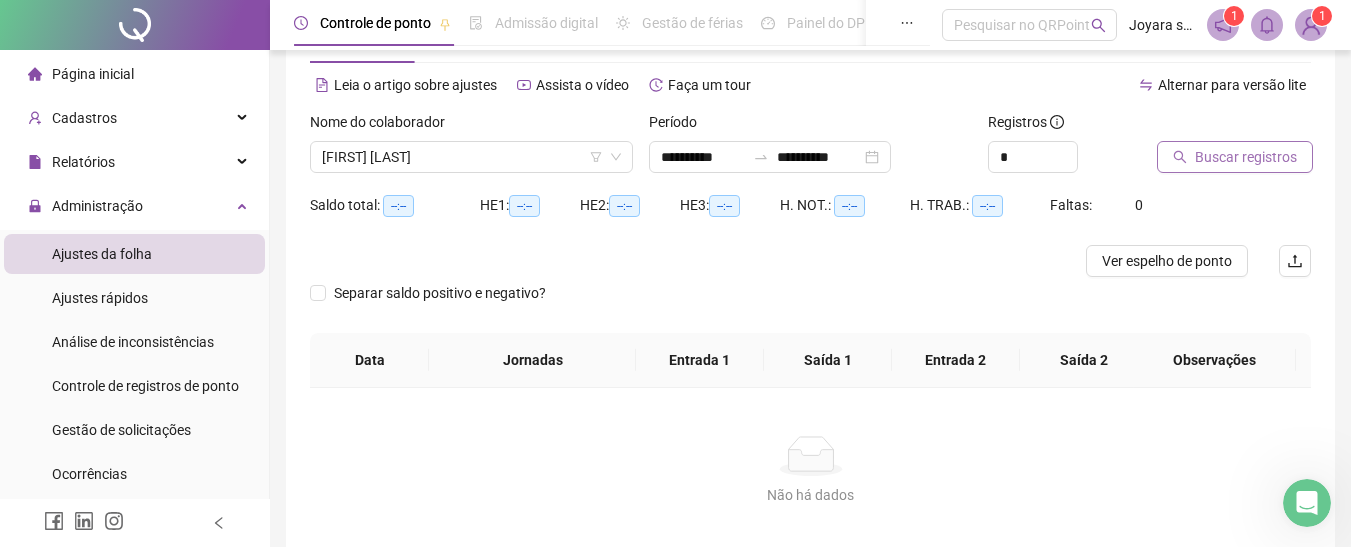 click on "Buscar registros" at bounding box center [1246, 157] 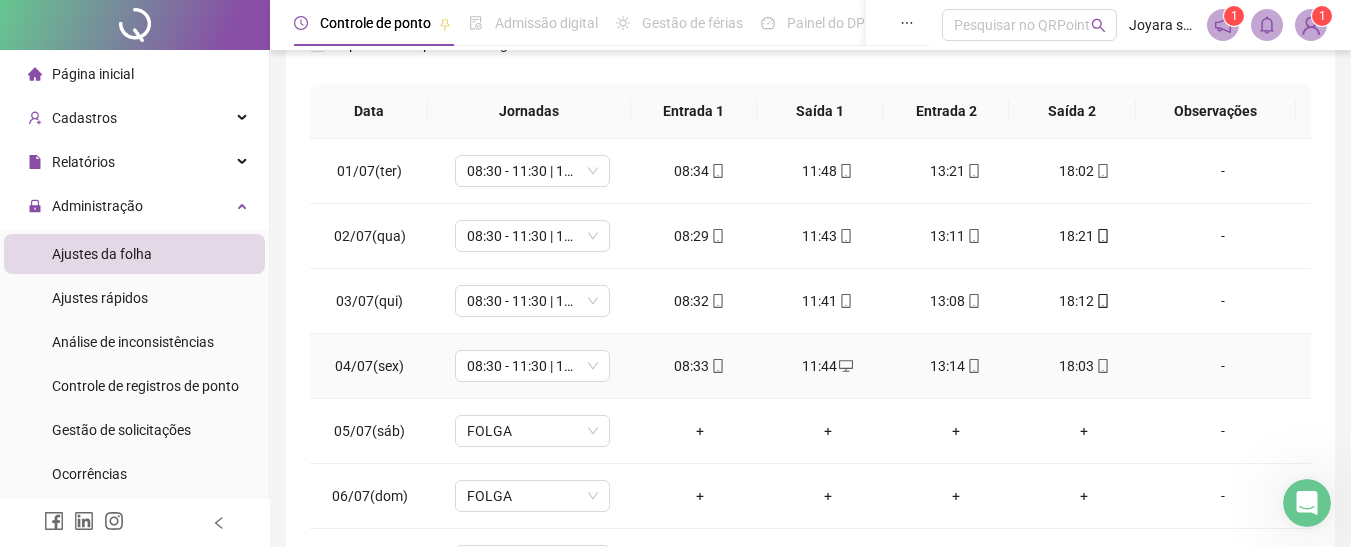 scroll, scrollTop: 373, scrollLeft: 0, axis: vertical 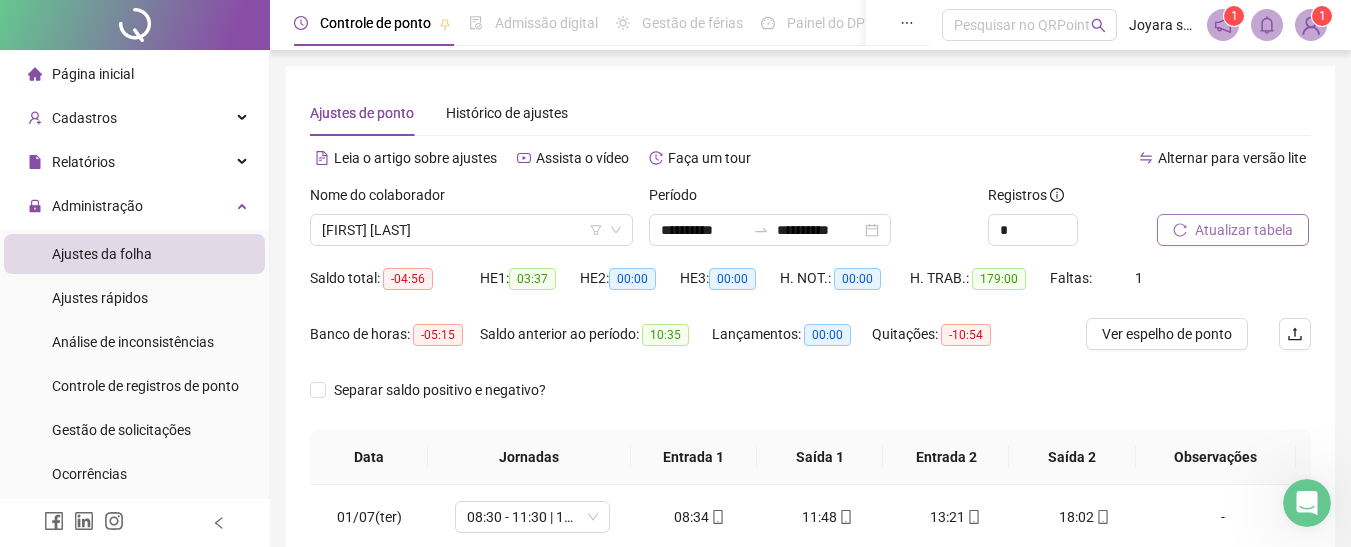 click on "Atualizar tabela" at bounding box center [1244, 230] 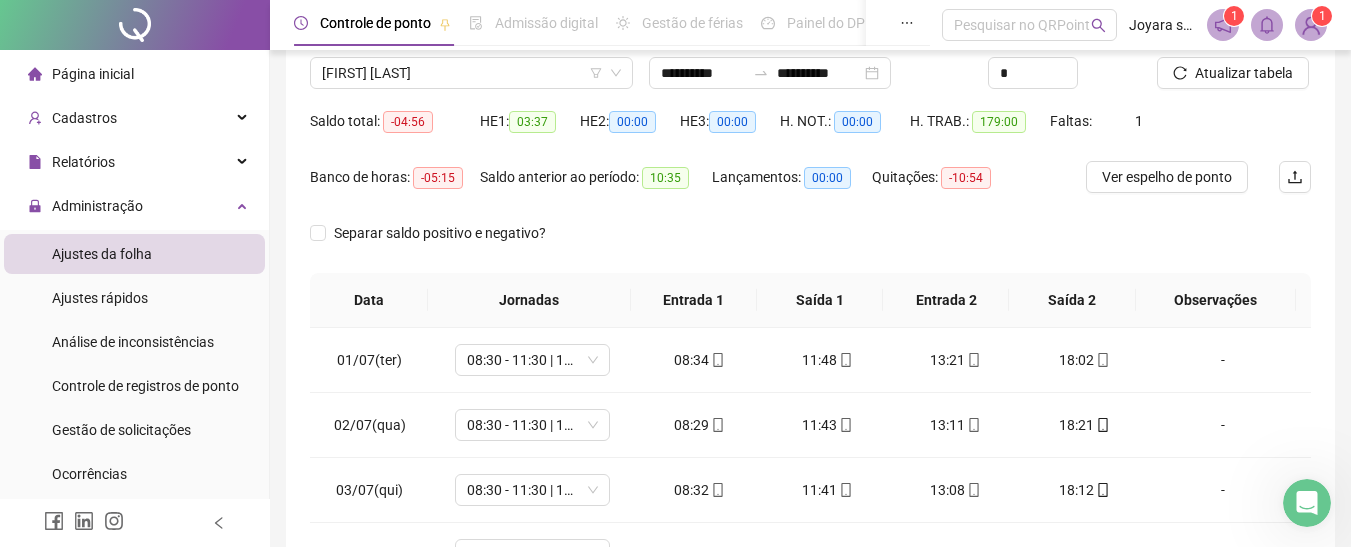 scroll, scrollTop: 0, scrollLeft: 0, axis: both 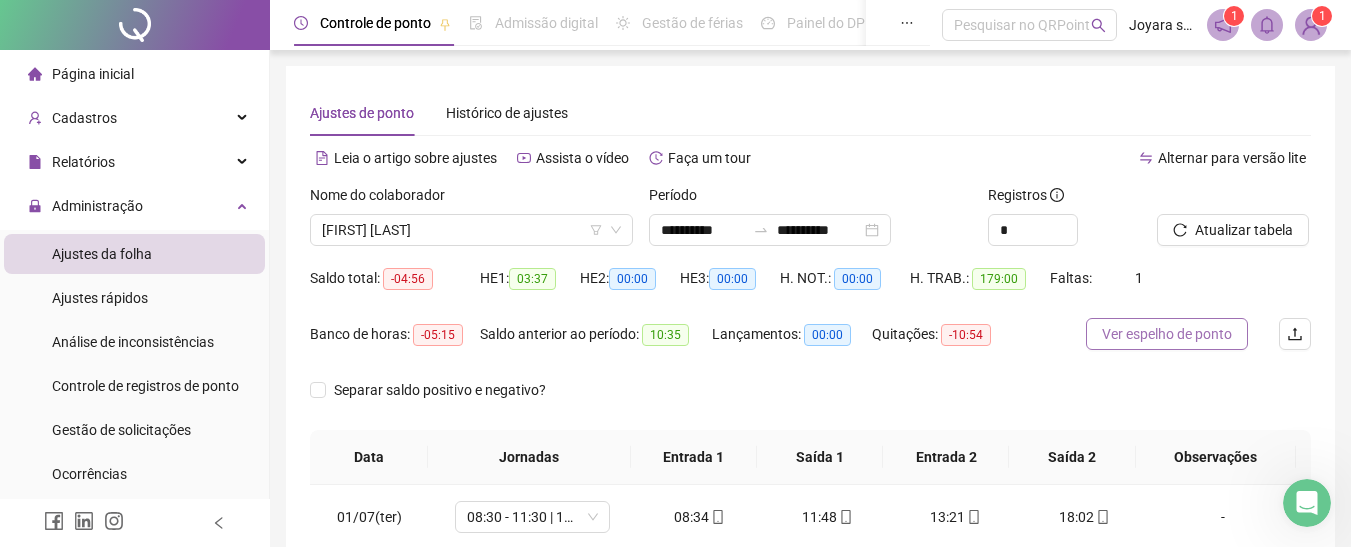 click on "Ver espelho de ponto" at bounding box center (1167, 334) 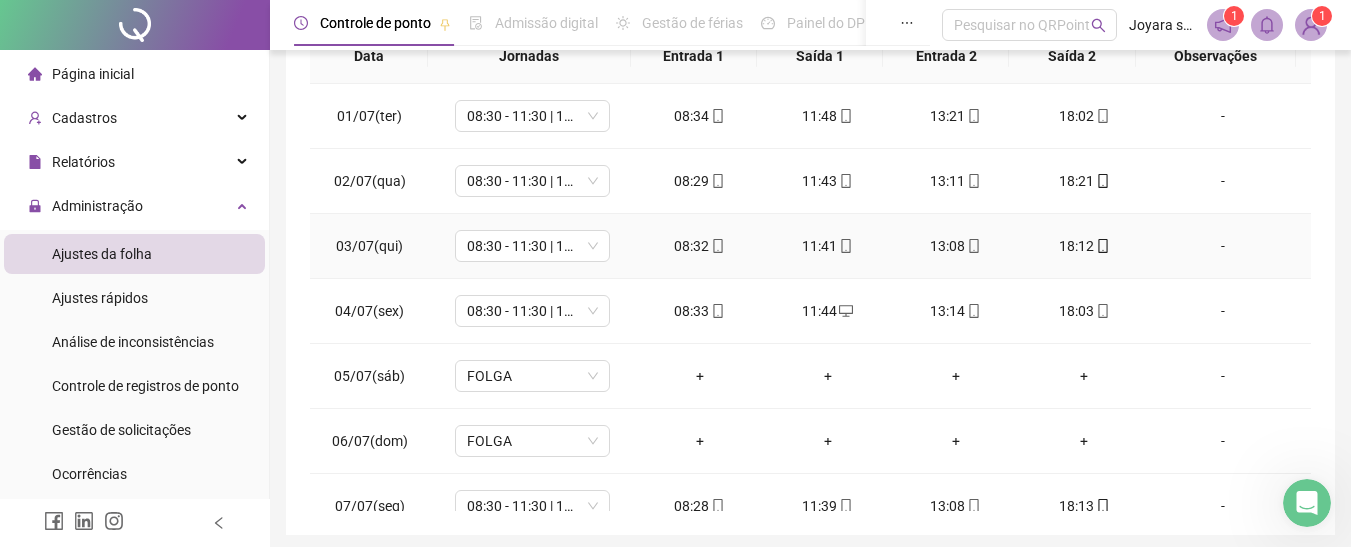 scroll, scrollTop: 475, scrollLeft: 0, axis: vertical 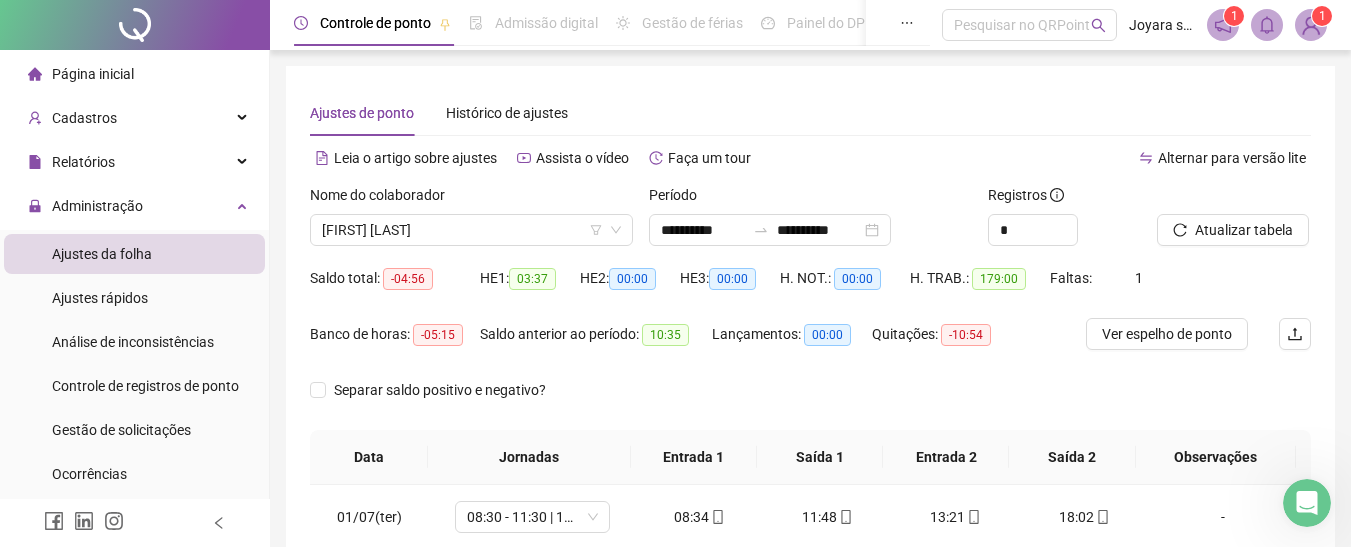 click on "**********" at bounding box center (810, 501) 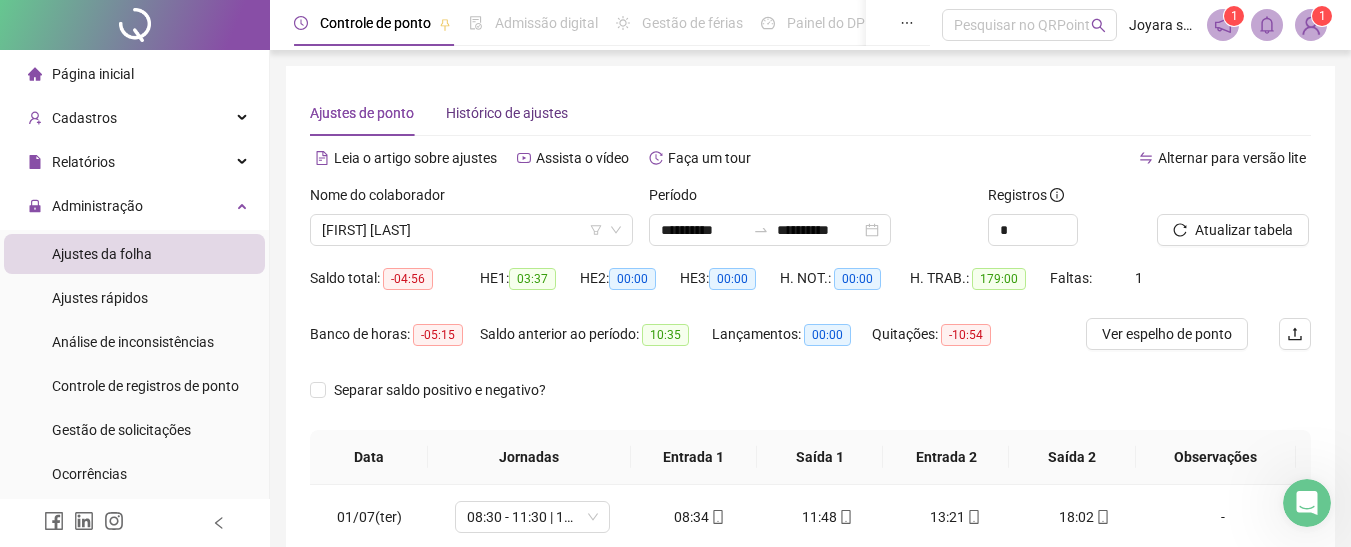 click on "Histórico de ajustes" at bounding box center [507, 113] 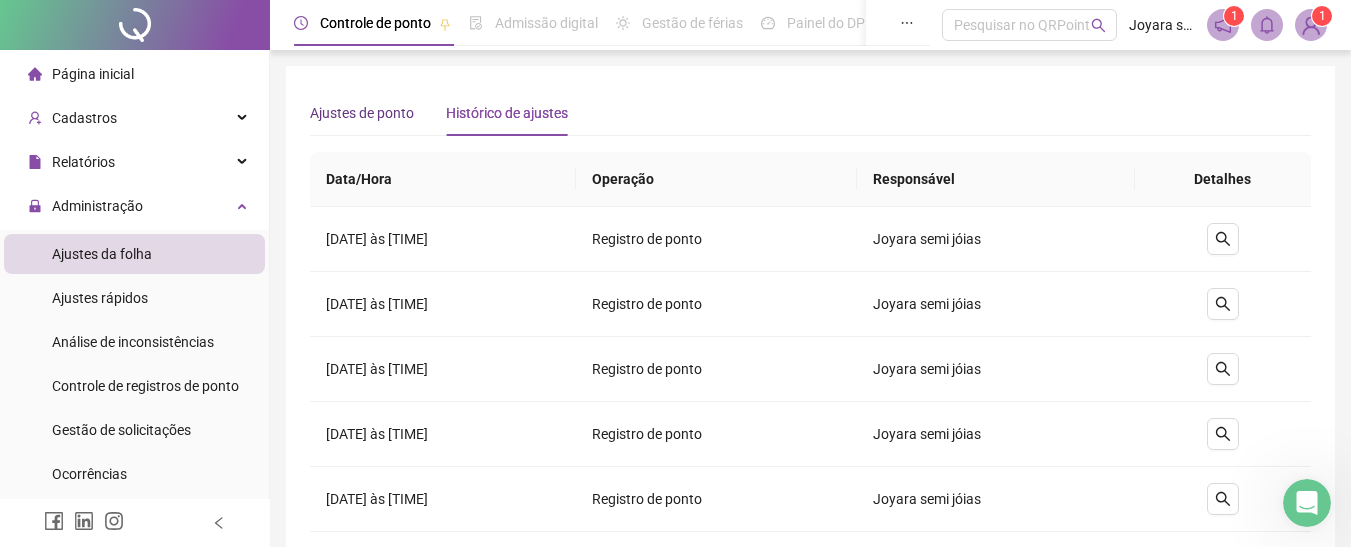 click on "Ajustes de ponto" at bounding box center (362, 113) 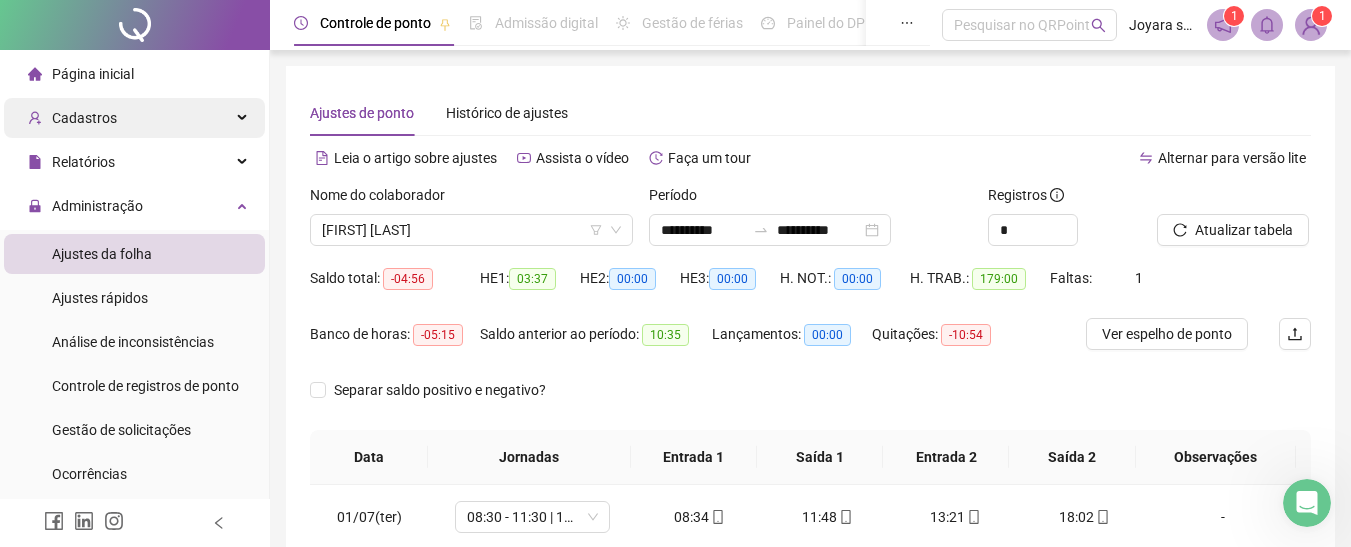 click on "Cadastros" at bounding box center [84, 118] 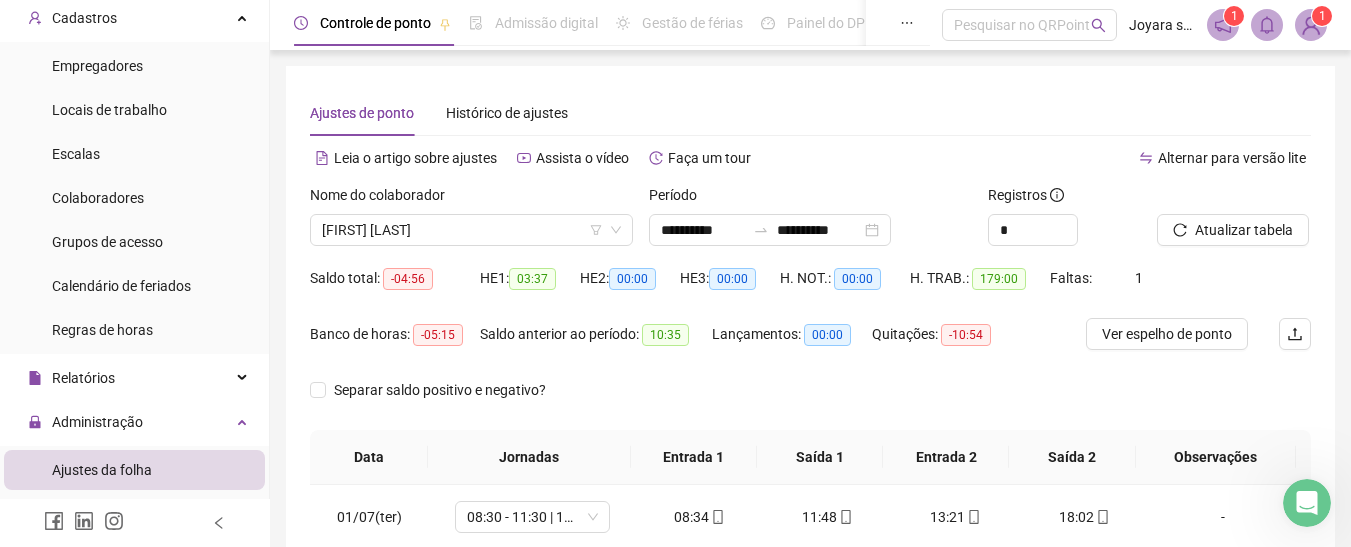 scroll, scrollTop: 200, scrollLeft: 0, axis: vertical 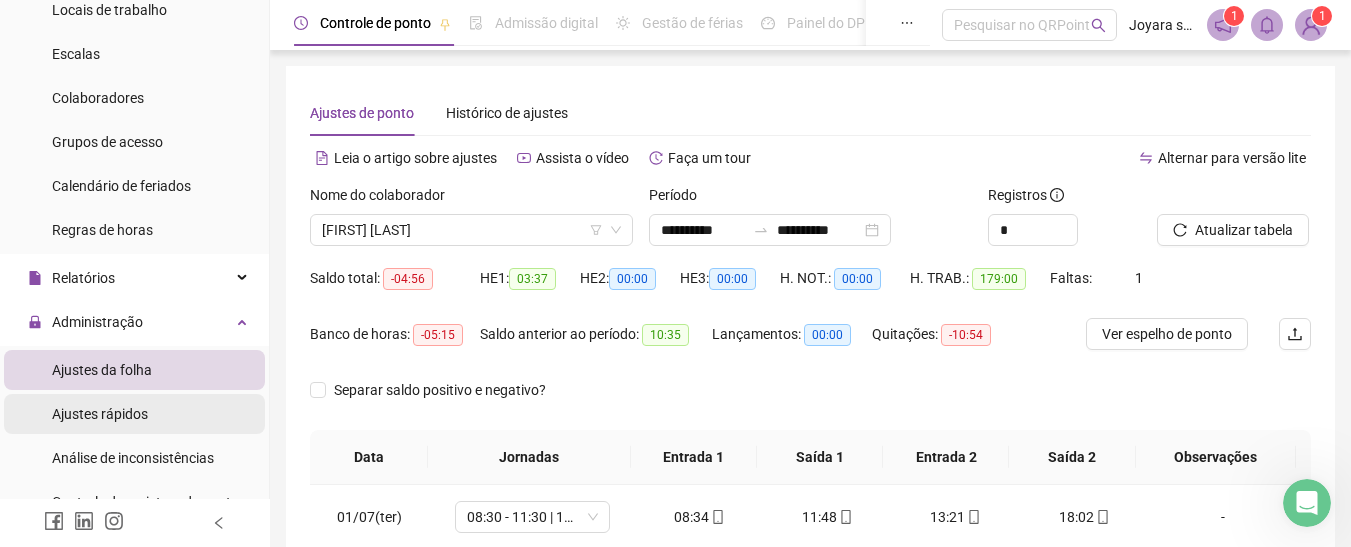 click on "Ajustes rápidos" at bounding box center [100, 414] 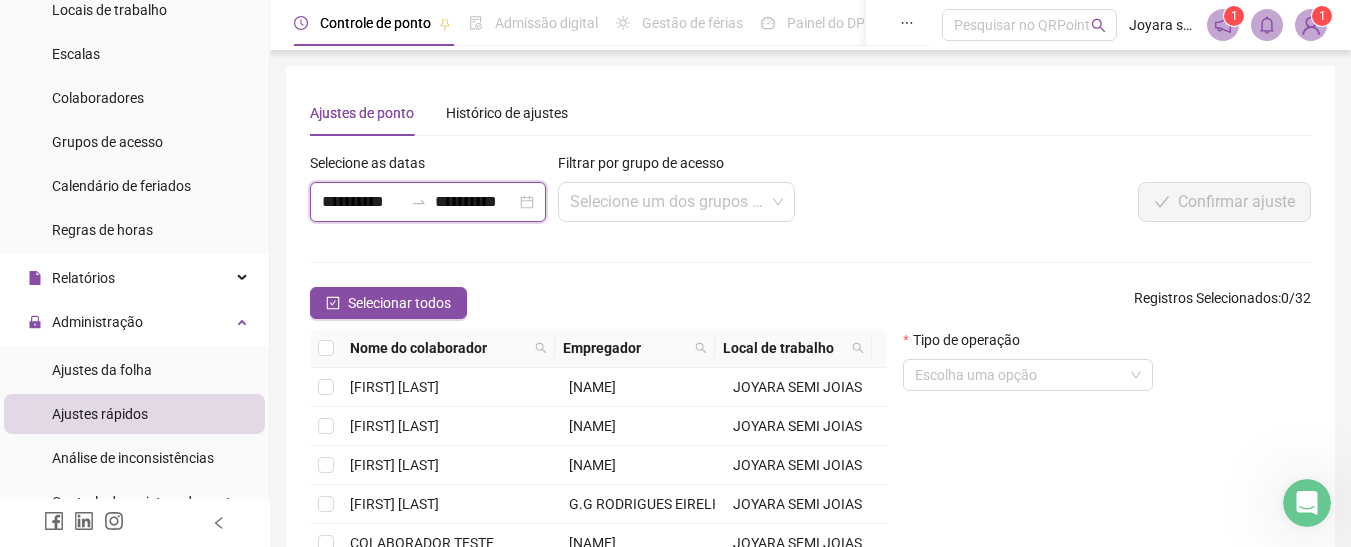click on "**********" at bounding box center [362, 202] 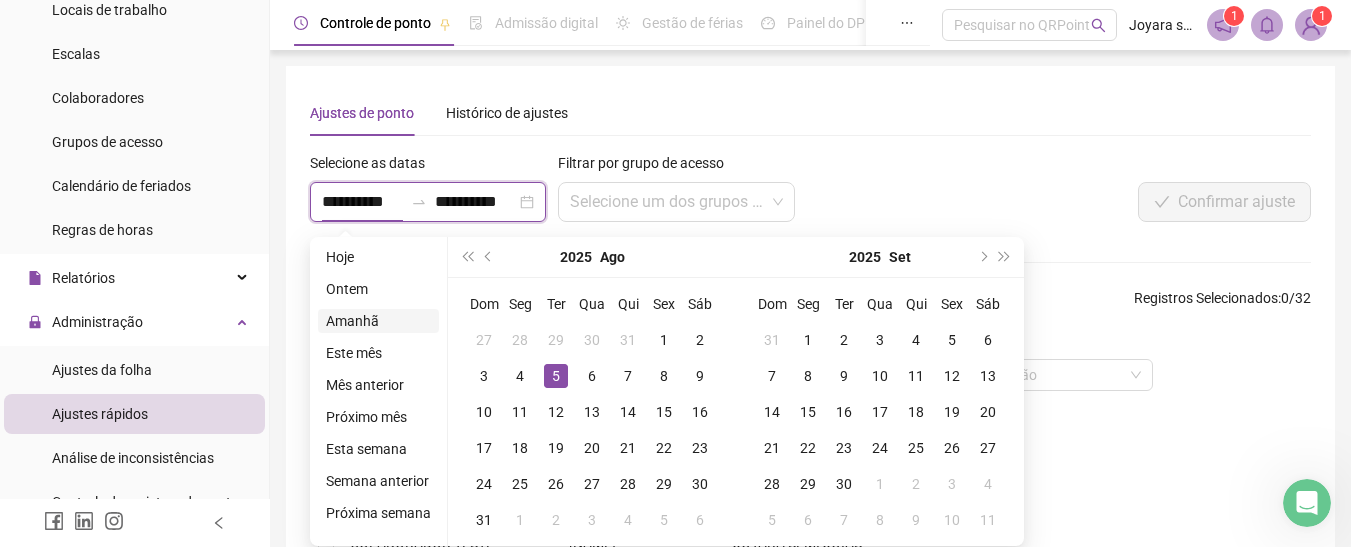 type on "**********" 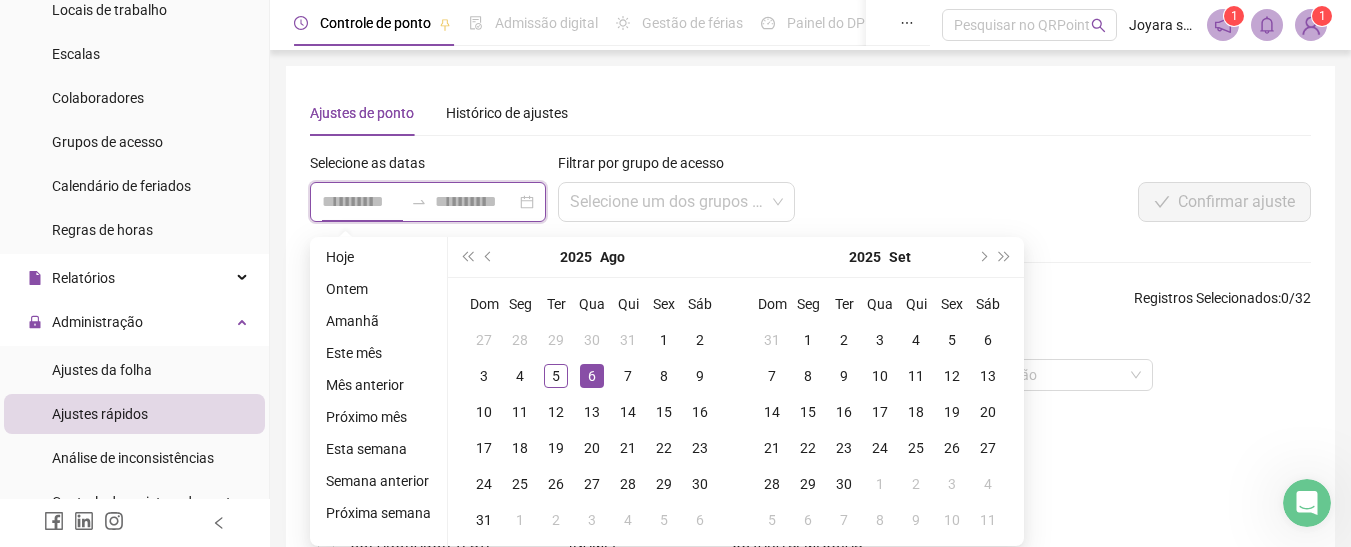 type on "**********" 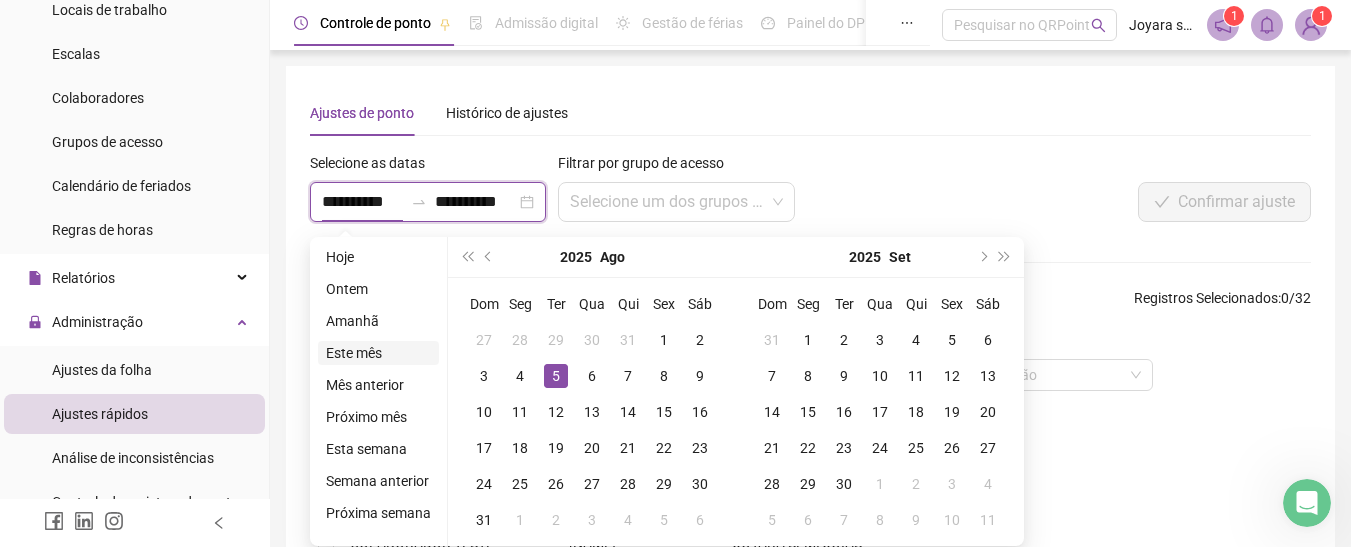 type on "**********" 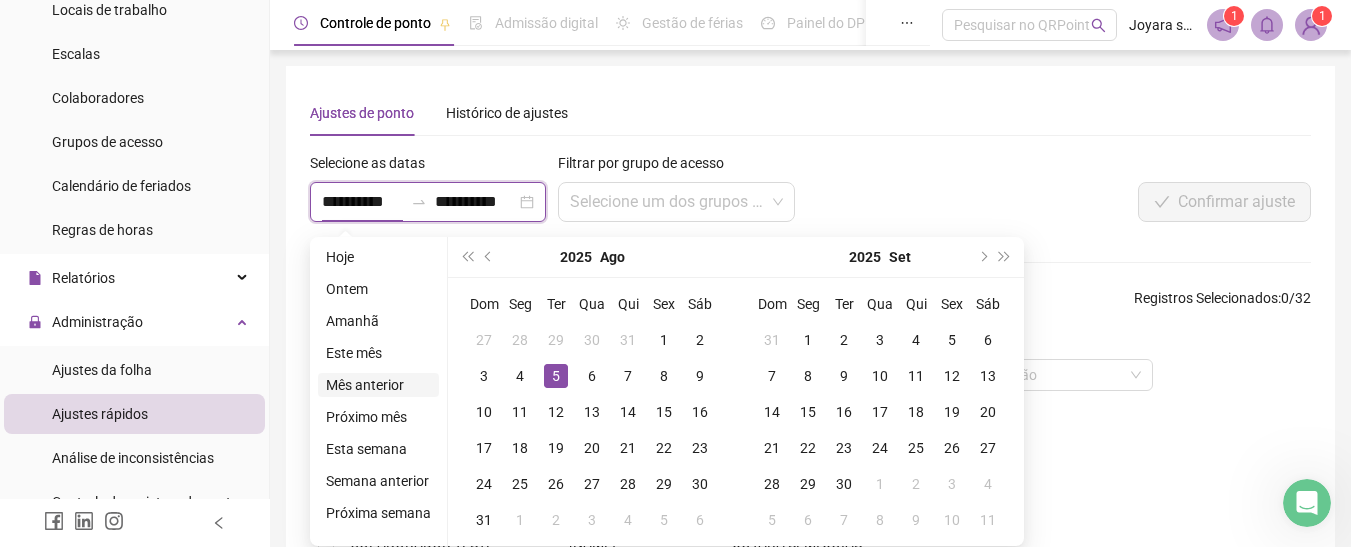 type on "**********" 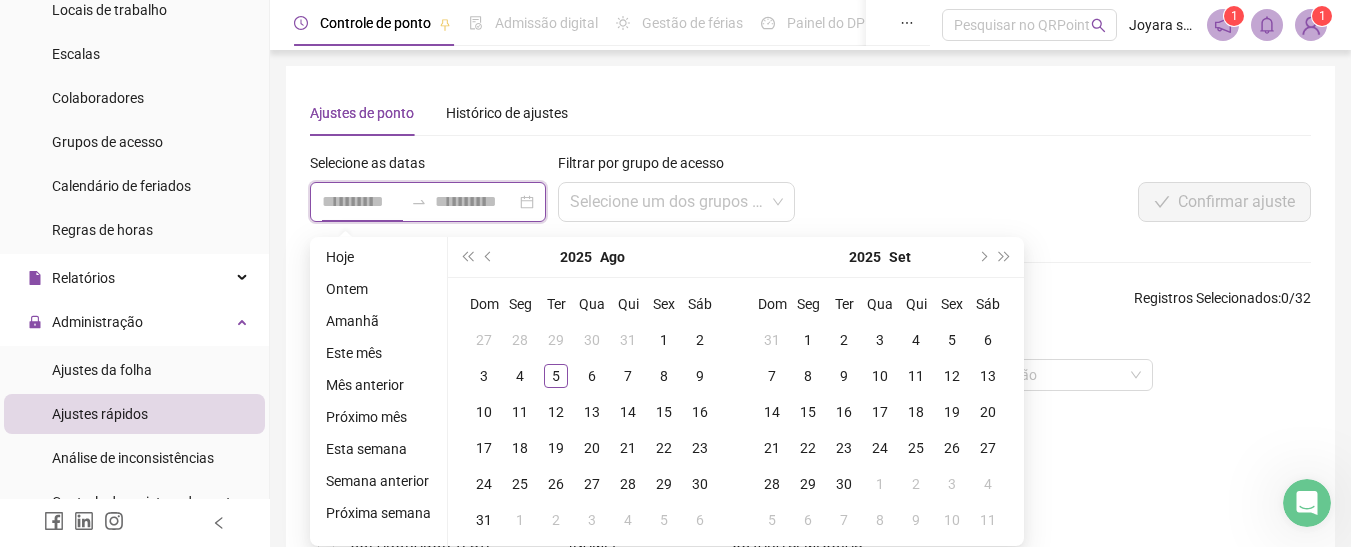 type on "**********" 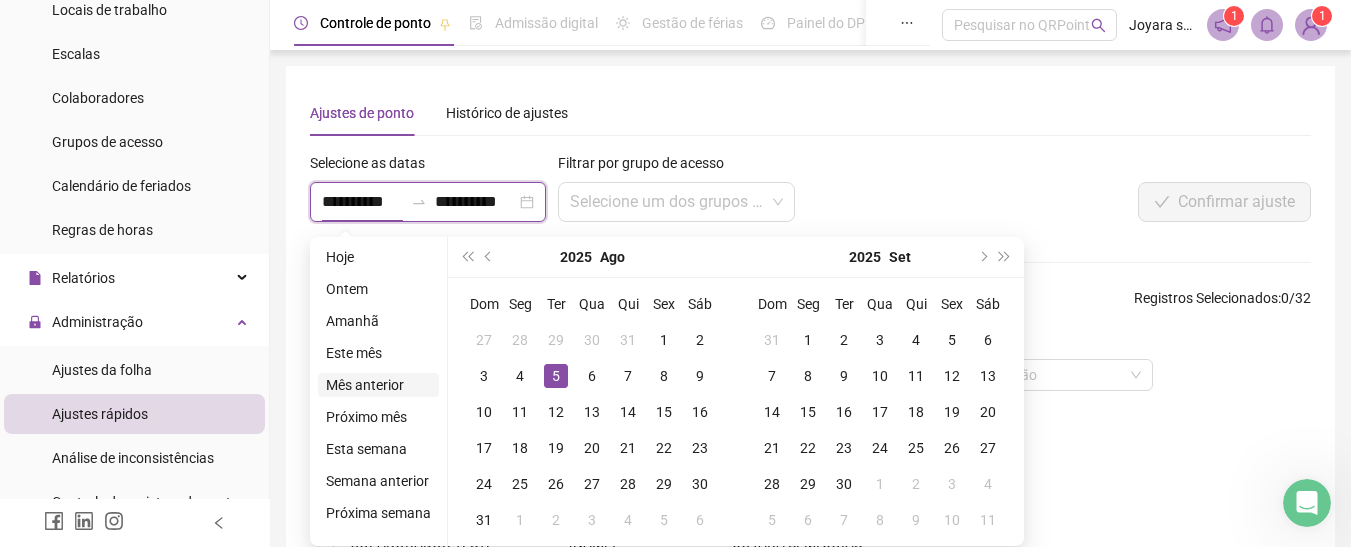type on "**********" 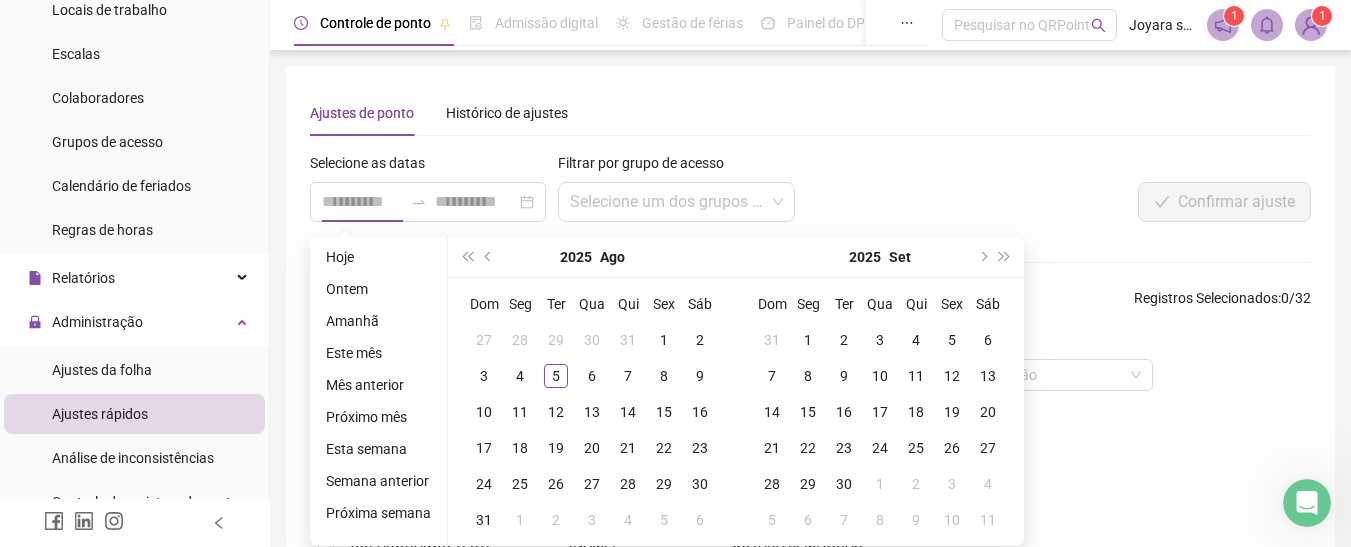 click on "Mês anterior" at bounding box center [378, 385] 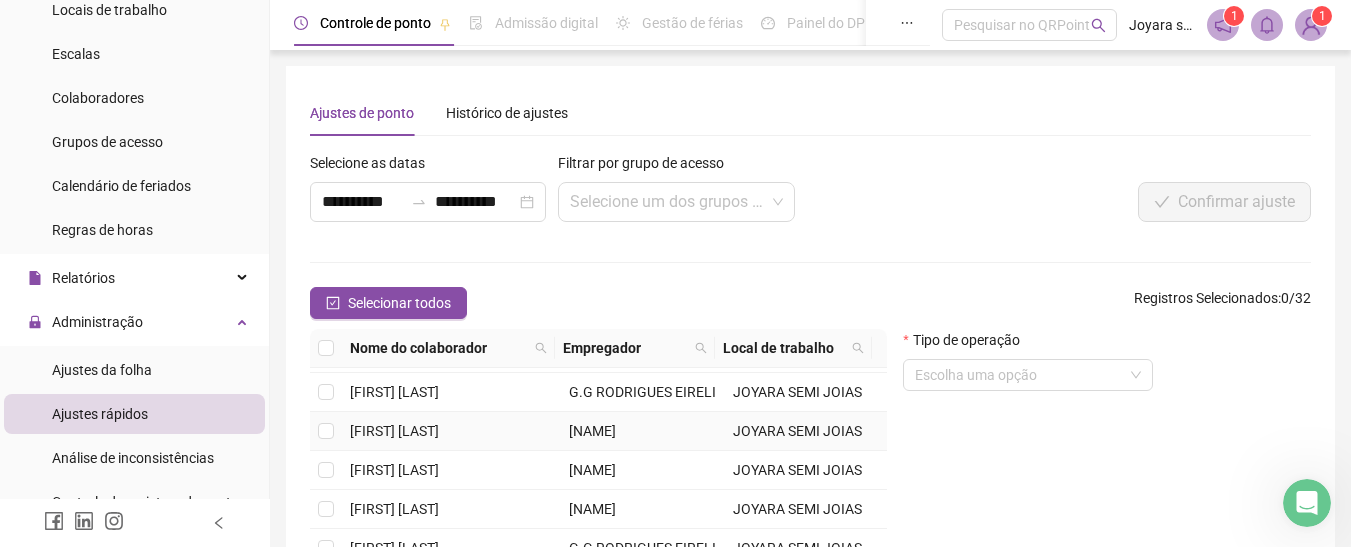 scroll, scrollTop: 505, scrollLeft: 0, axis: vertical 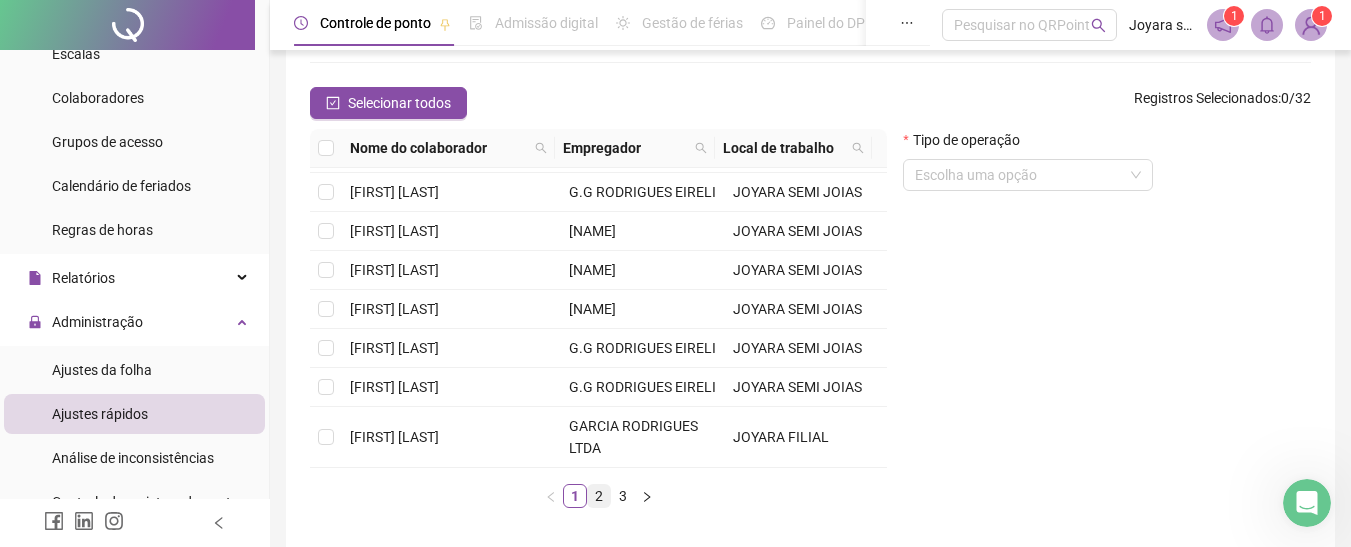 click on "2" at bounding box center [599, 496] 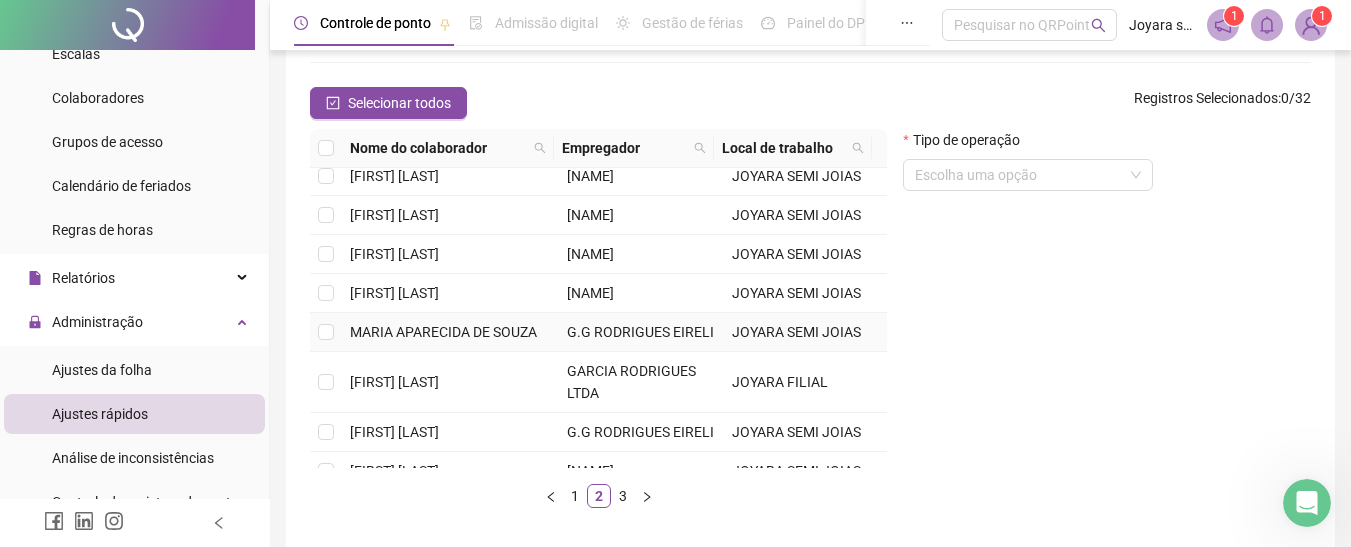 scroll, scrollTop: 0, scrollLeft: 0, axis: both 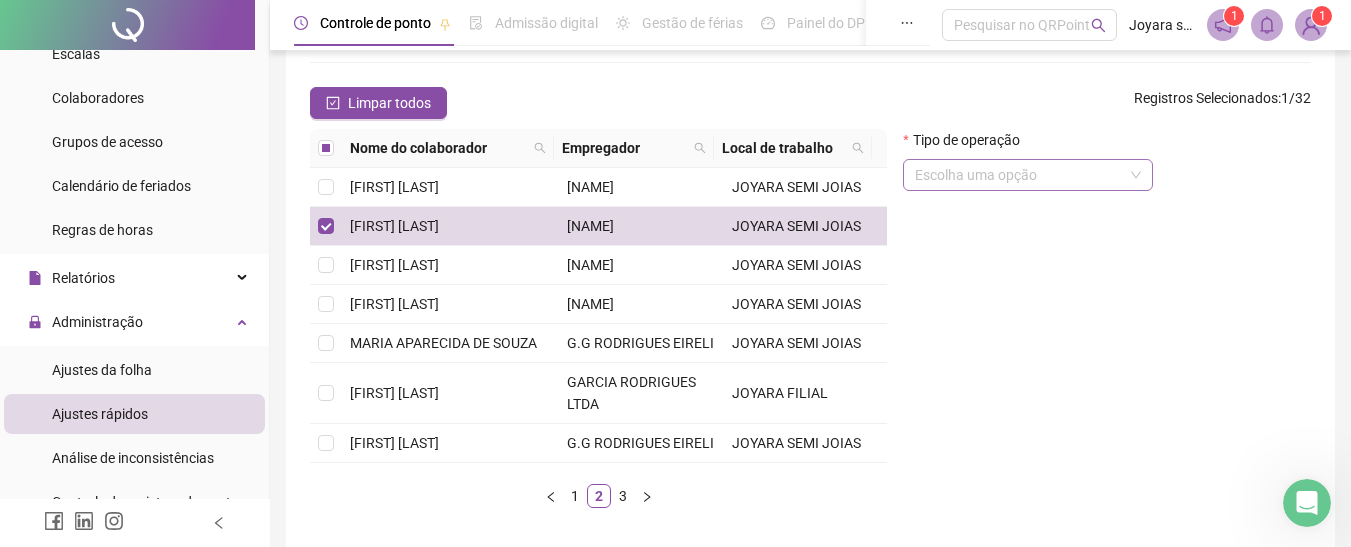 click at bounding box center [1019, 175] 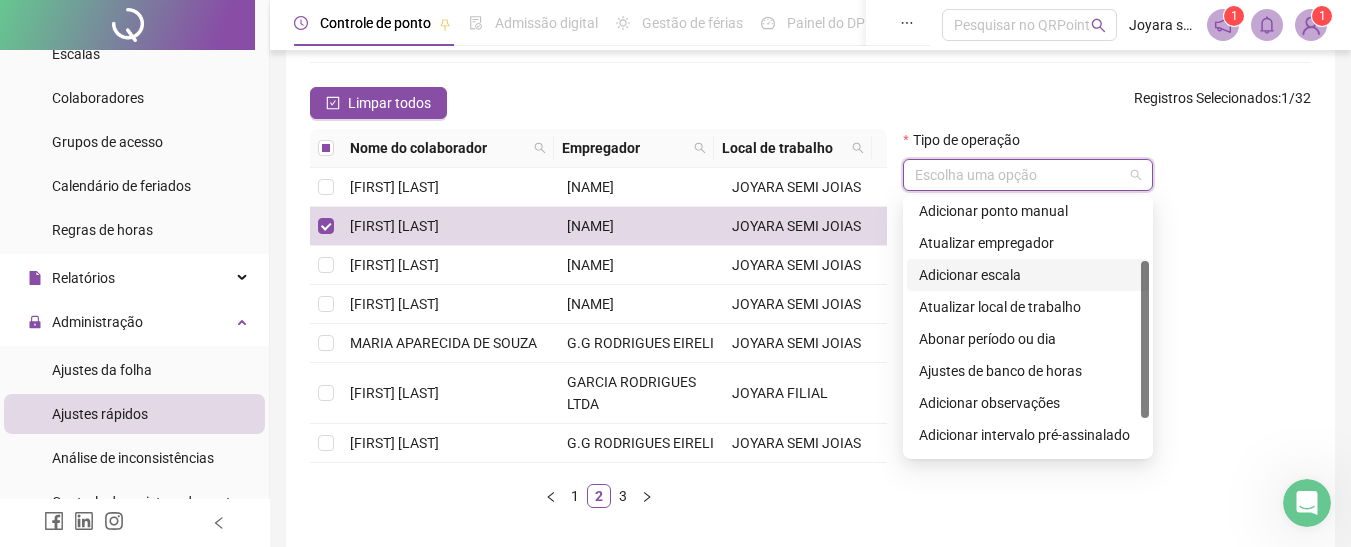 scroll, scrollTop: 160, scrollLeft: 0, axis: vertical 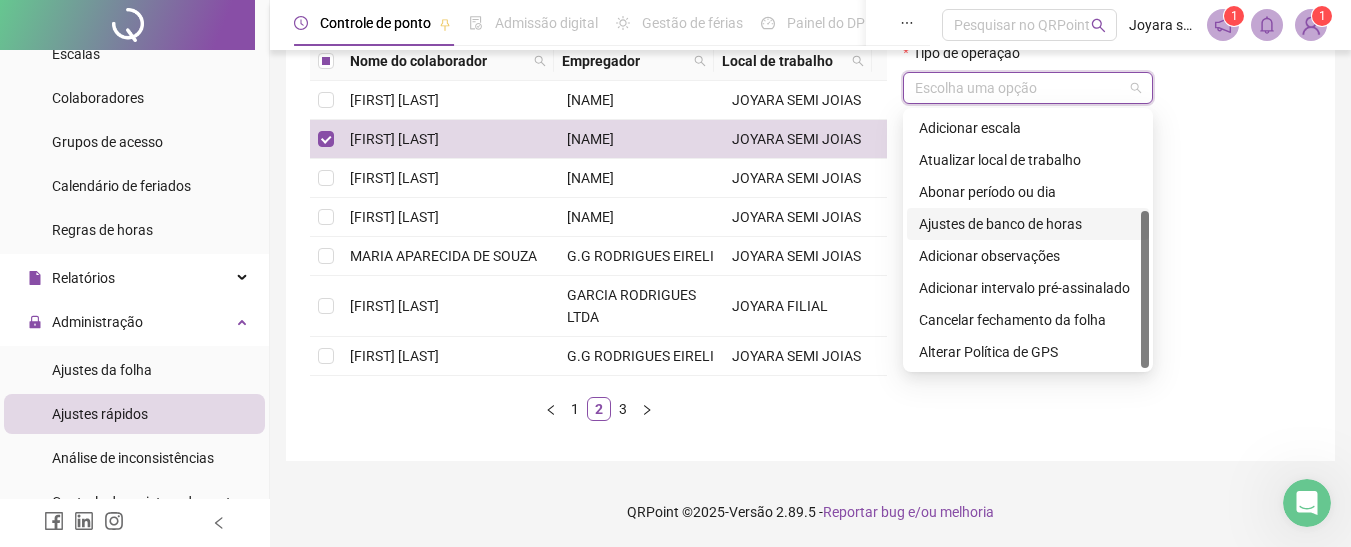 click on "Ajustes de banco de horas" at bounding box center [1028, 224] 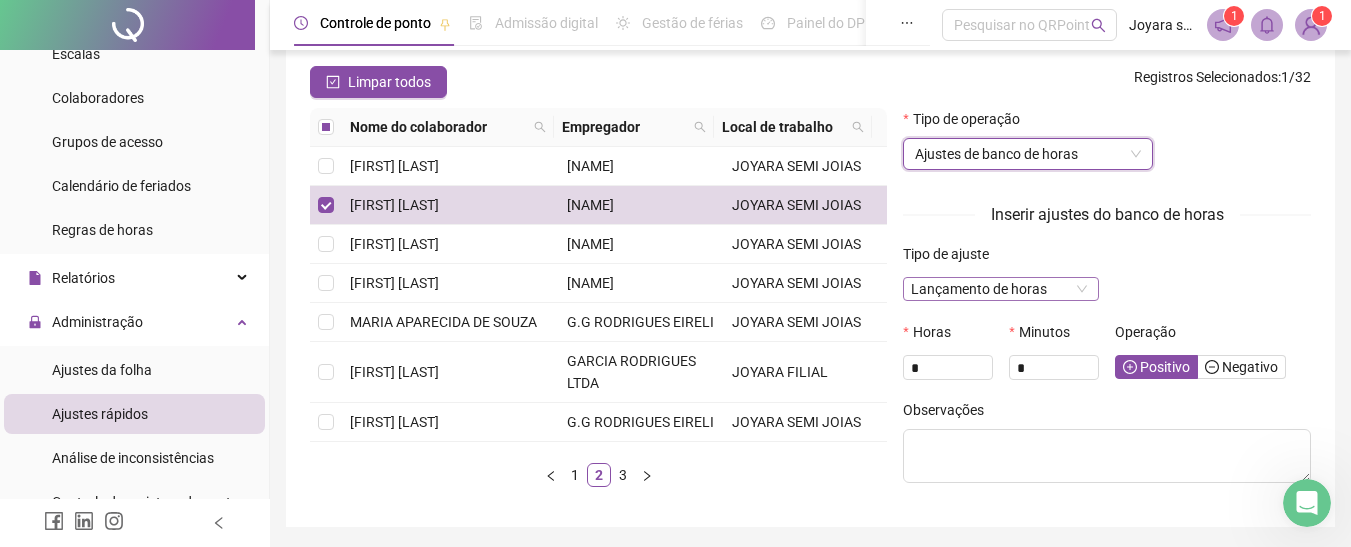 scroll, scrollTop: 187, scrollLeft: 0, axis: vertical 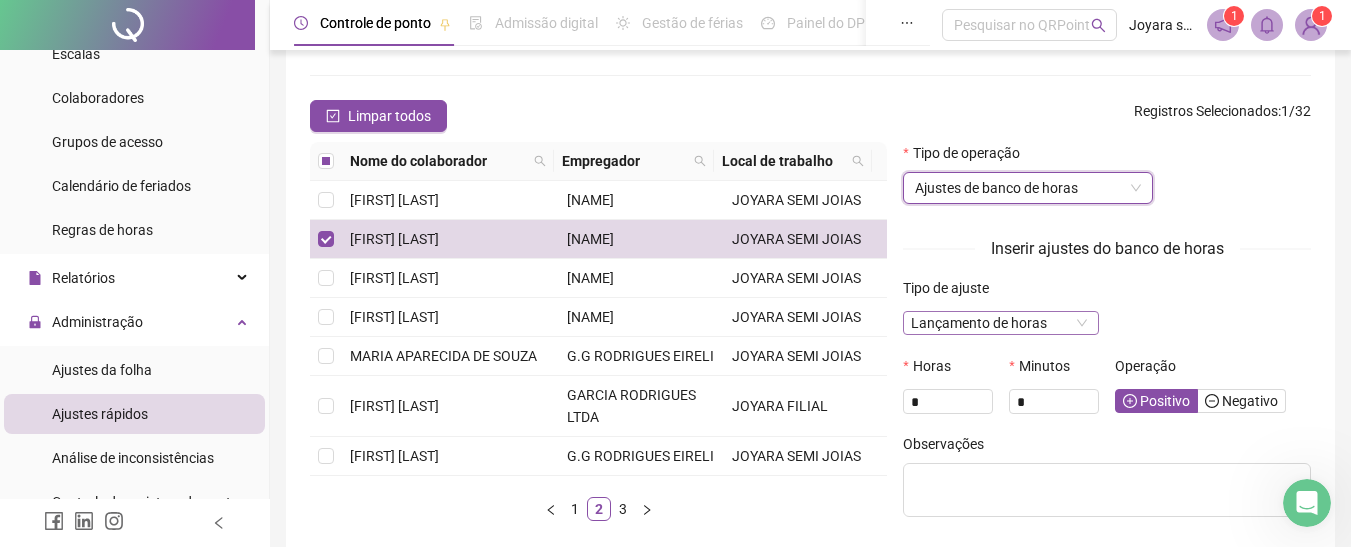 click on "Lançamento de horas" at bounding box center (1001, 323) 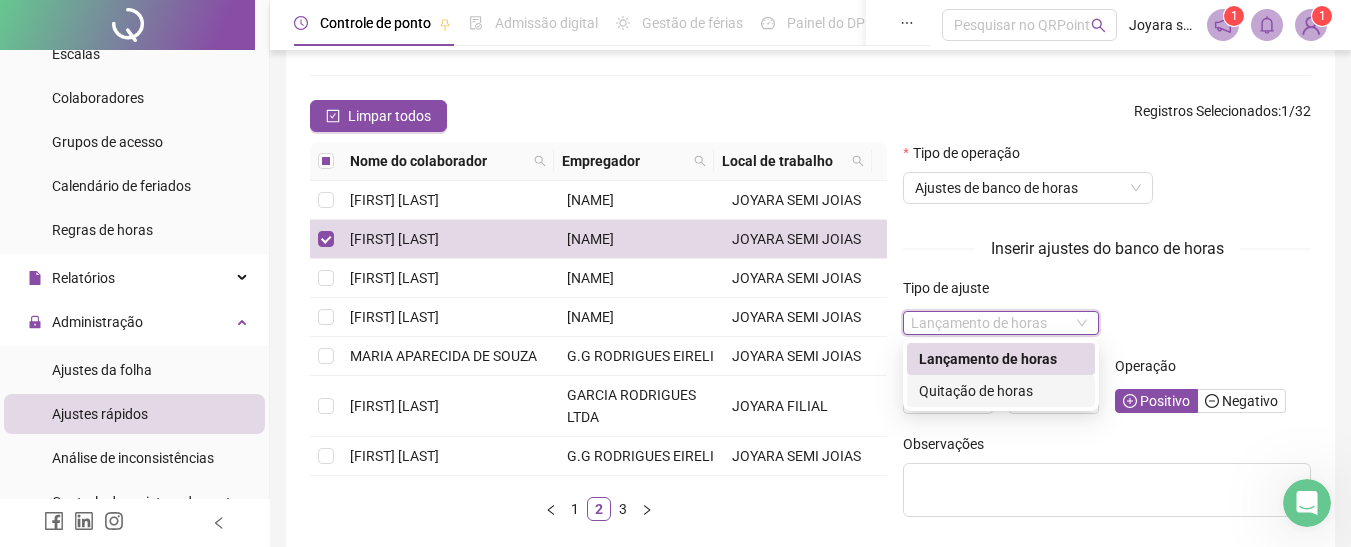 click on "Quitação de horas" at bounding box center [1001, 391] 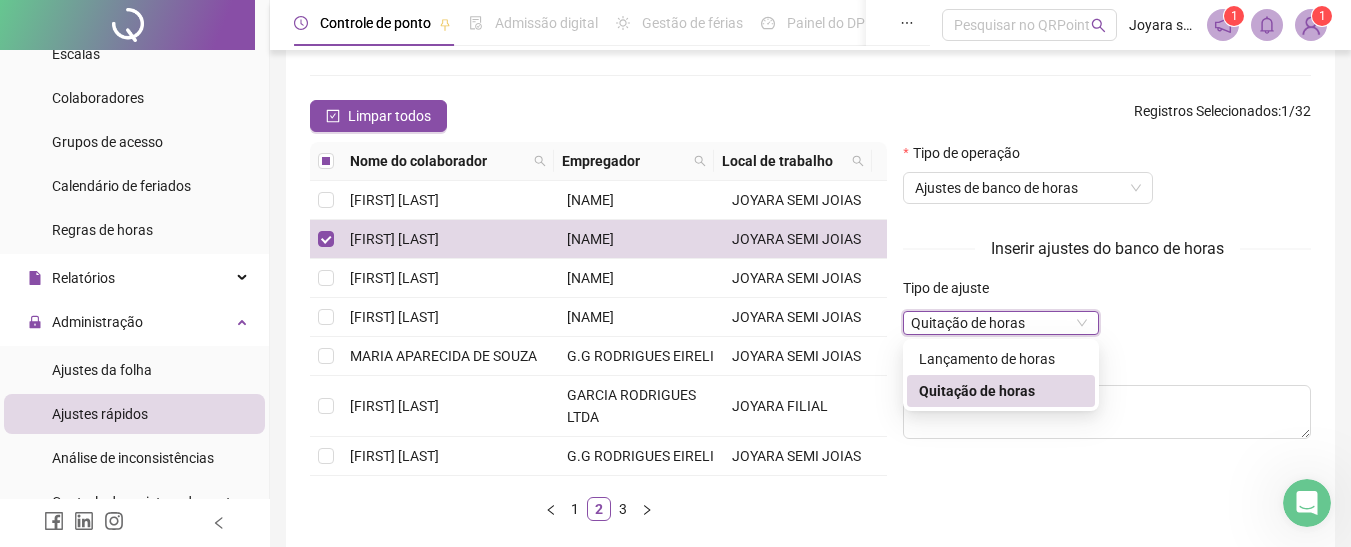 type on "**********" 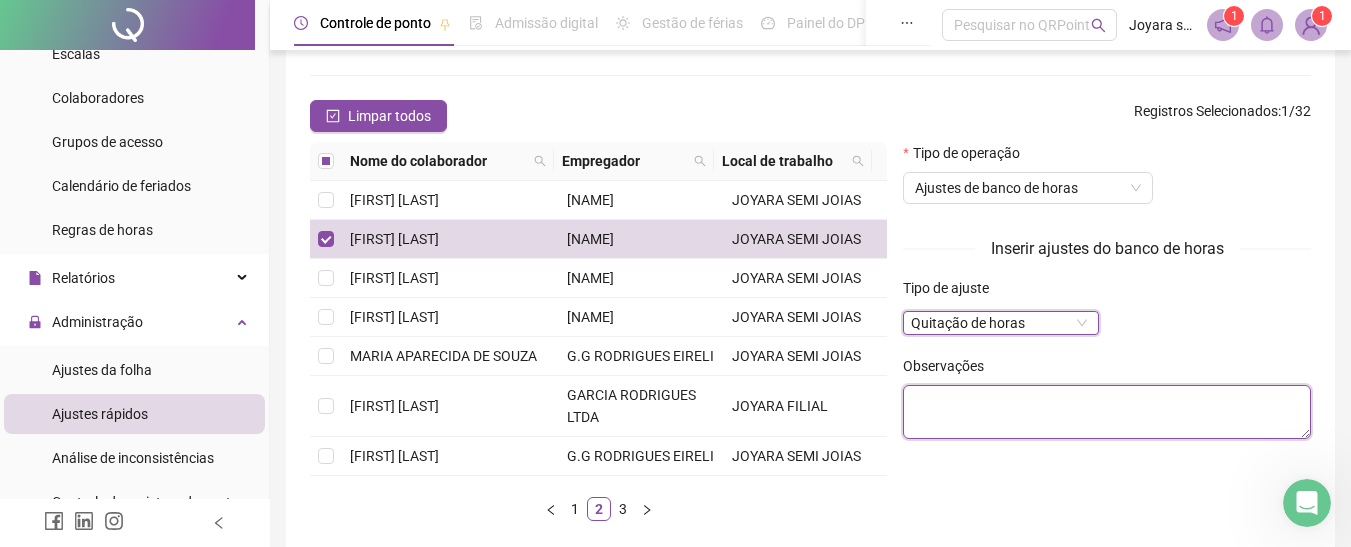 click at bounding box center [1107, 412] 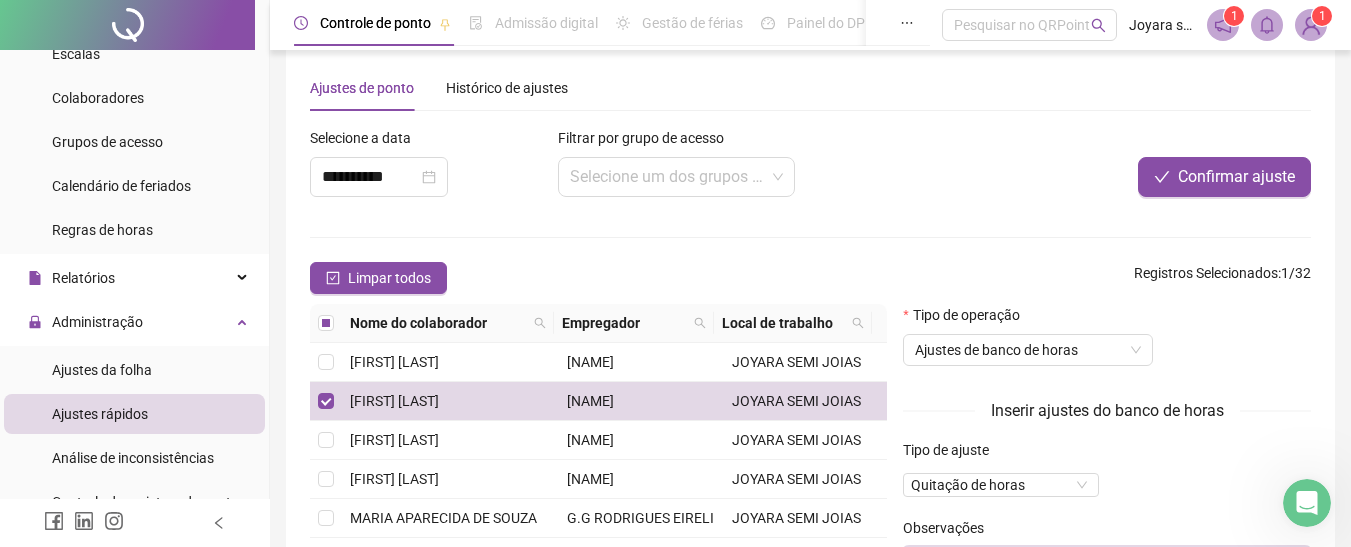 scroll, scrollTop: 0, scrollLeft: 0, axis: both 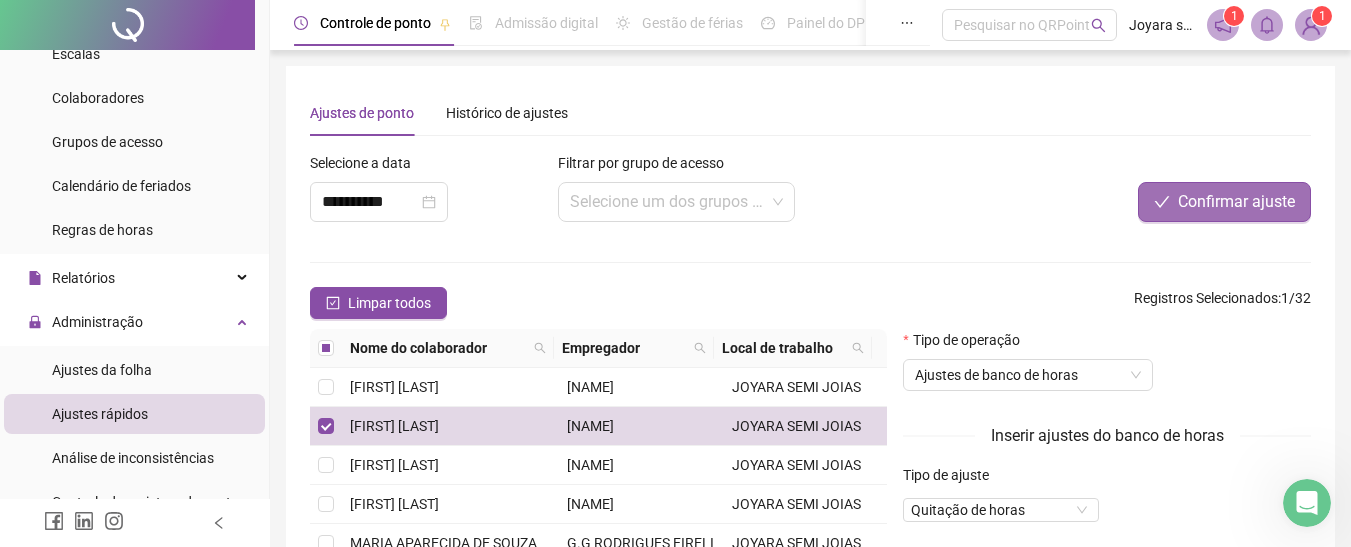 click on "Confirmar ajuste" at bounding box center (1236, 202) 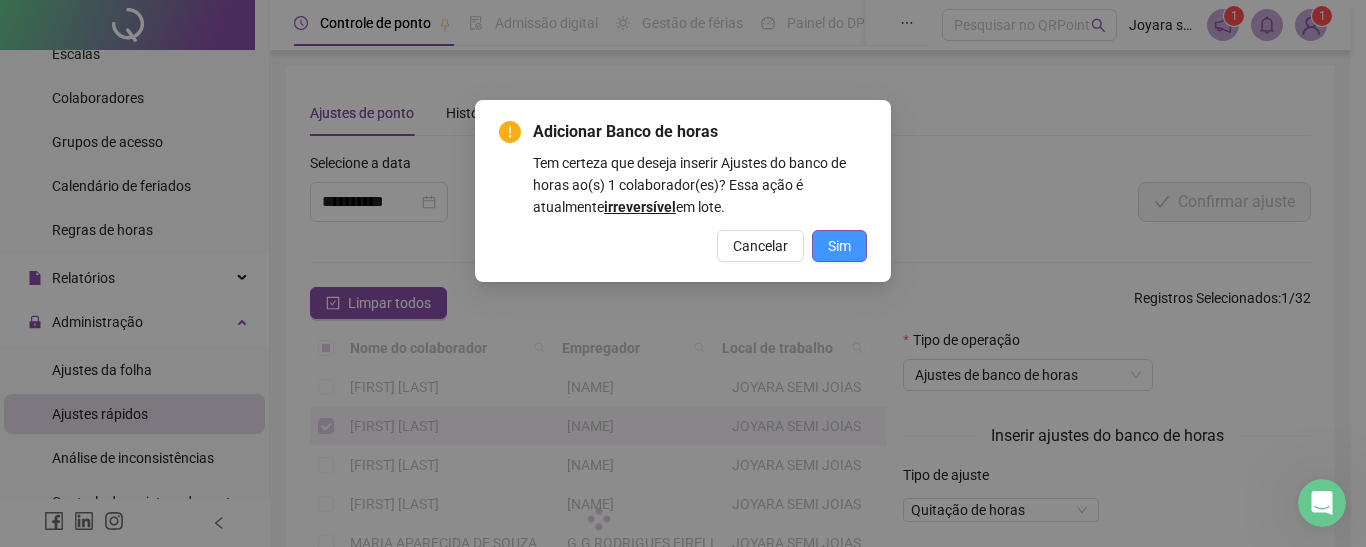 click on "Sim" at bounding box center [839, 246] 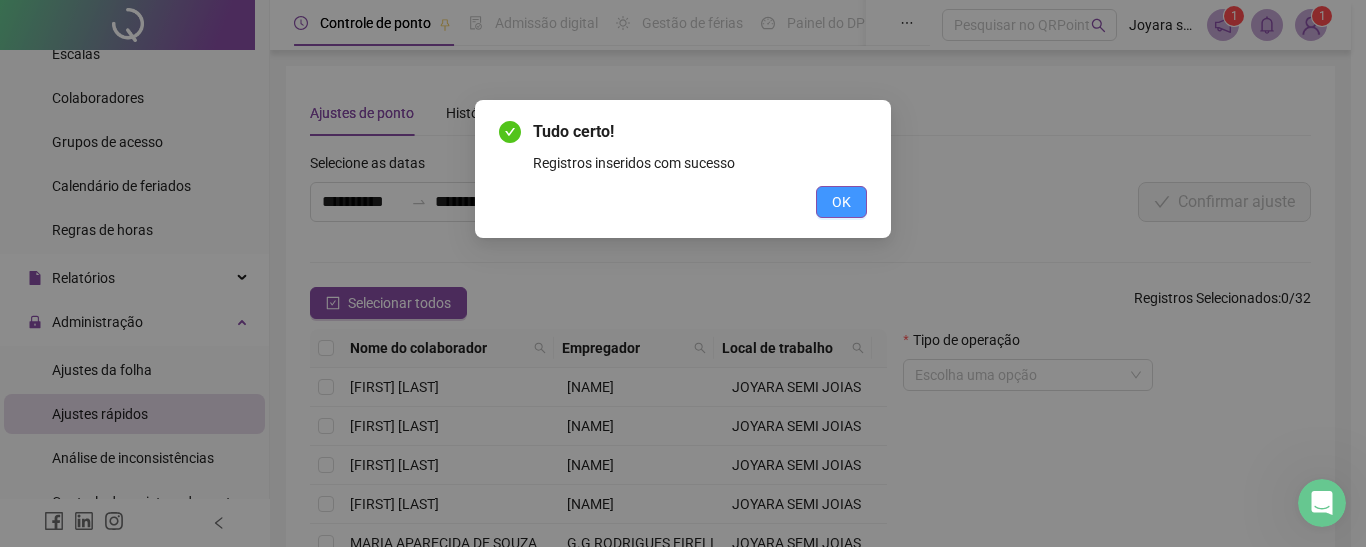 click on "OK" at bounding box center (841, 202) 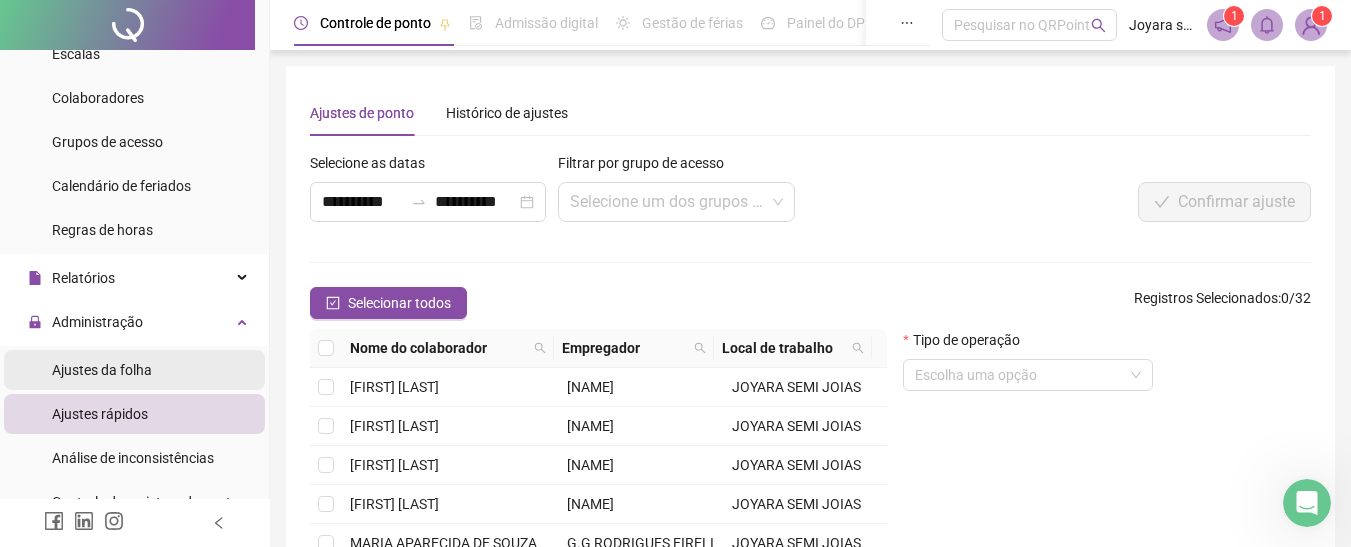 click on "Ajustes da folha" at bounding box center (102, 370) 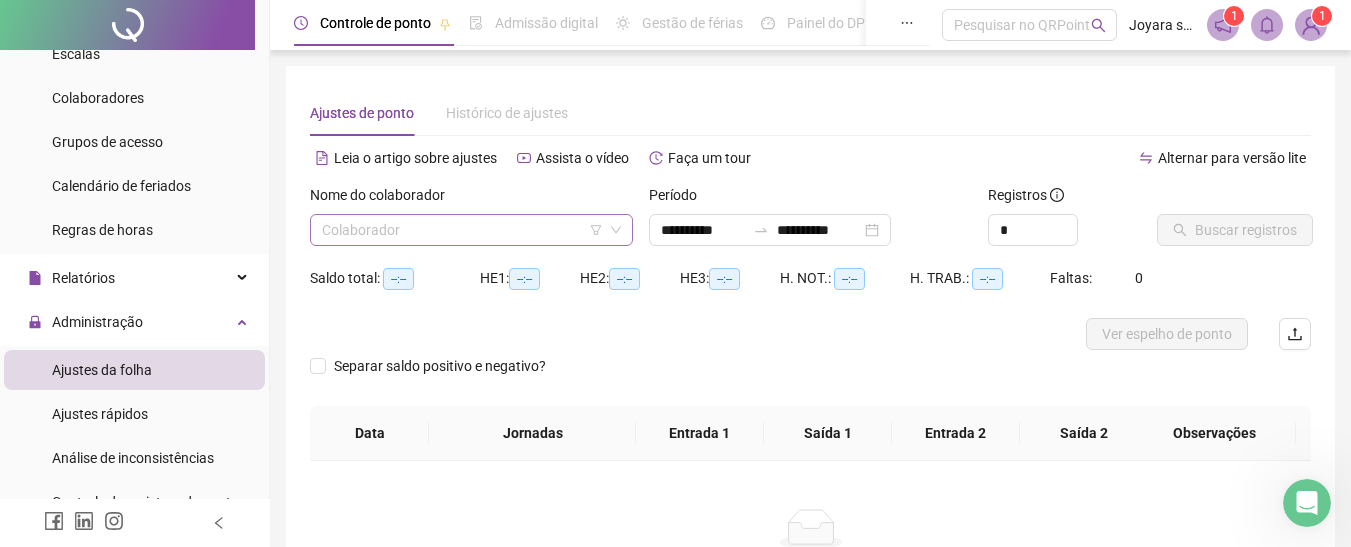 click at bounding box center [462, 230] 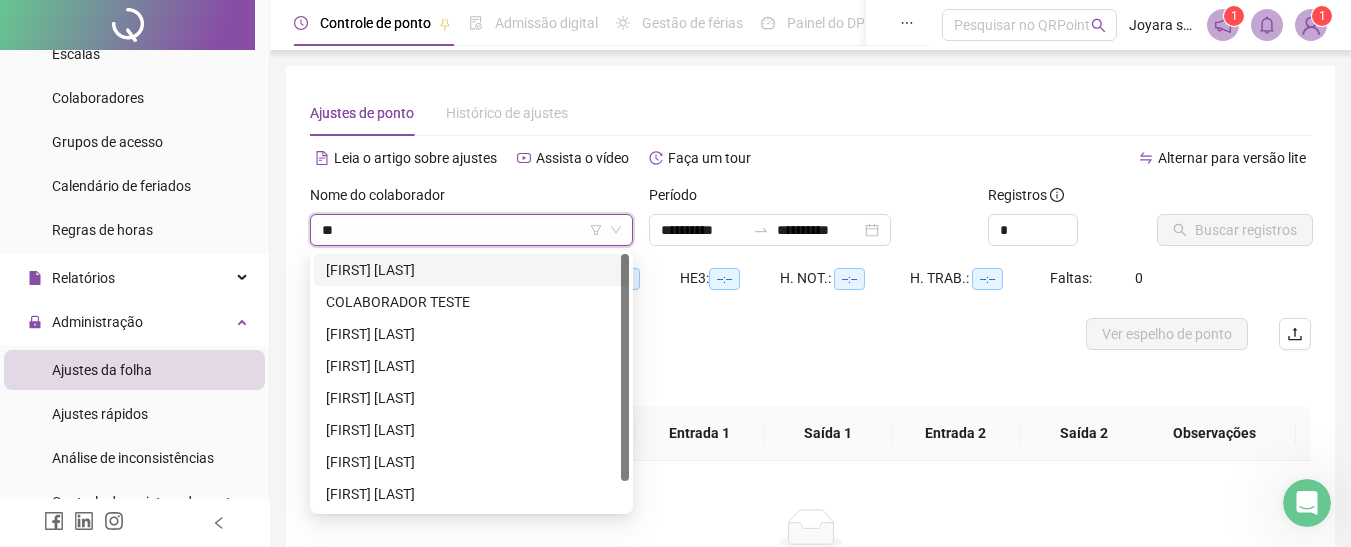 type on "***" 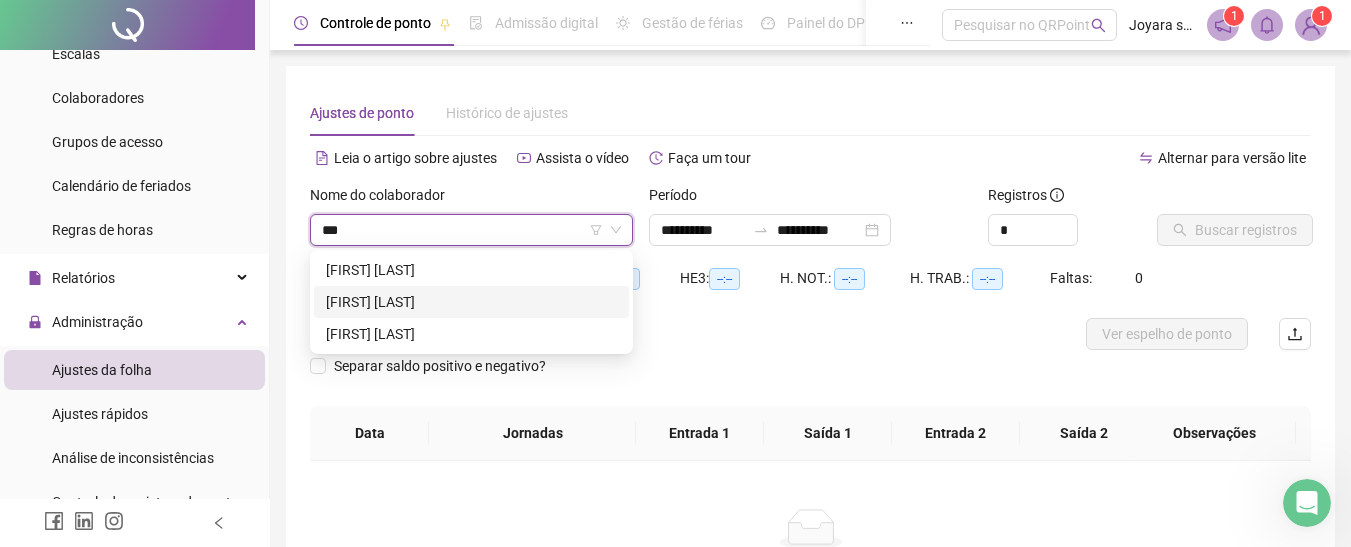 drag, startPoint x: 485, startPoint y: 299, endPoint x: 693, endPoint y: 255, distance: 212.60292 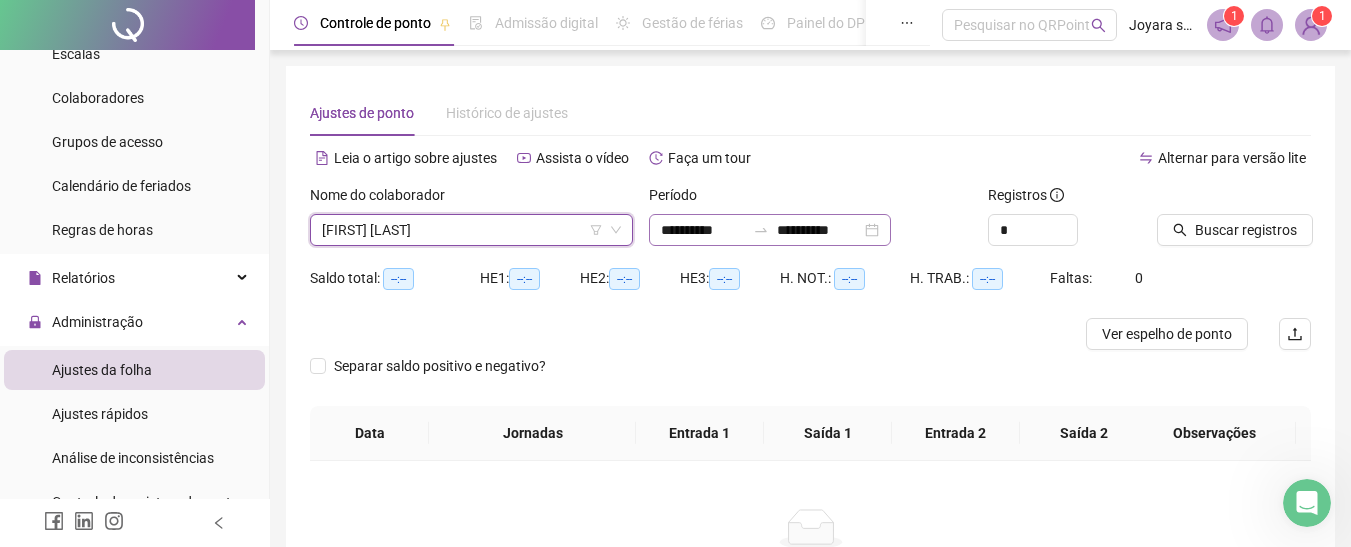 click on "**********" at bounding box center (770, 230) 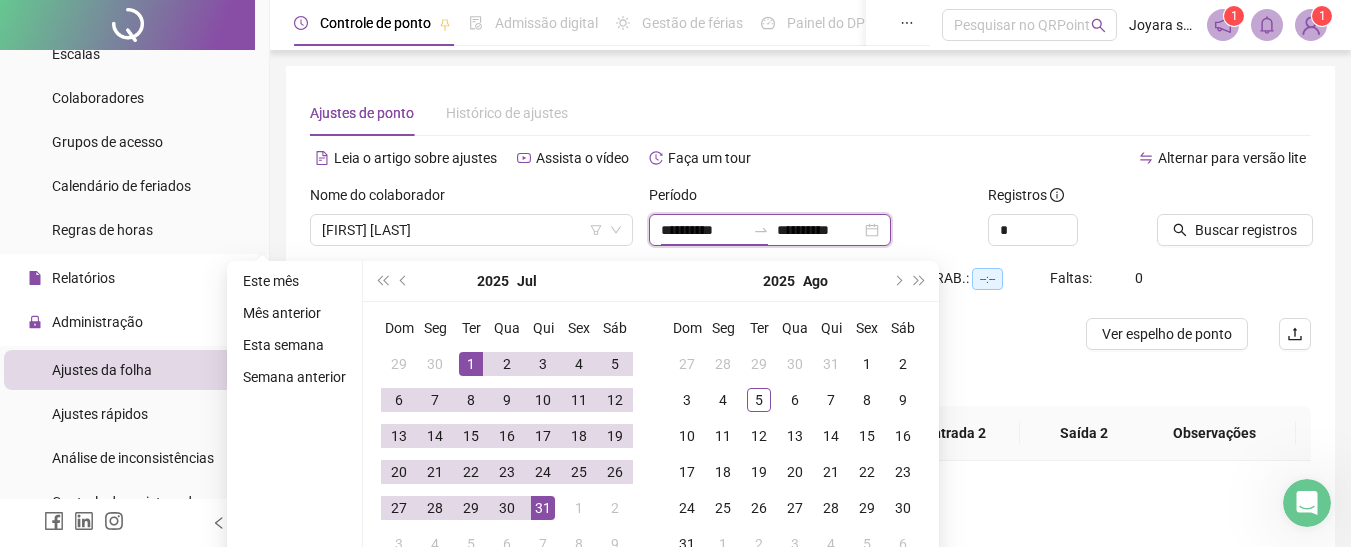 click on "**********" at bounding box center (703, 230) 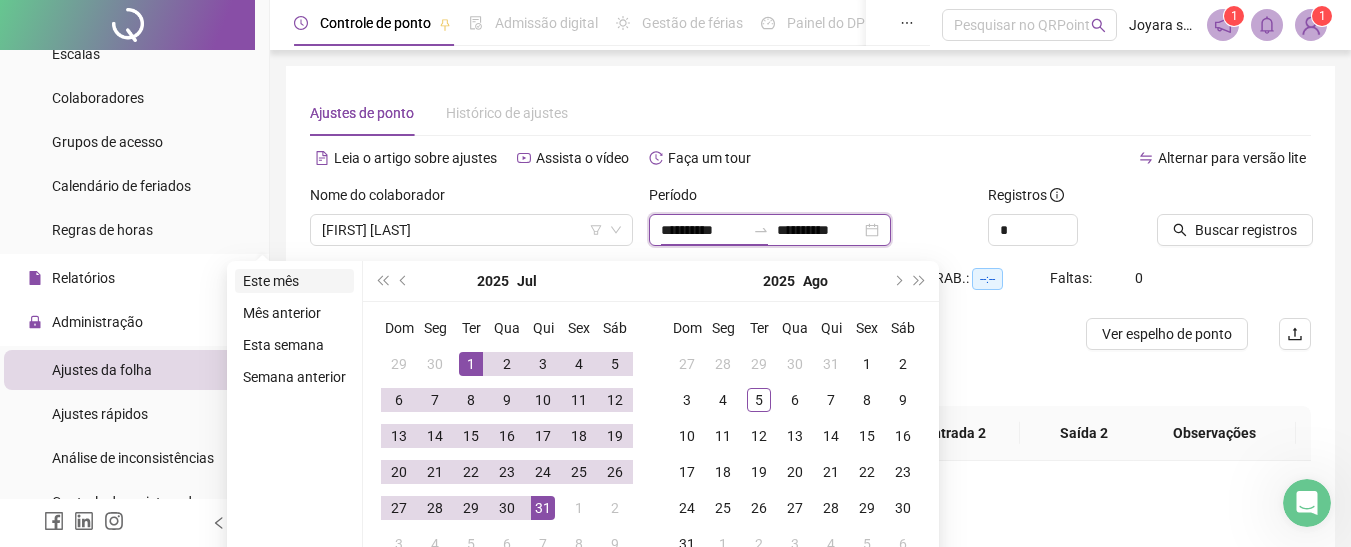 type on "**********" 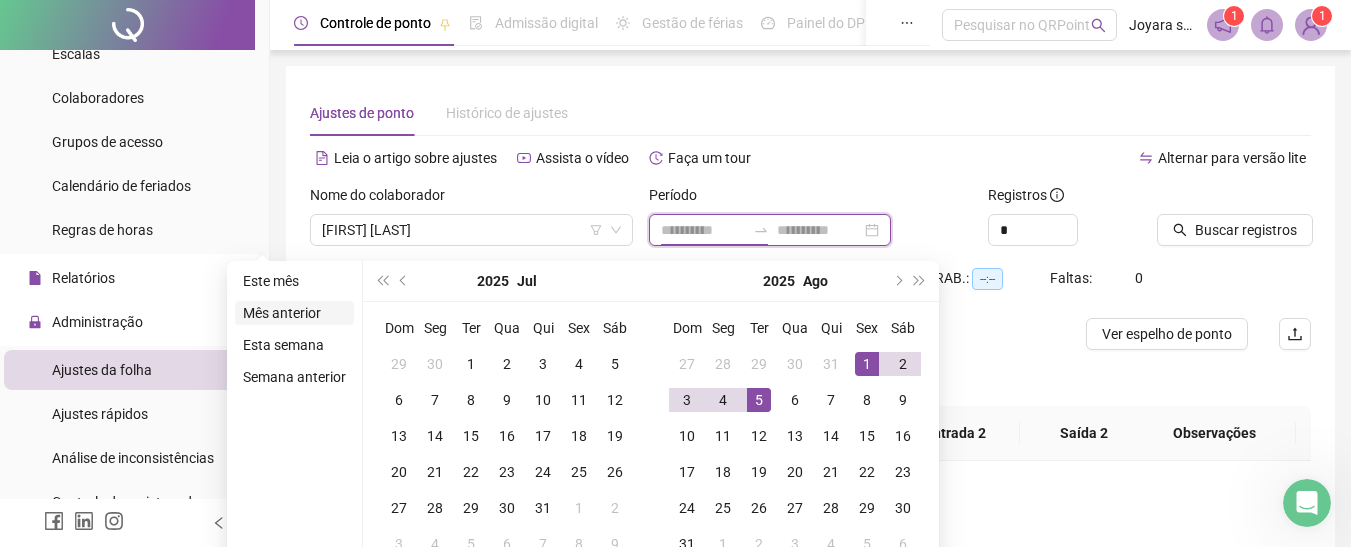 type on "**********" 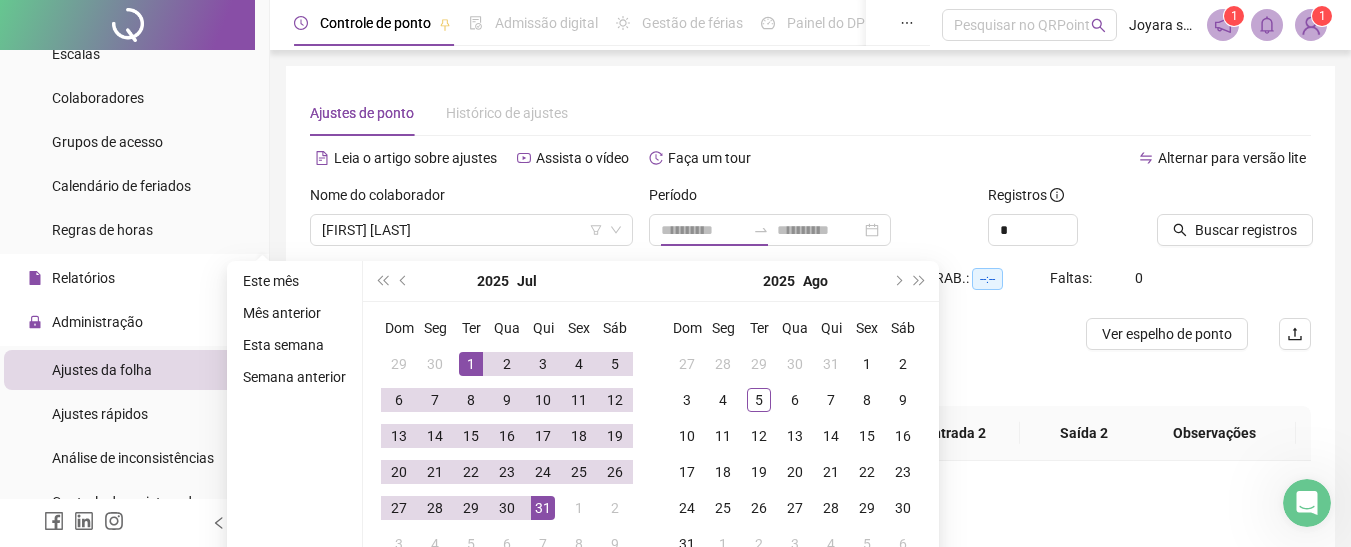 click on "Mês anterior" at bounding box center [294, 313] 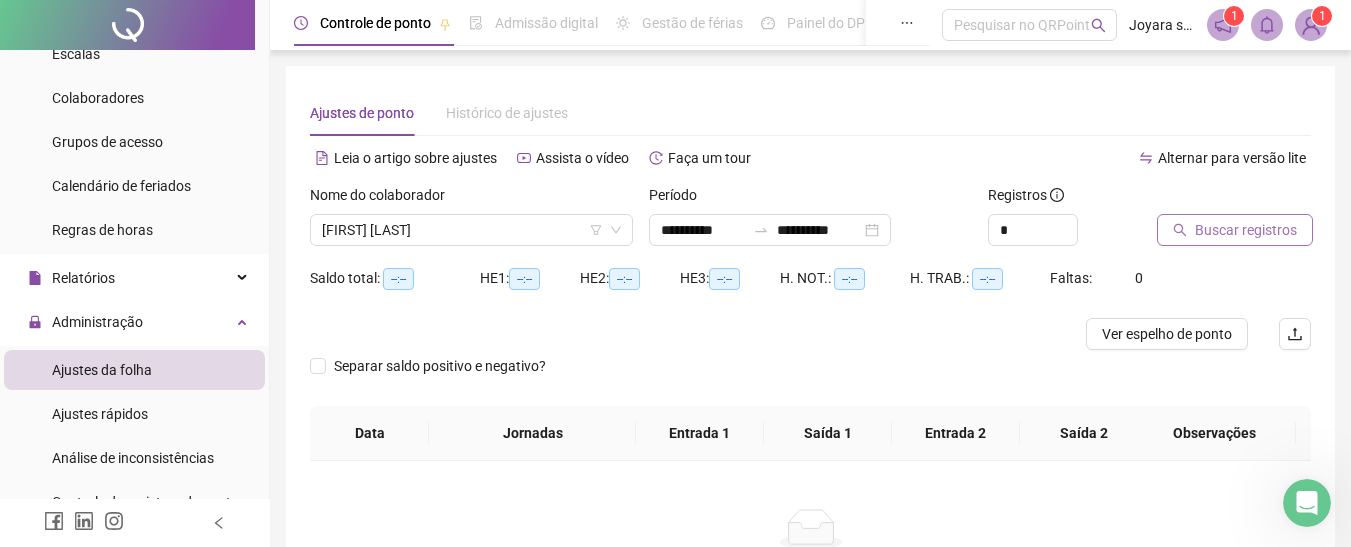 click on "Buscar registros" at bounding box center [1246, 230] 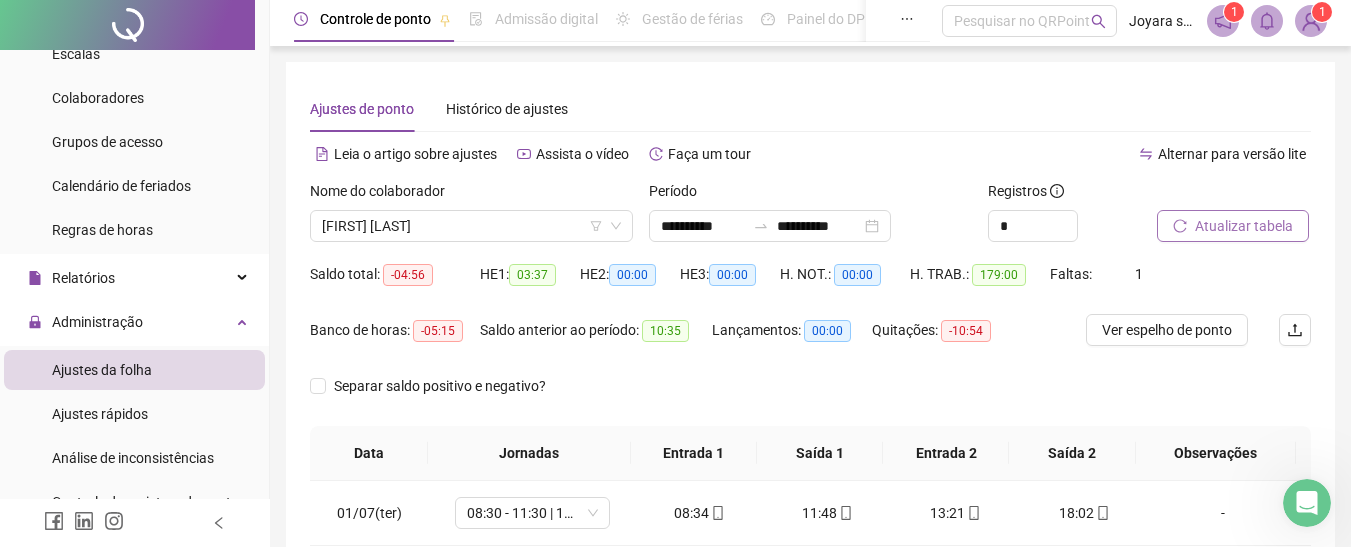 scroll, scrollTop: 0, scrollLeft: 0, axis: both 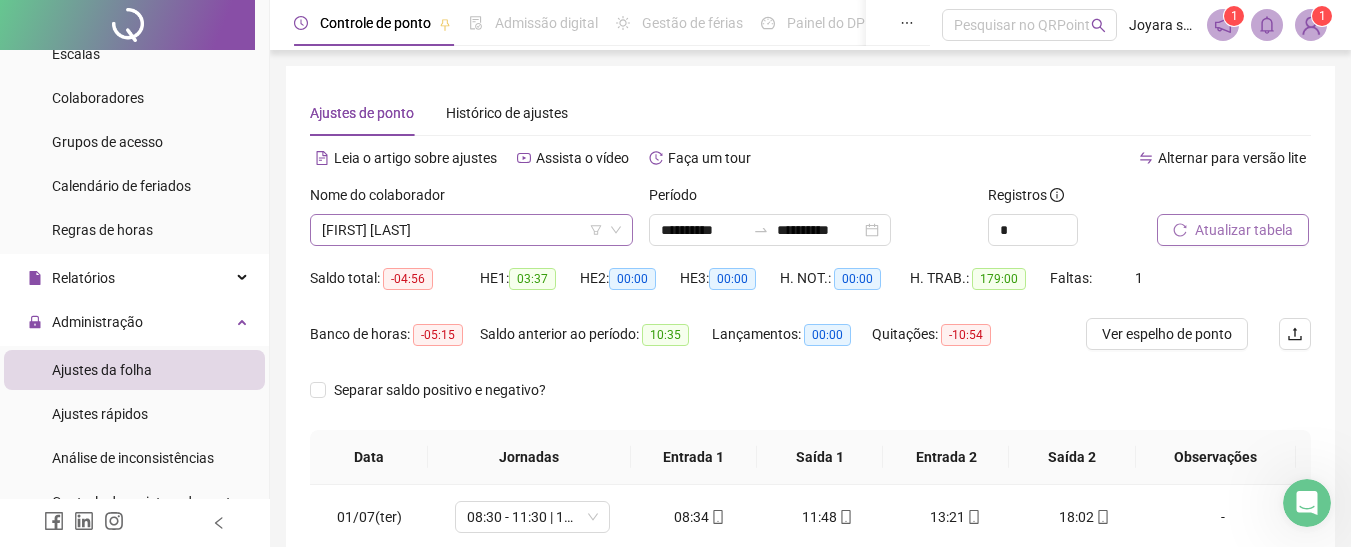 click on "[FIRST] [LAST]" at bounding box center [471, 230] 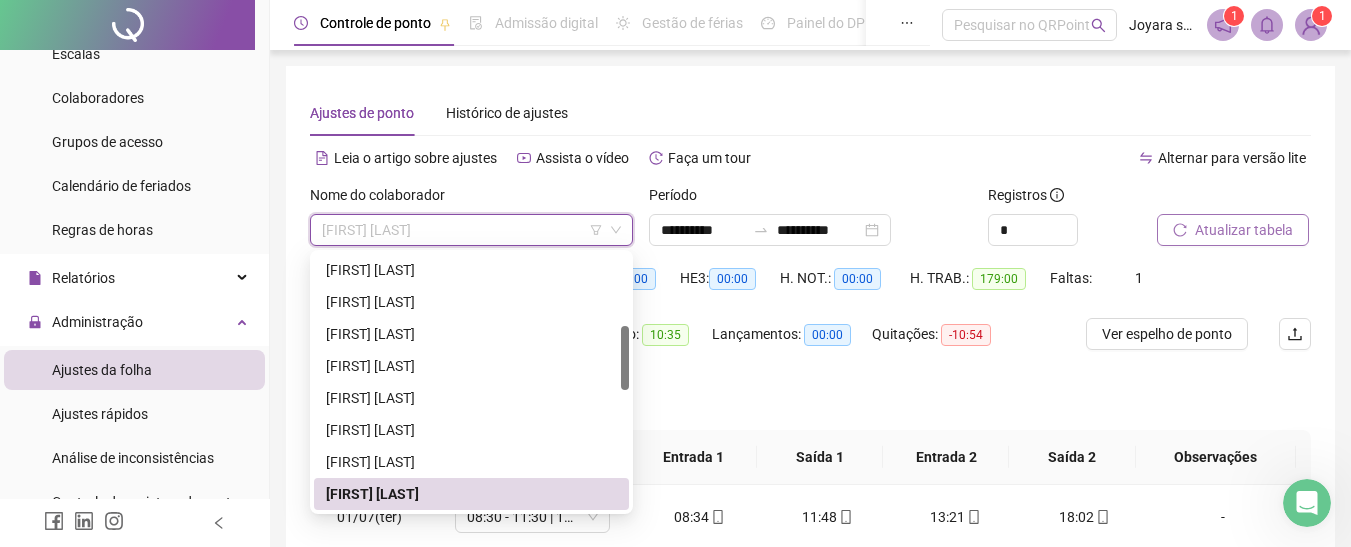 click on "[FIRST] [LAST]" at bounding box center (471, 230) 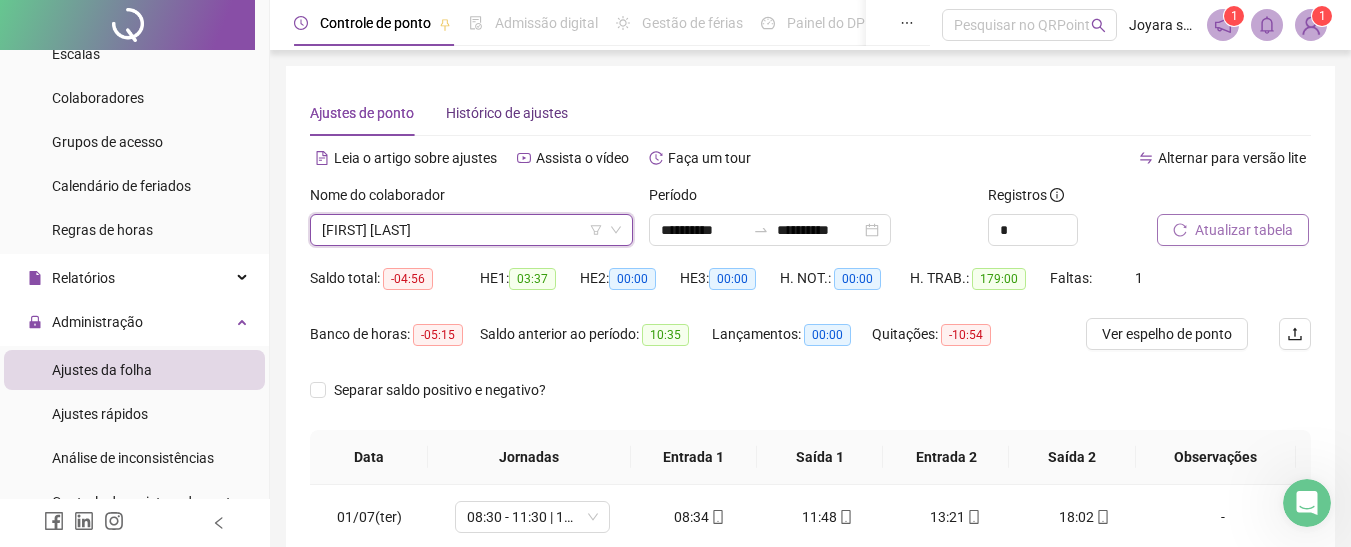 click on "Histórico de ajustes" at bounding box center (507, 113) 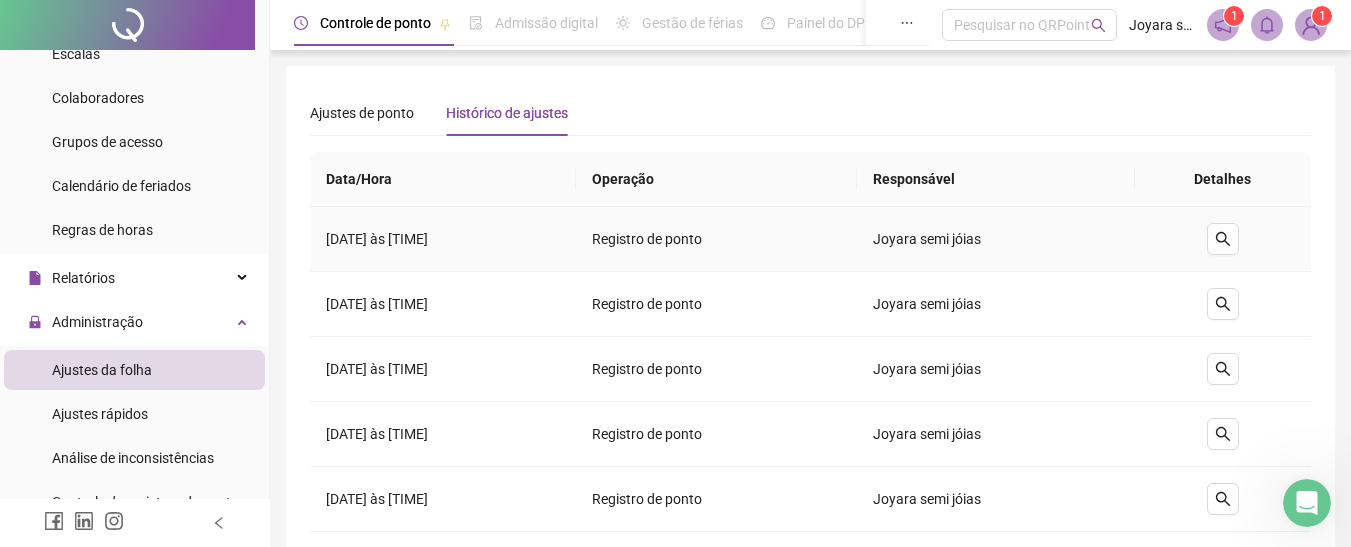 drag, startPoint x: 749, startPoint y: 229, endPoint x: 729, endPoint y: 230, distance: 20.024984 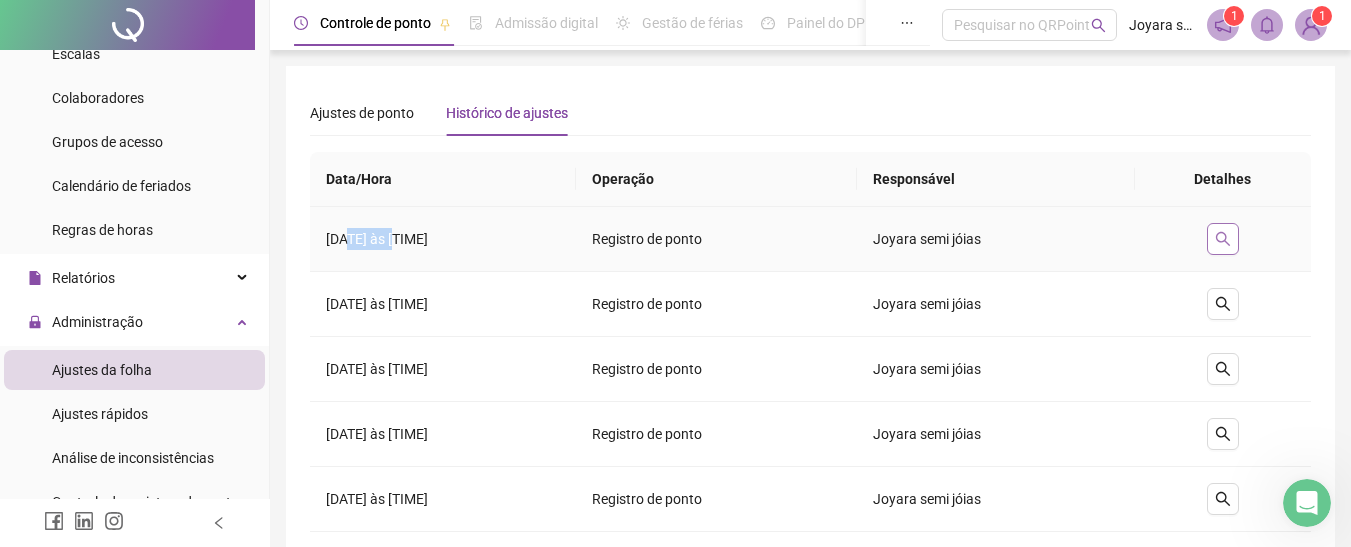 click 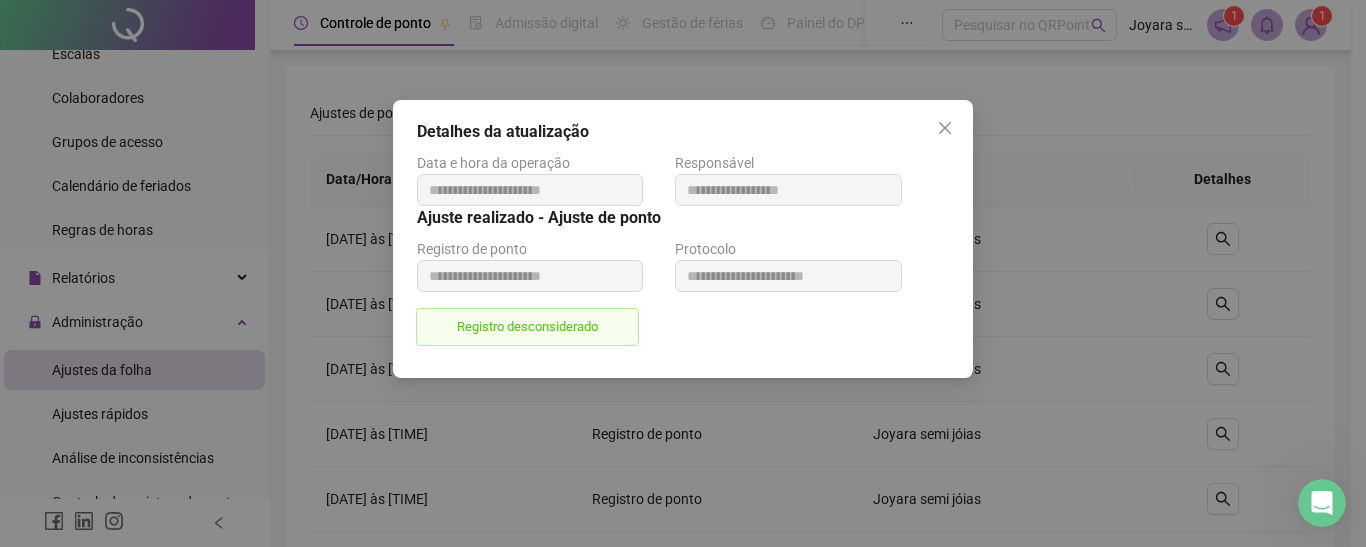 click on "Registro desconsiderado" at bounding box center (527, 327) 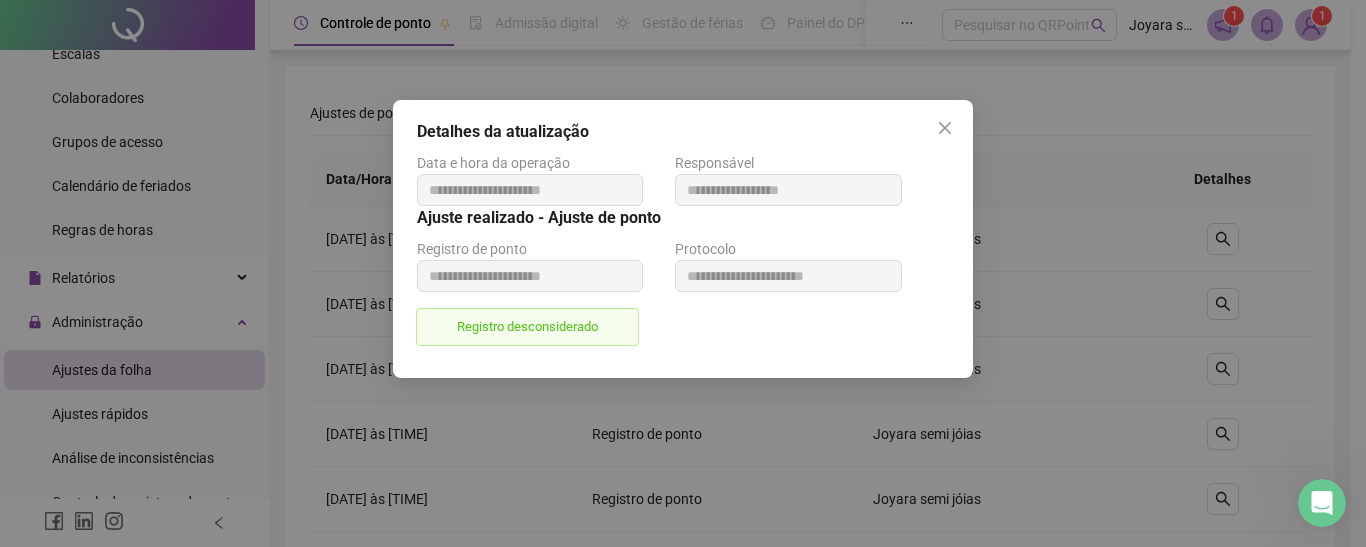 click on "Registro desconsiderado" at bounding box center [527, 327] 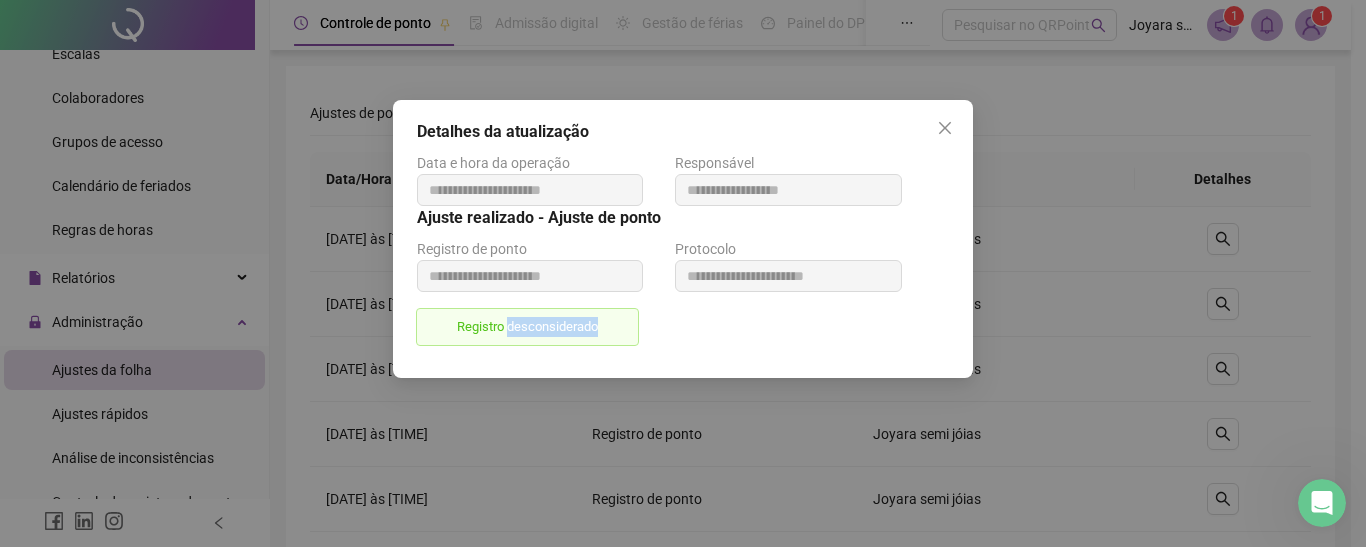 click on "Registro desconsiderado" at bounding box center (527, 327) 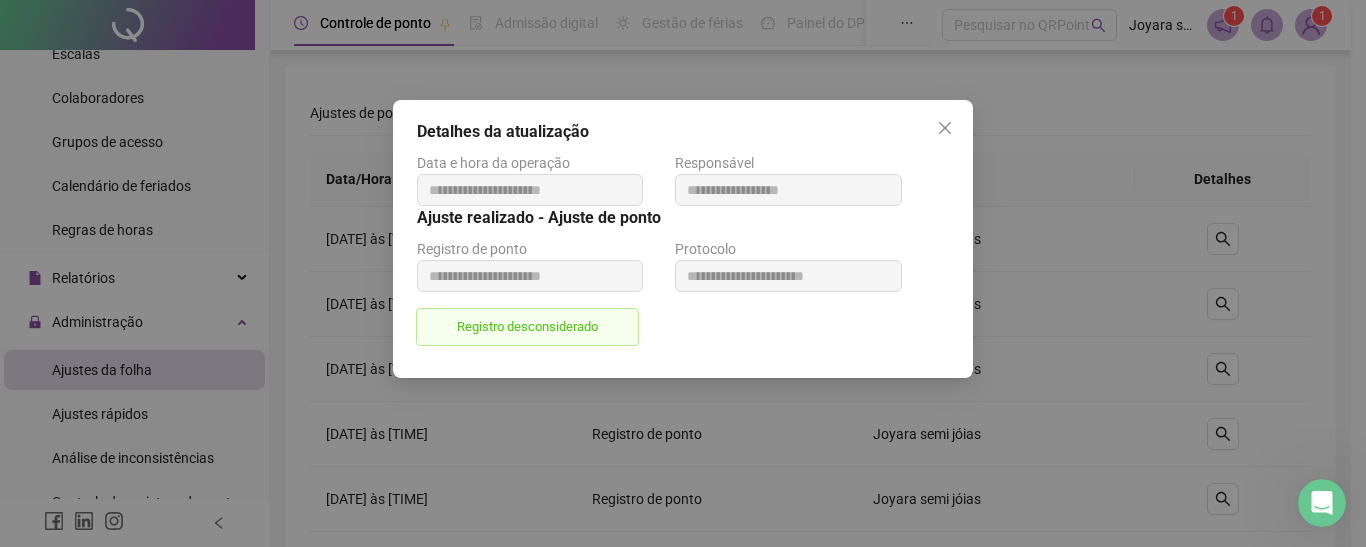 click on "Data e hora da operação" at bounding box center [493, 163] 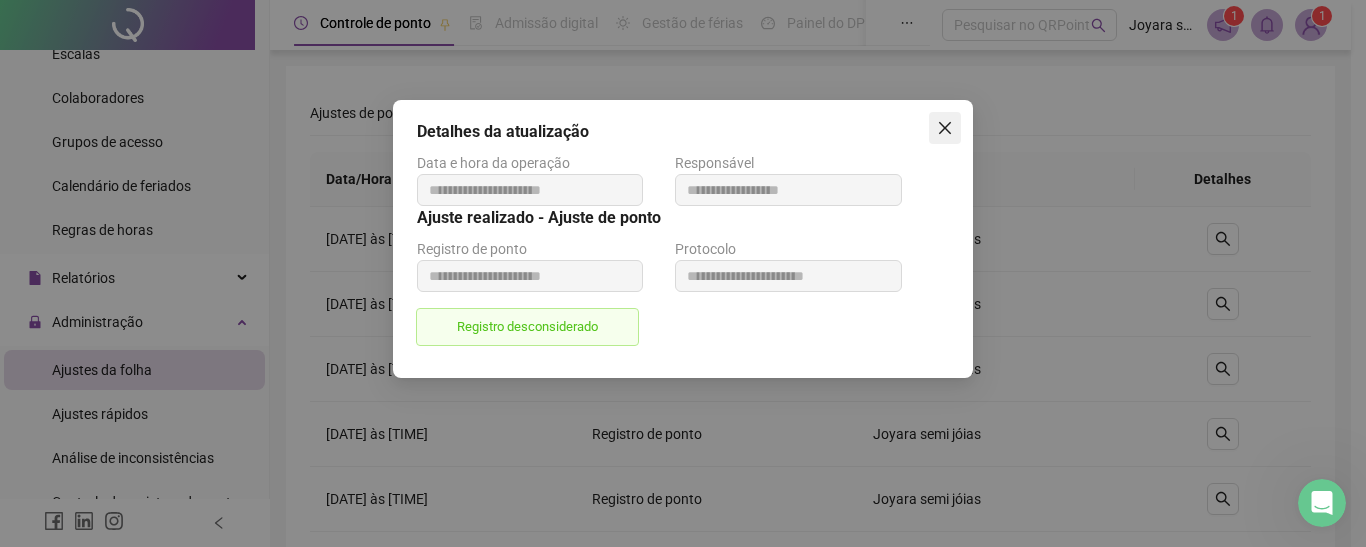 click 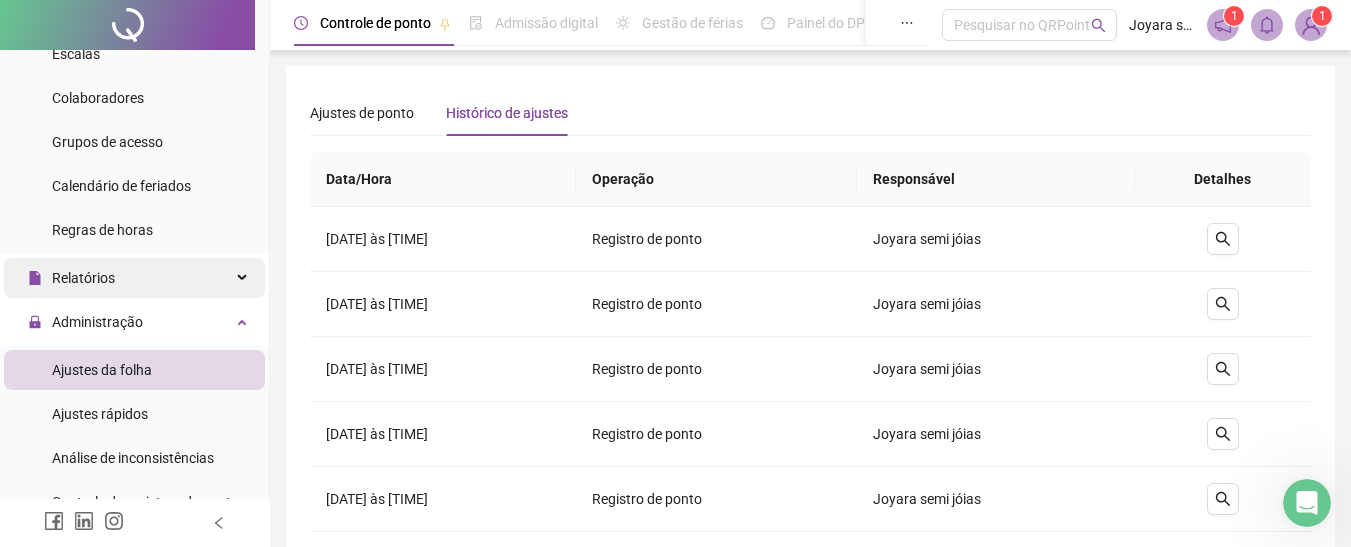 scroll, scrollTop: 0, scrollLeft: 0, axis: both 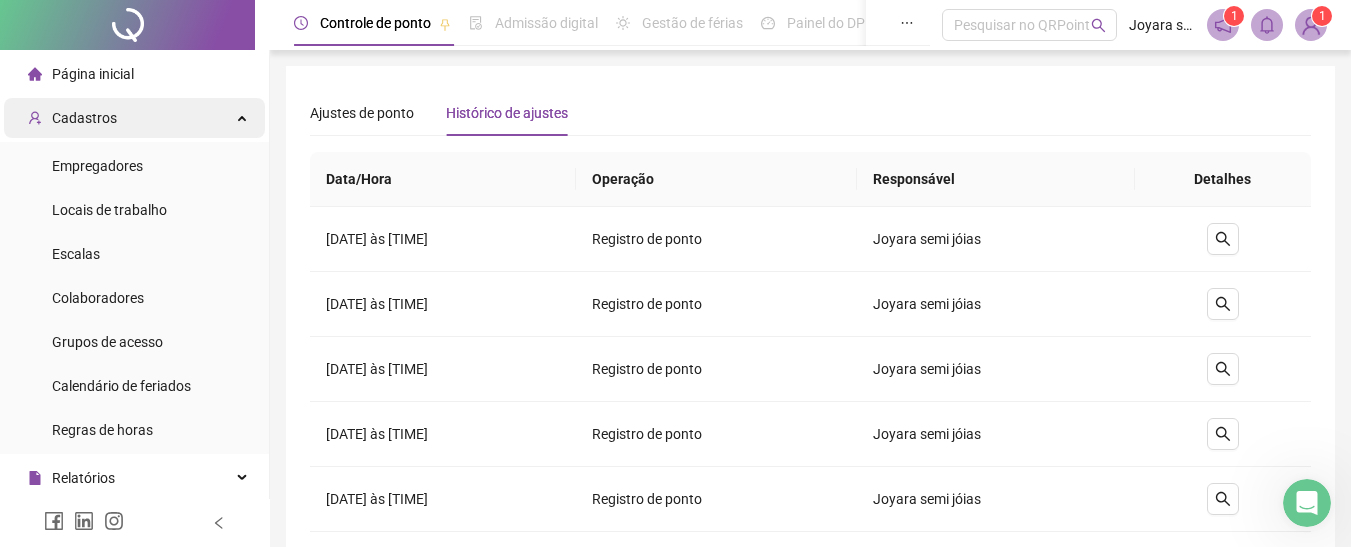 click on "Cadastros" at bounding box center [134, 118] 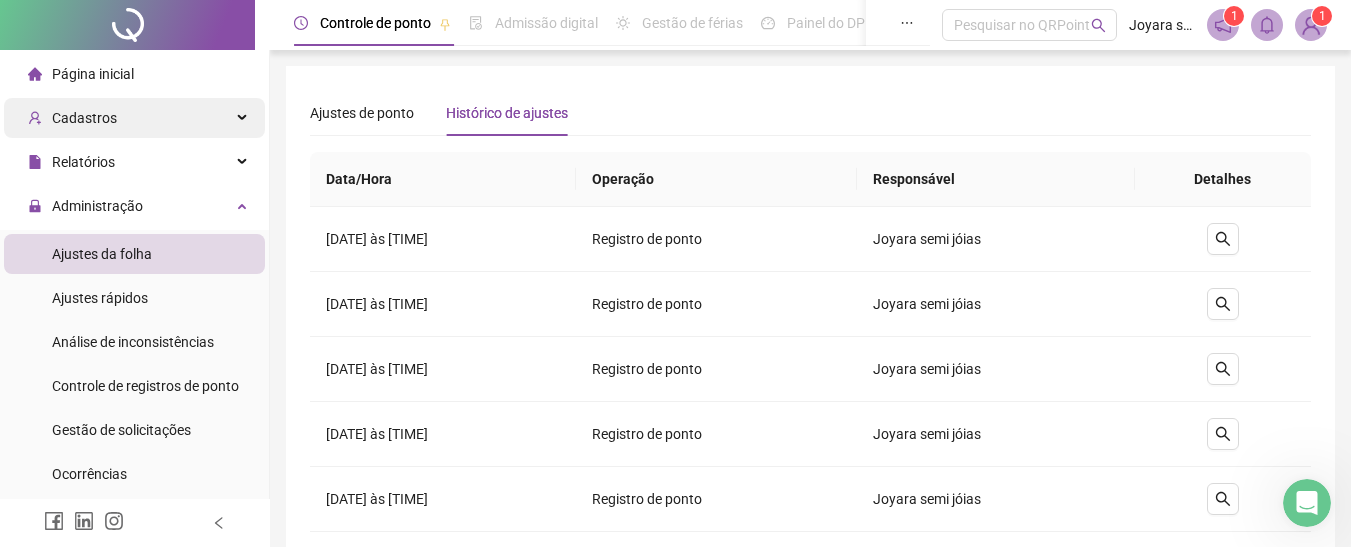 click on "Cadastros" at bounding box center [134, 118] 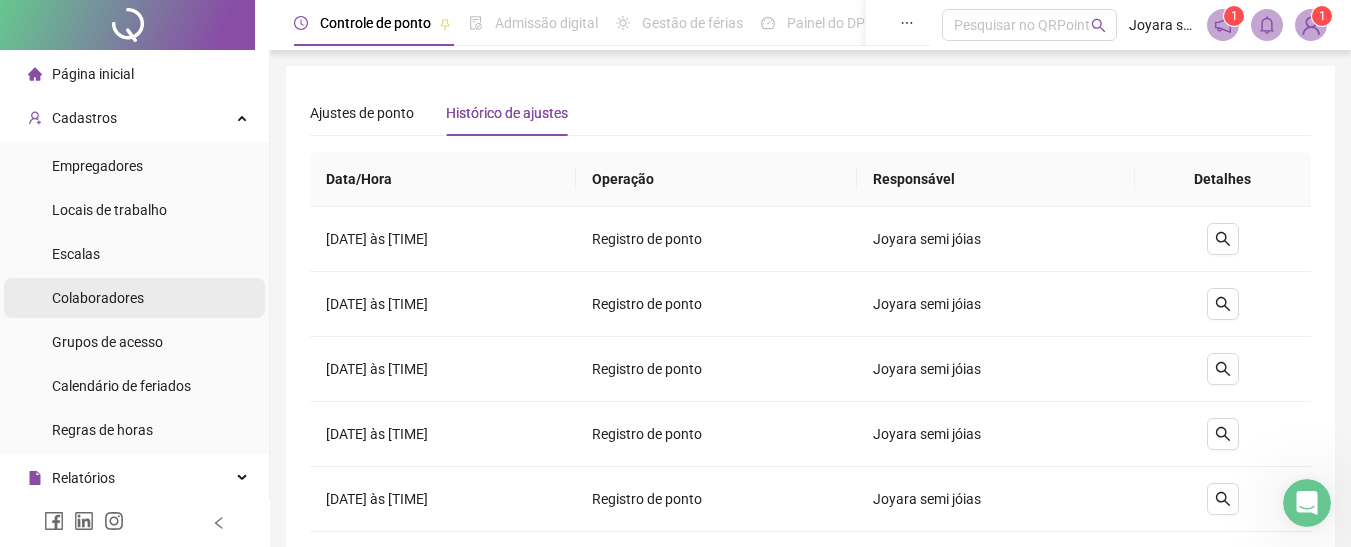 click on "Colaboradores" at bounding box center [98, 298] 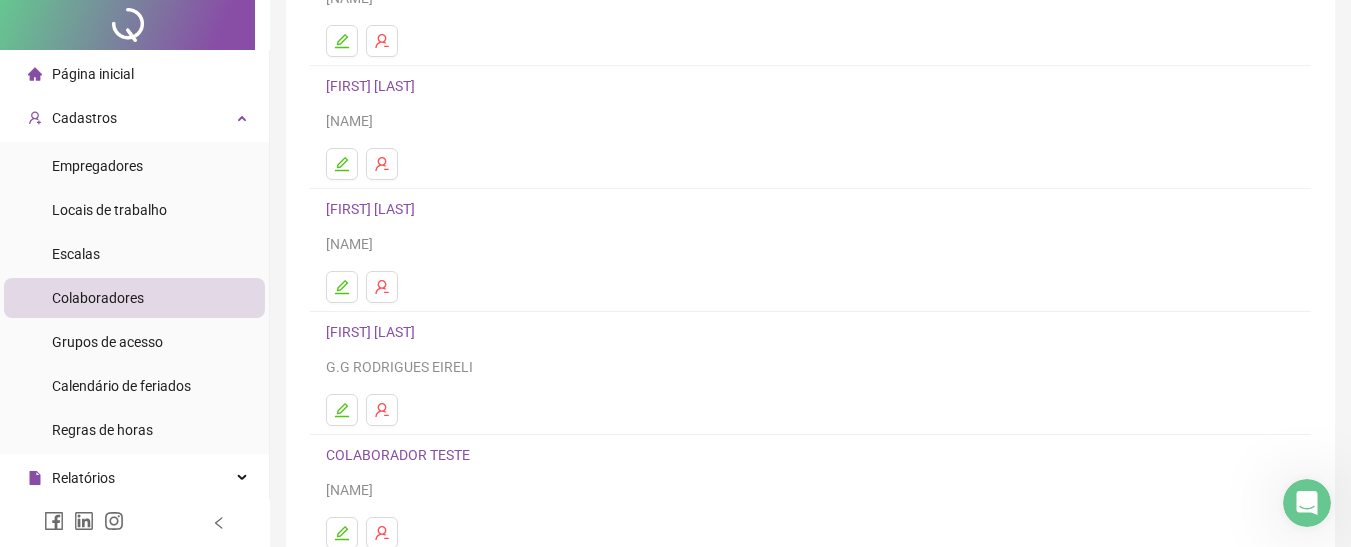 scroll, scrollTop: 420, scrollLeft: 0, axis: vertical 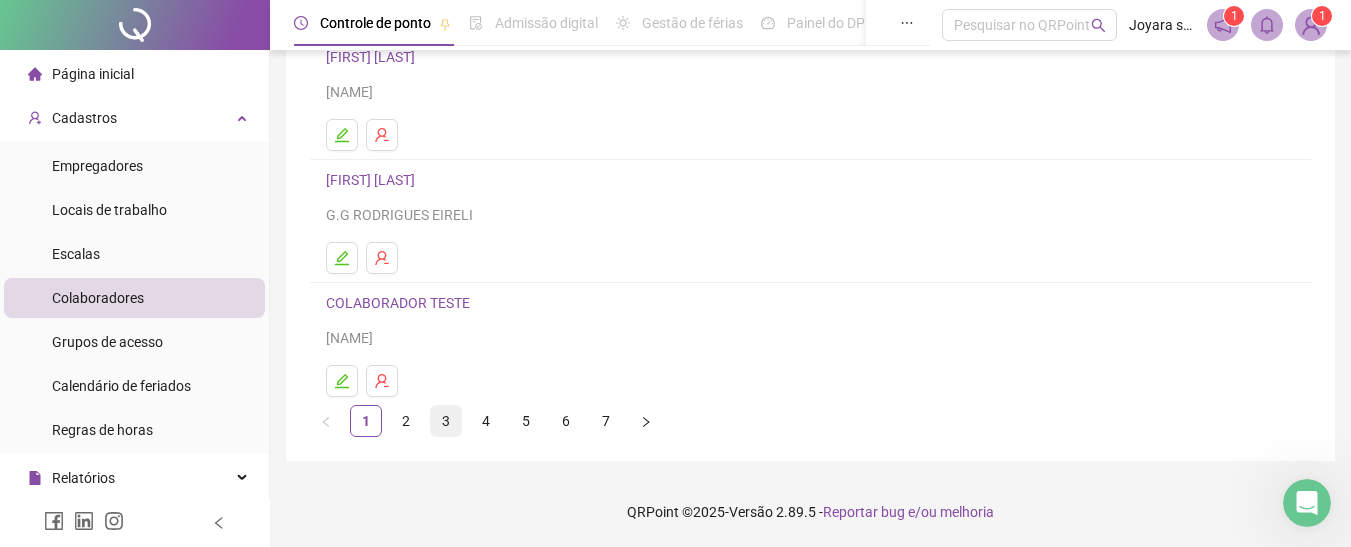 click on "3" at bounding box center [446, 421] 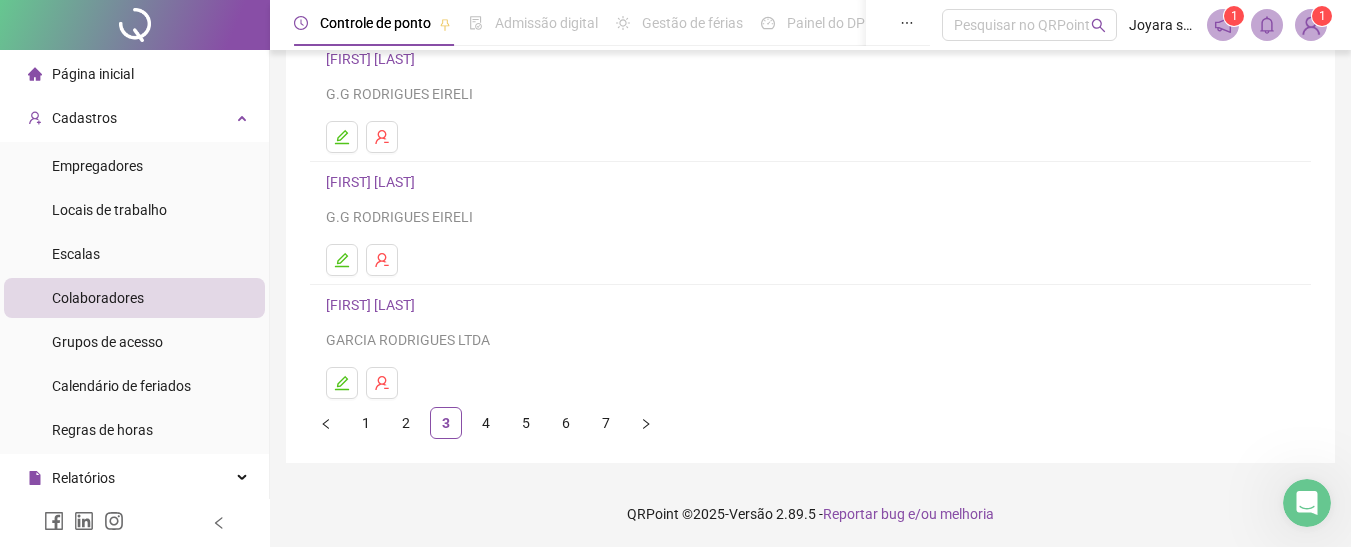 scroll, scrollTop: 420, scrollLeft: 0, axis: vertical 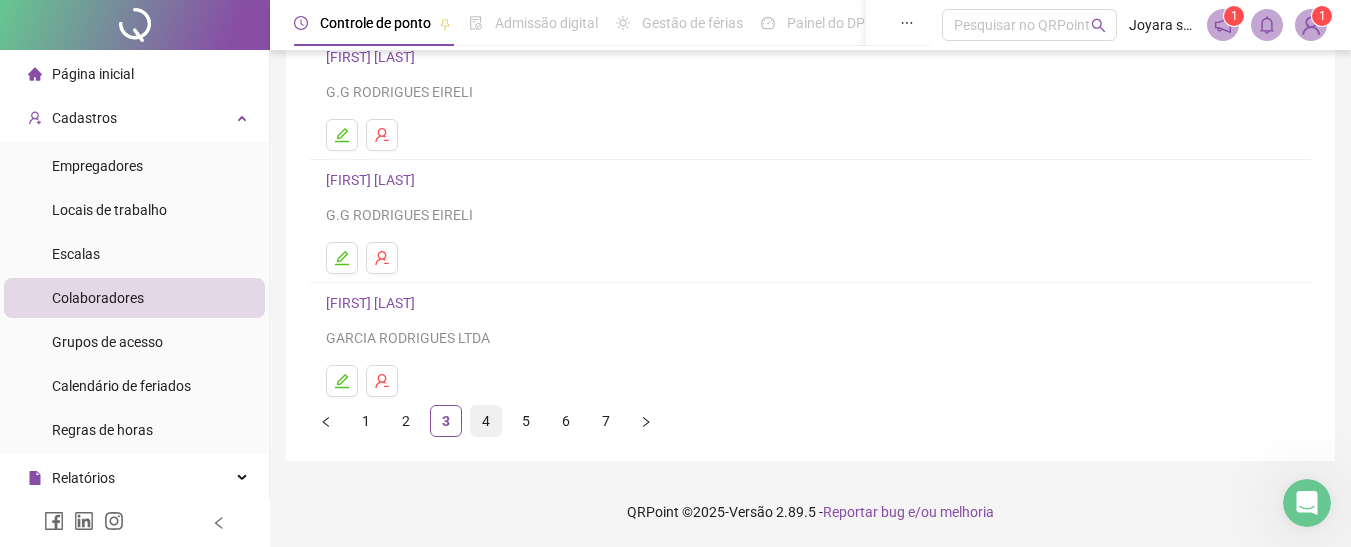 click on "4" at bounding box center [486, 421] 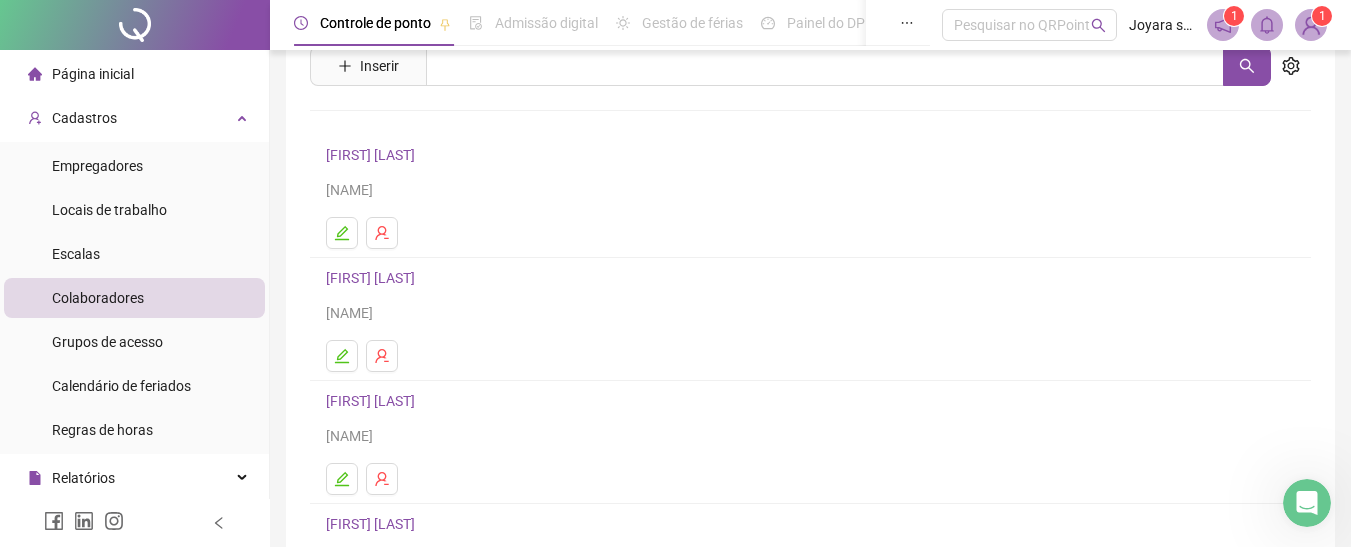 scroll, scrollTop: 111, scrollLeft: 0, axis: vertical 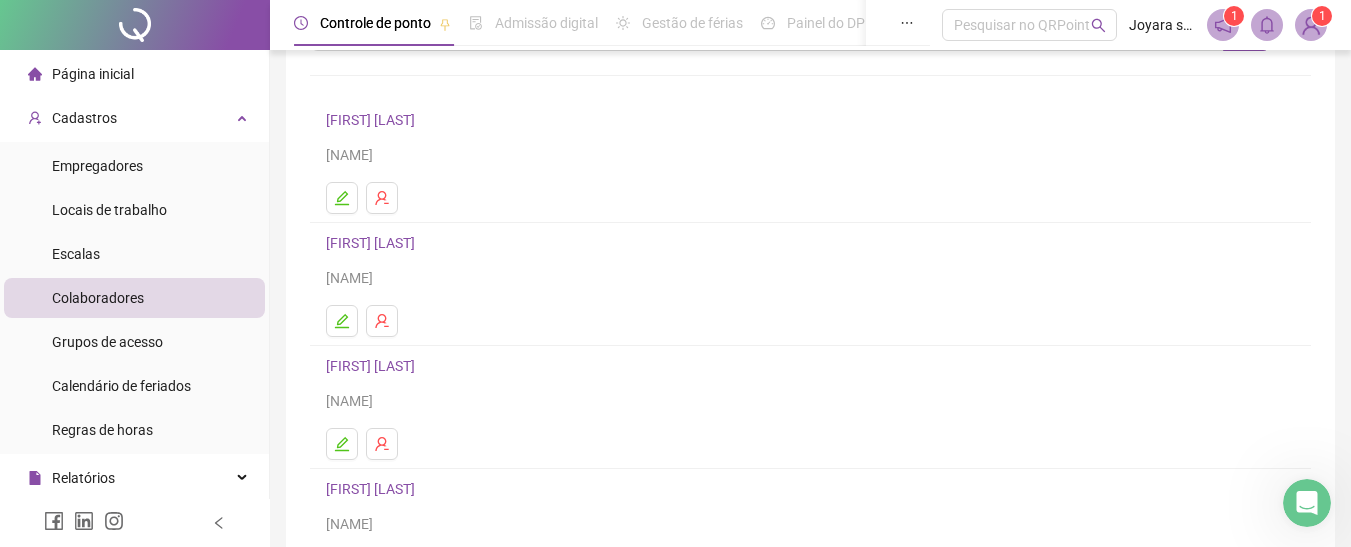 click on "[FIRST] [LAST]" at bounding box center [373, 243] 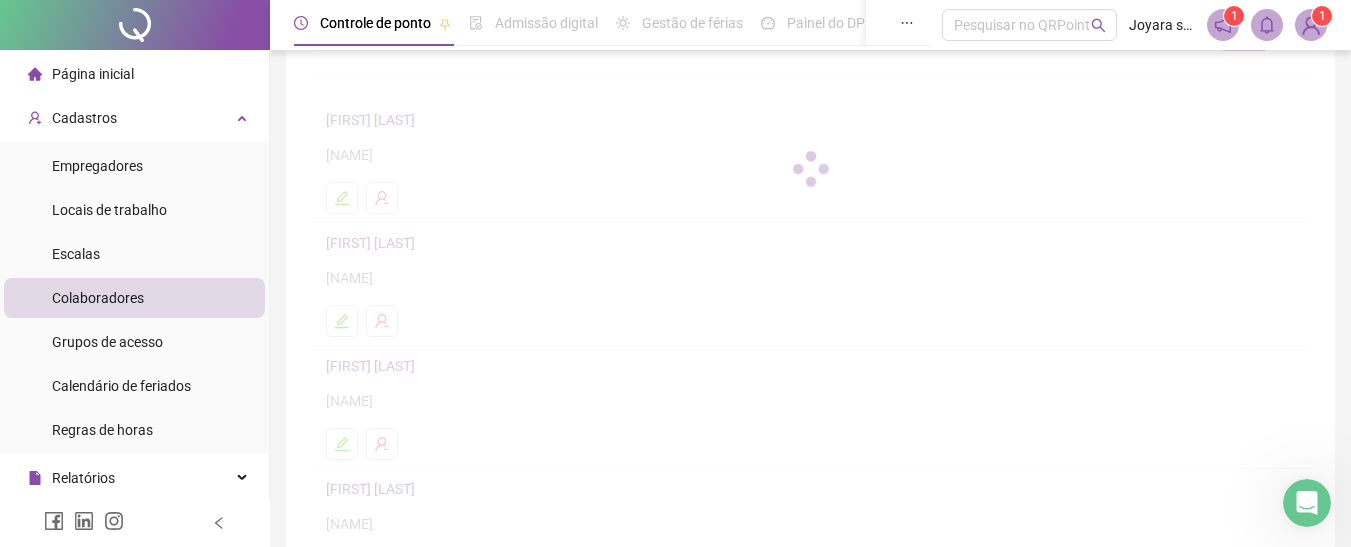 scroll, scrollTop: 121, scrollLeft: 0, axis: vertical 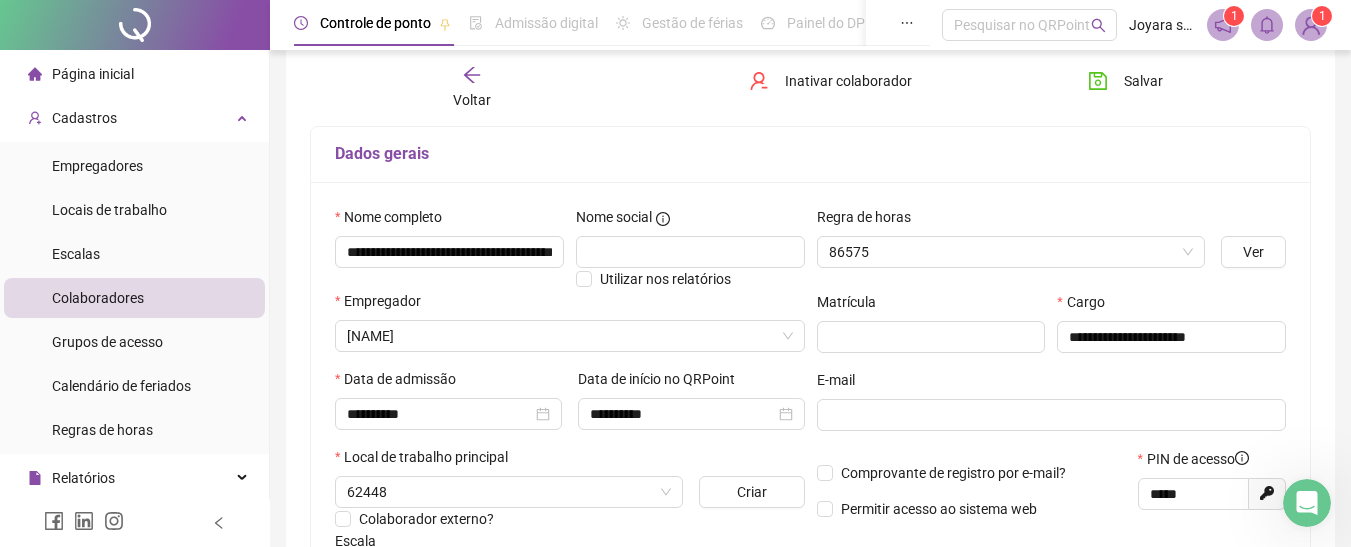 type on "**********" 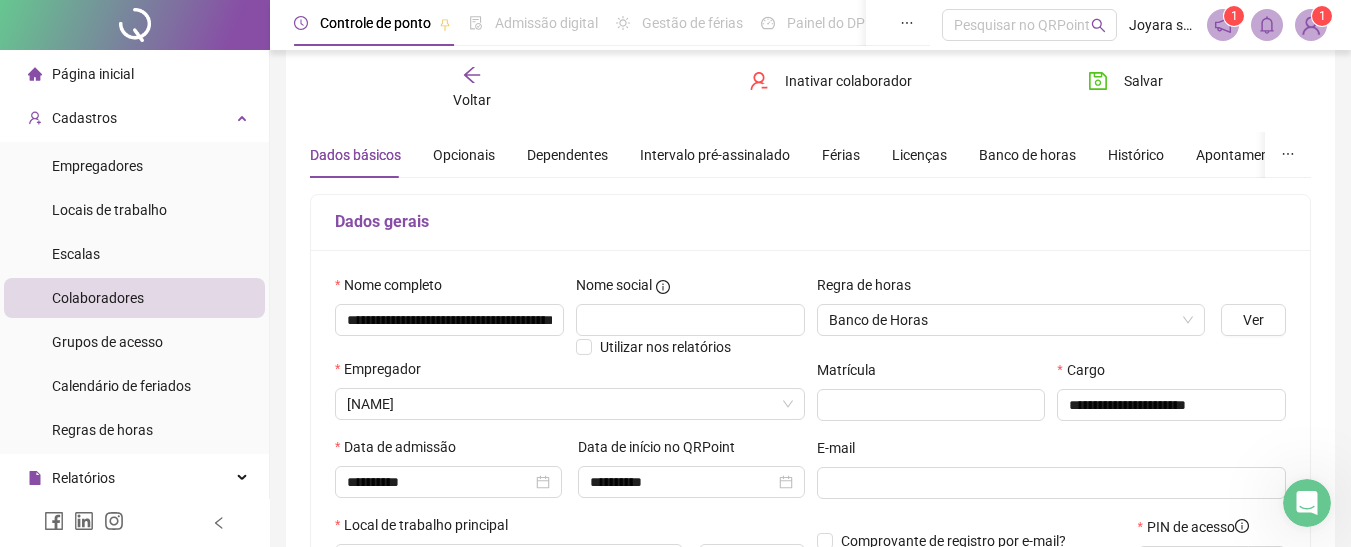 scroll, scrollTop: 0, scrollLeft: 0, axis: both 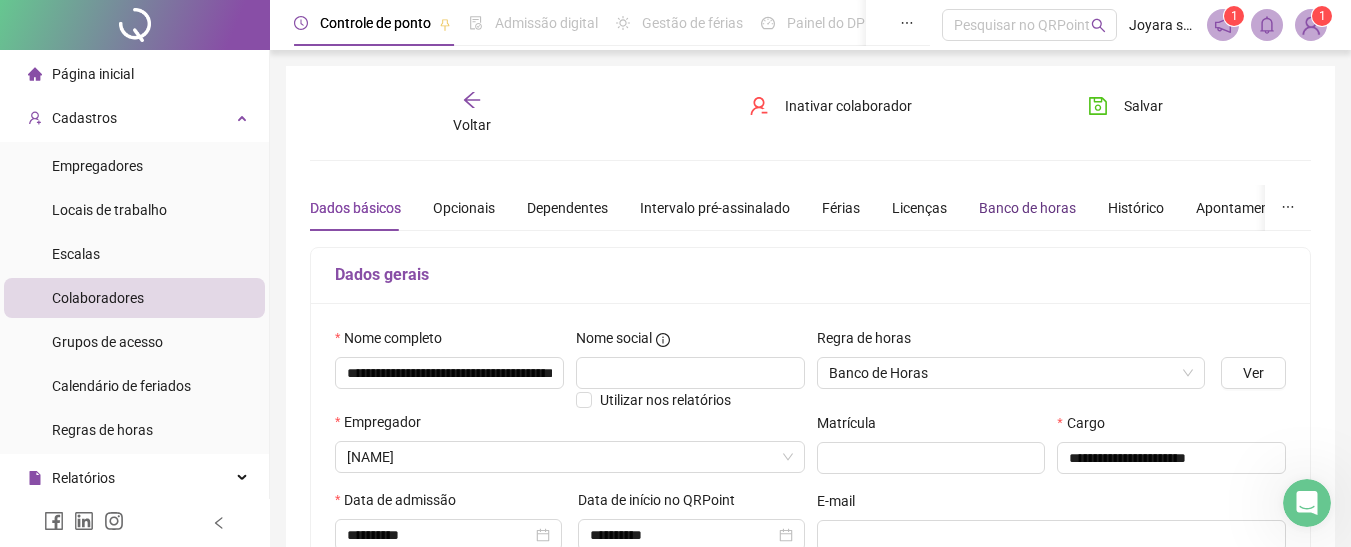 click on "Banco de horas" at bounding box center (1027, 208) 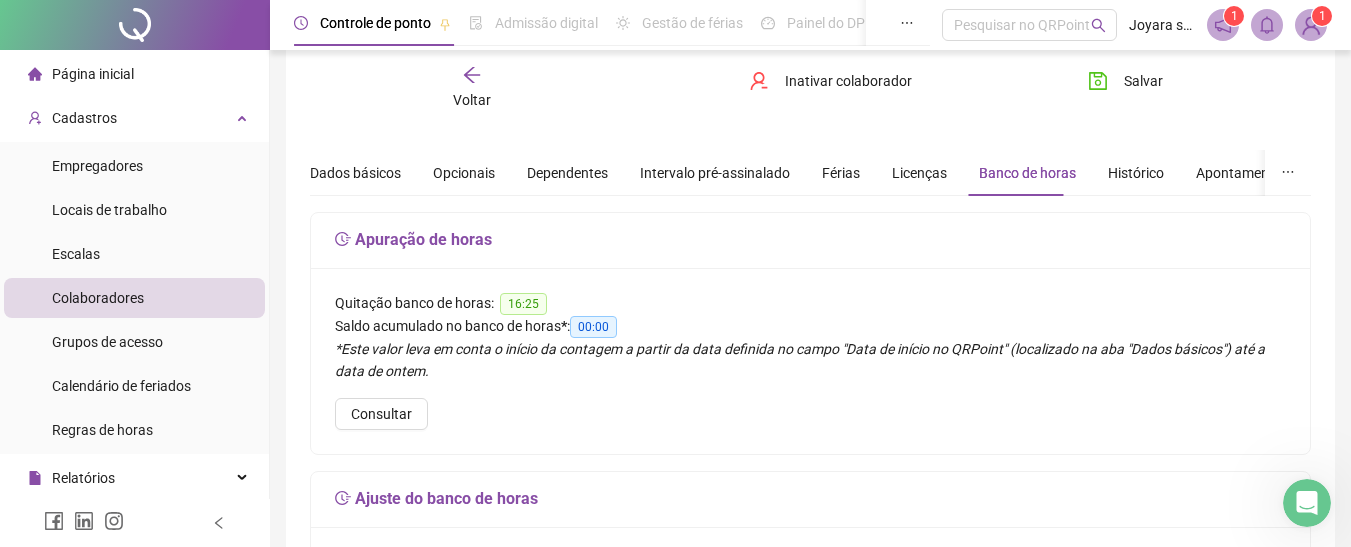 scroll, scrollTop: 0, scrollLeft: 0, axis: both 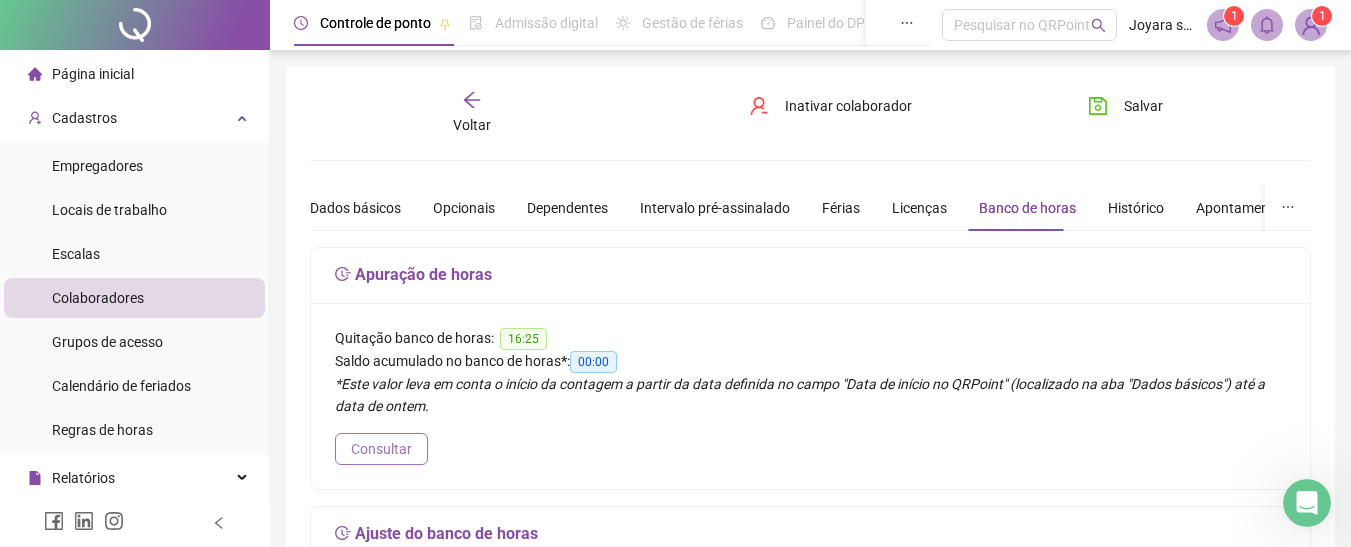 click on "Consultar" at bounding box center [381, 449] 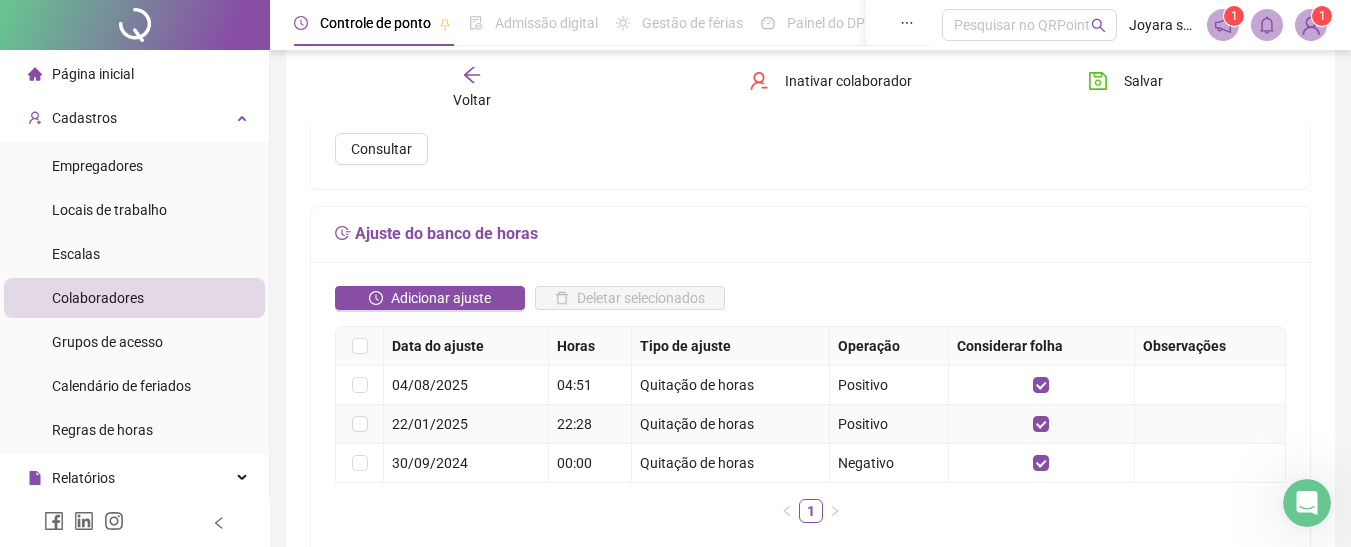 scroll, scrollTop: 400, scrollLeft: 0, axis: vertical 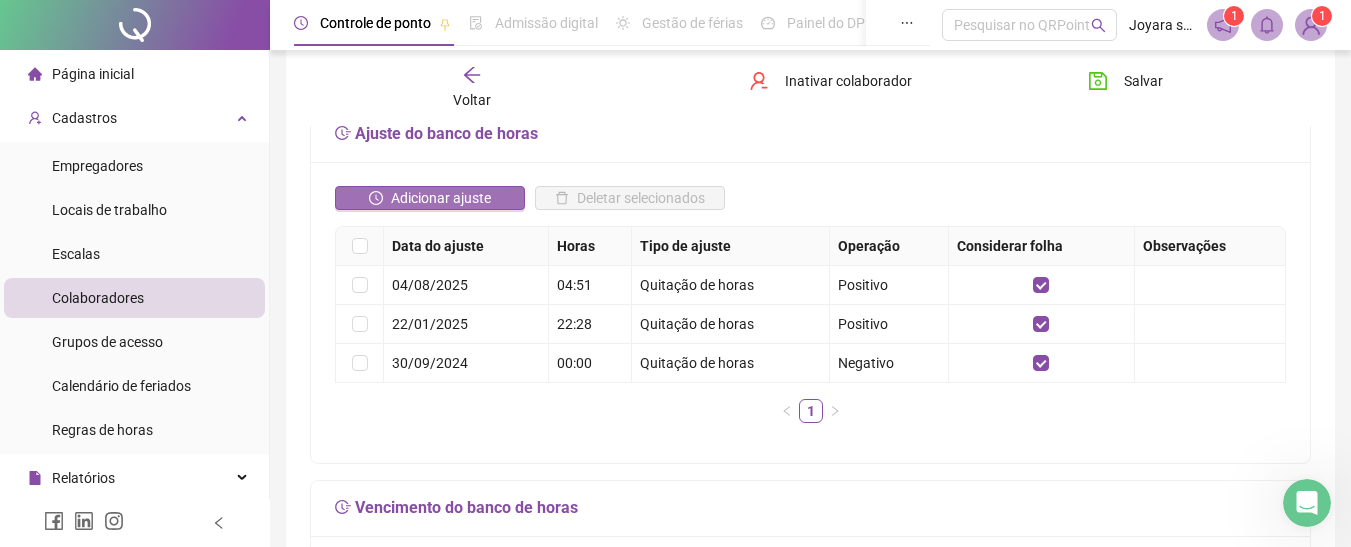 click on "Adicionar ajuste" at bounding box center [441, 198] 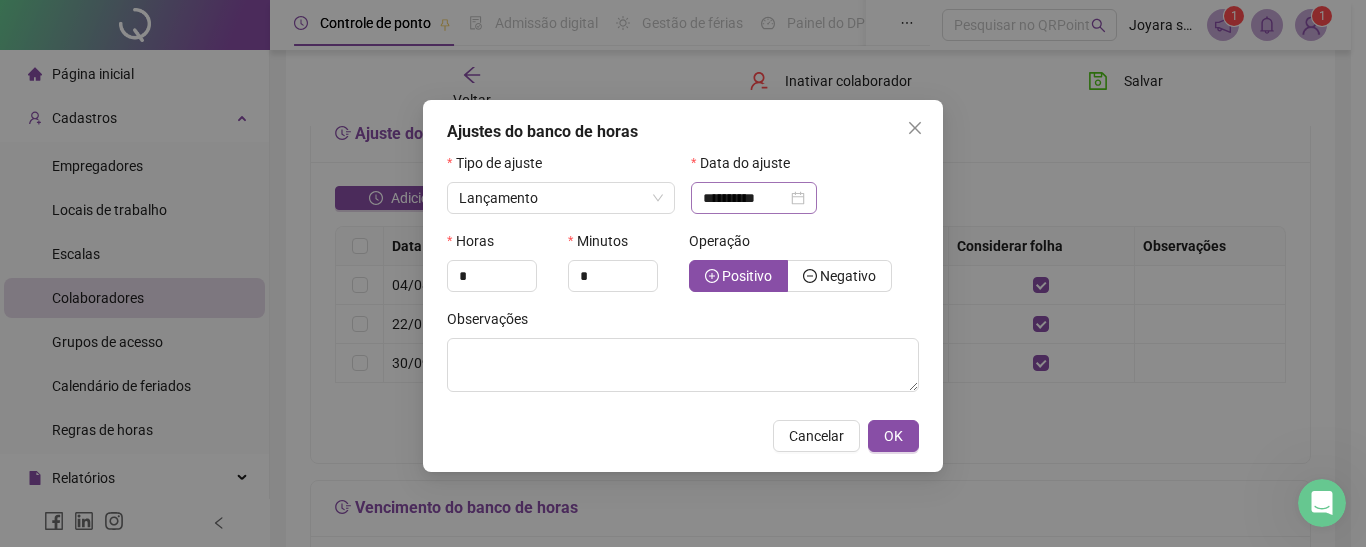 click on "**********" at bounding box center (754, 198) 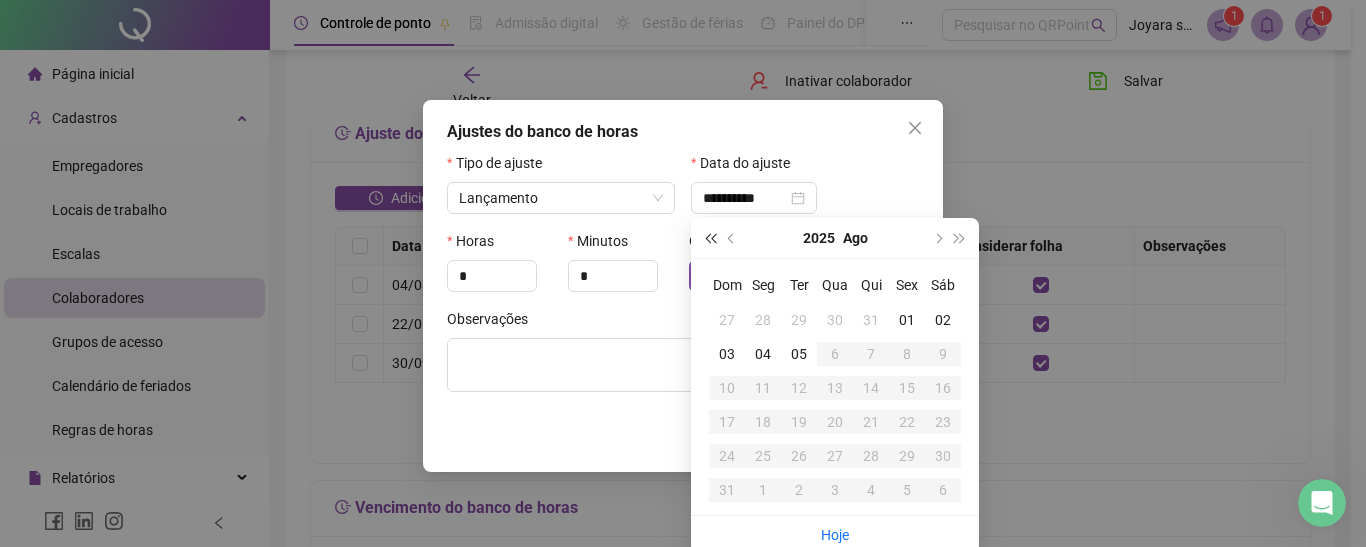 click at bounding box center (710, 238) 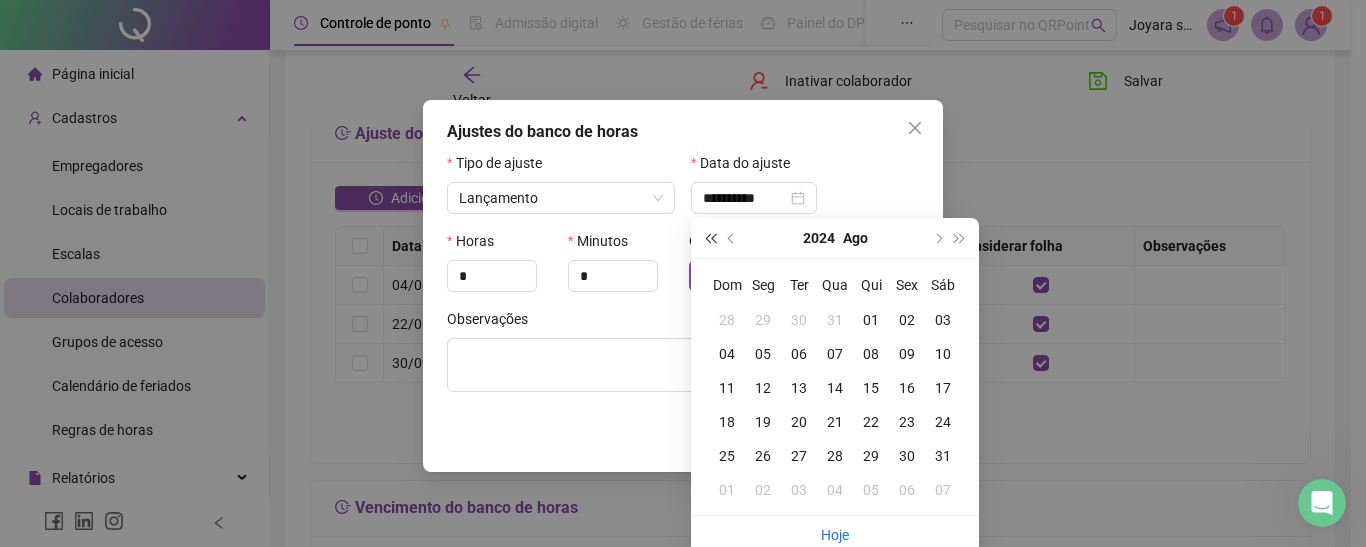 click at bounding box center (710, 238) 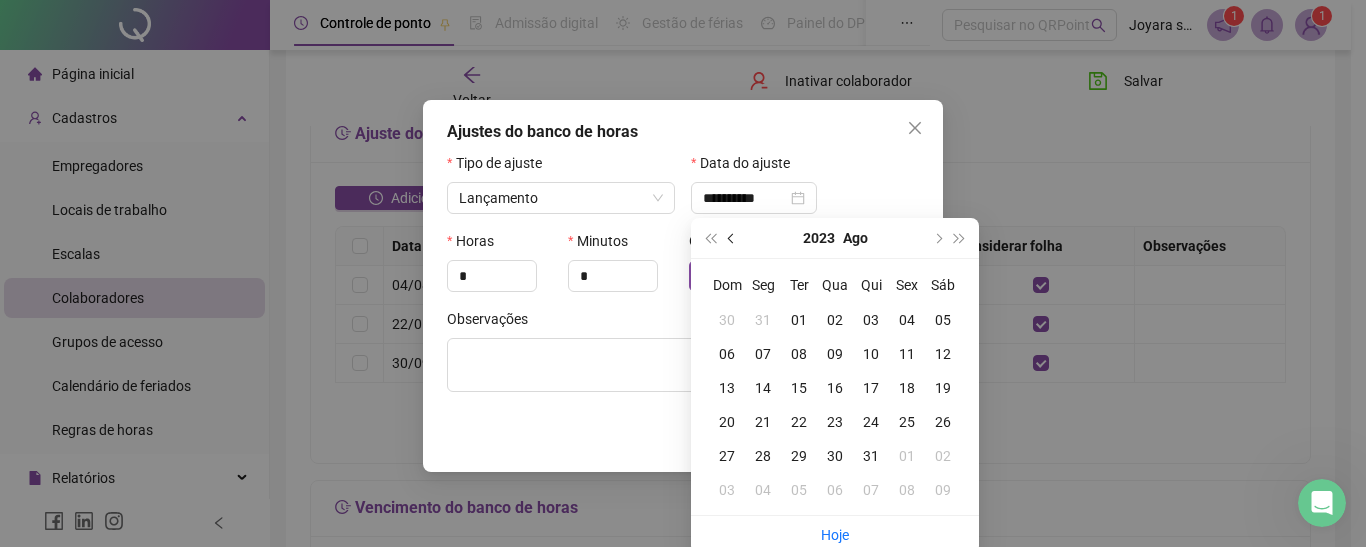click at bounding box center [732, 238] 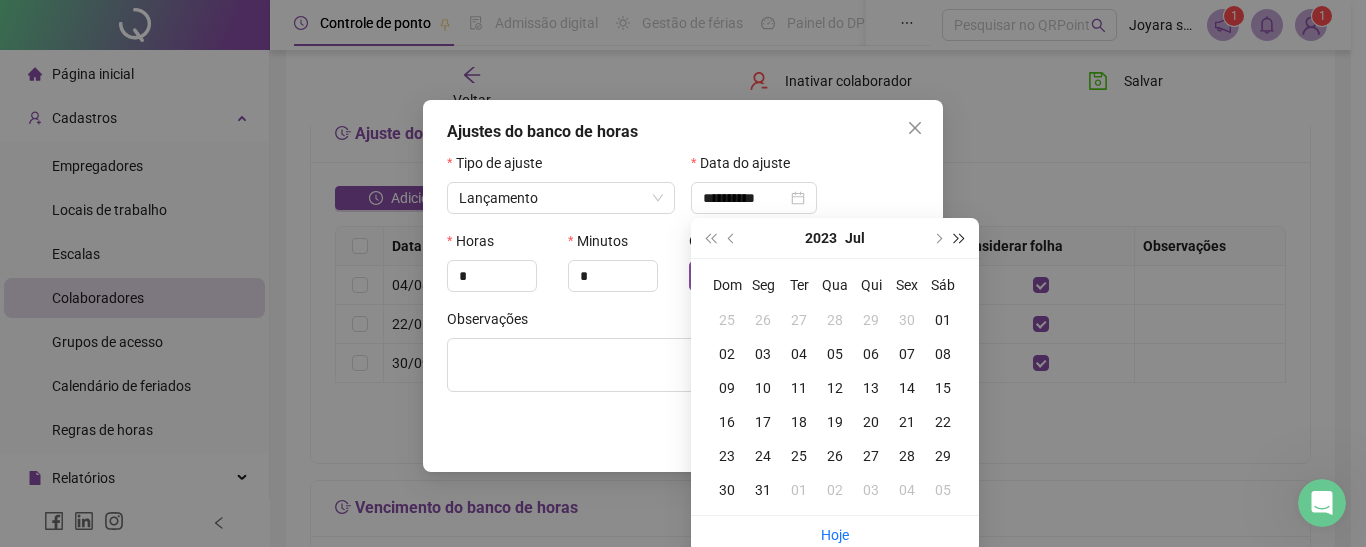 click at bounding box center (960, 238) 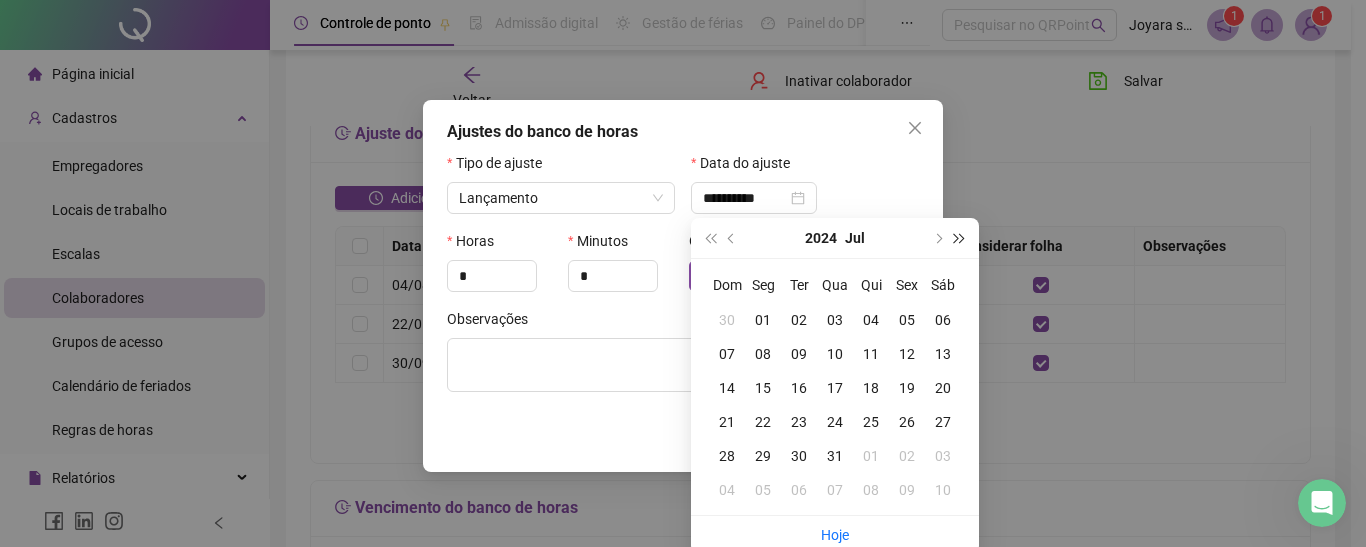 click at bounding box center (960, 238) 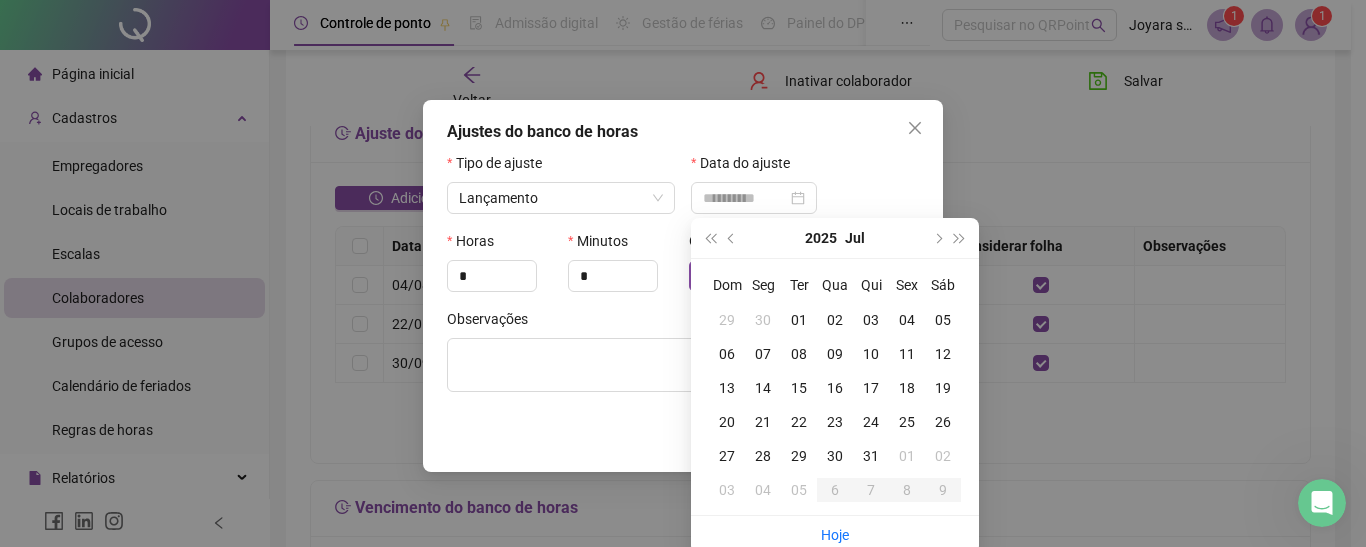 type on "**********" 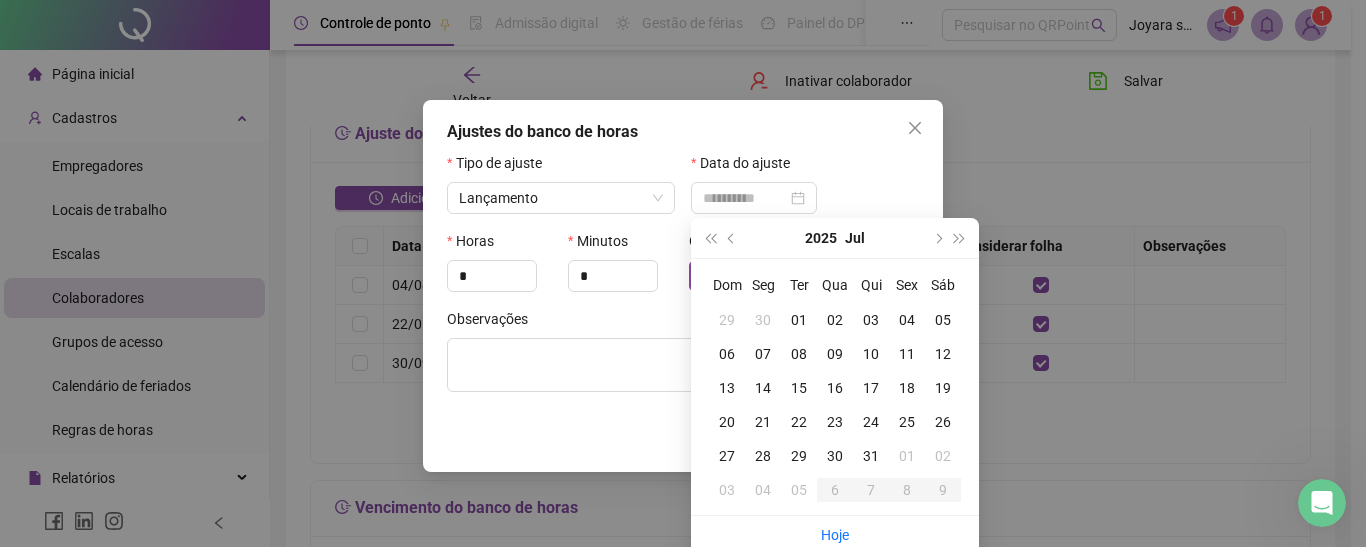 click on "01" at bounding box center (799, 320) 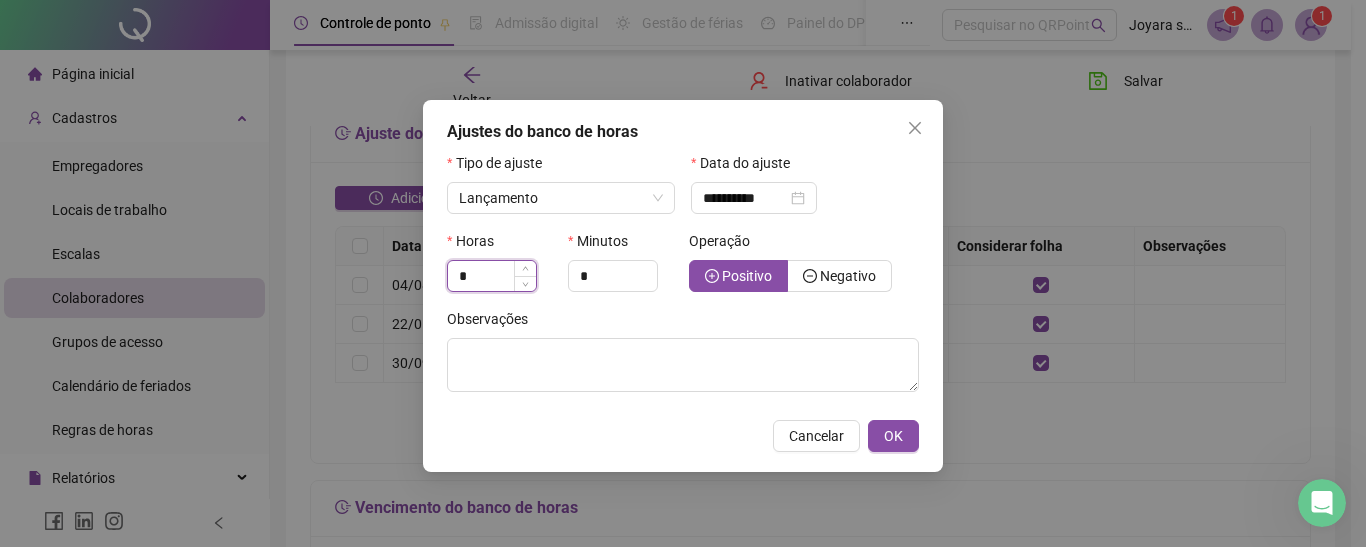 click on "*" at bounding box center (492, 276) 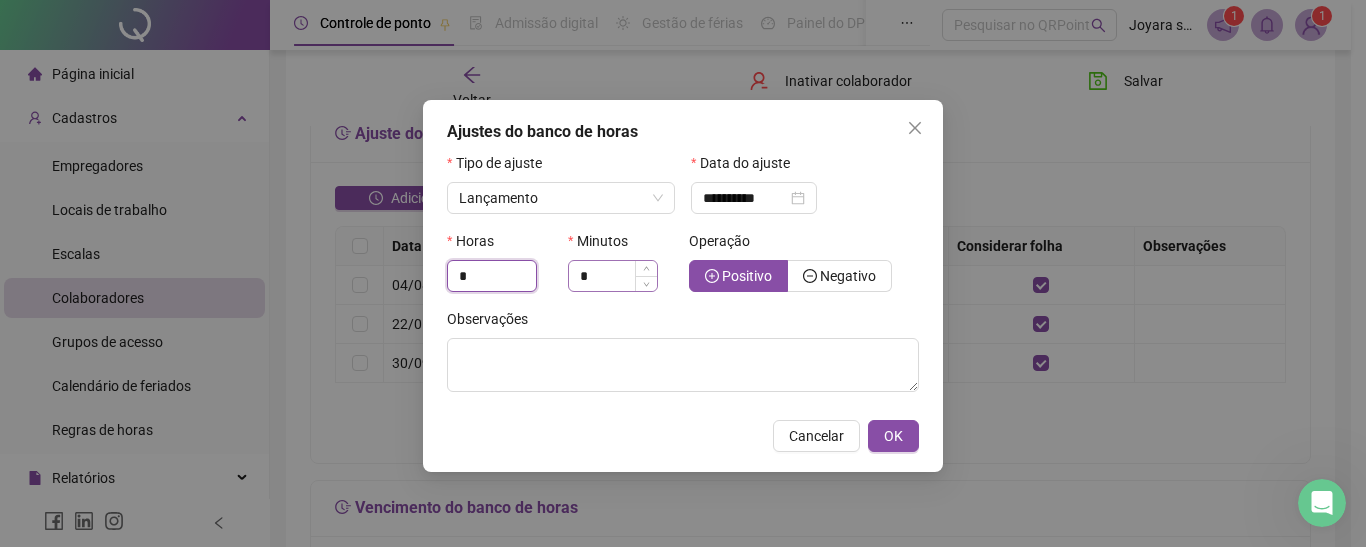 type on "*" 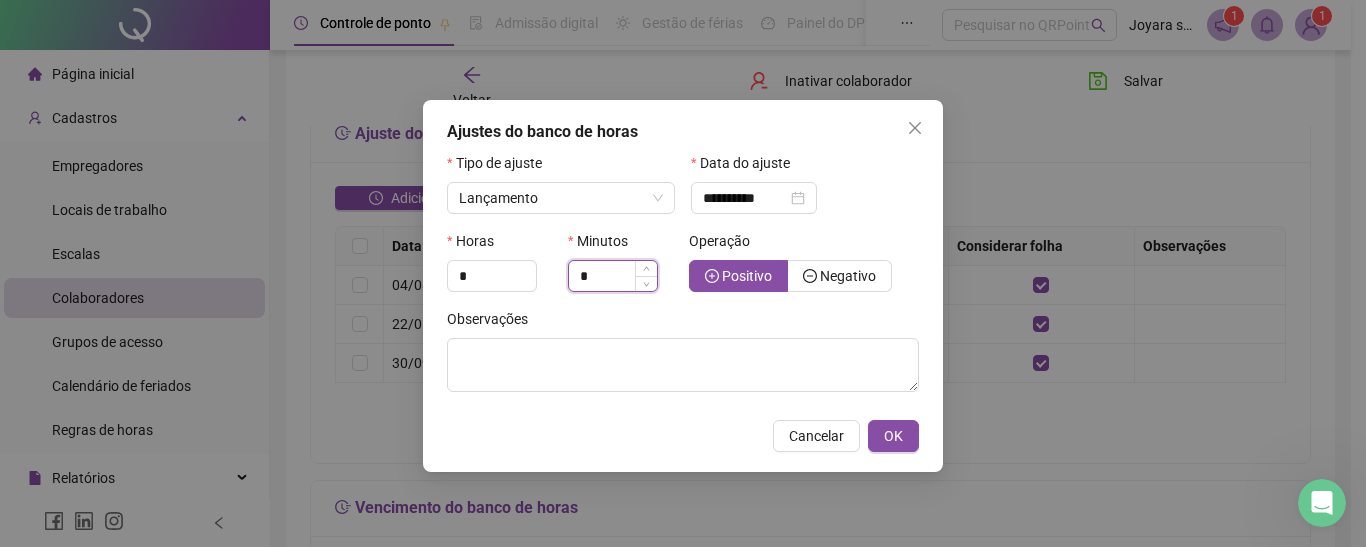 click on "*" at bounding box center (613, 276) 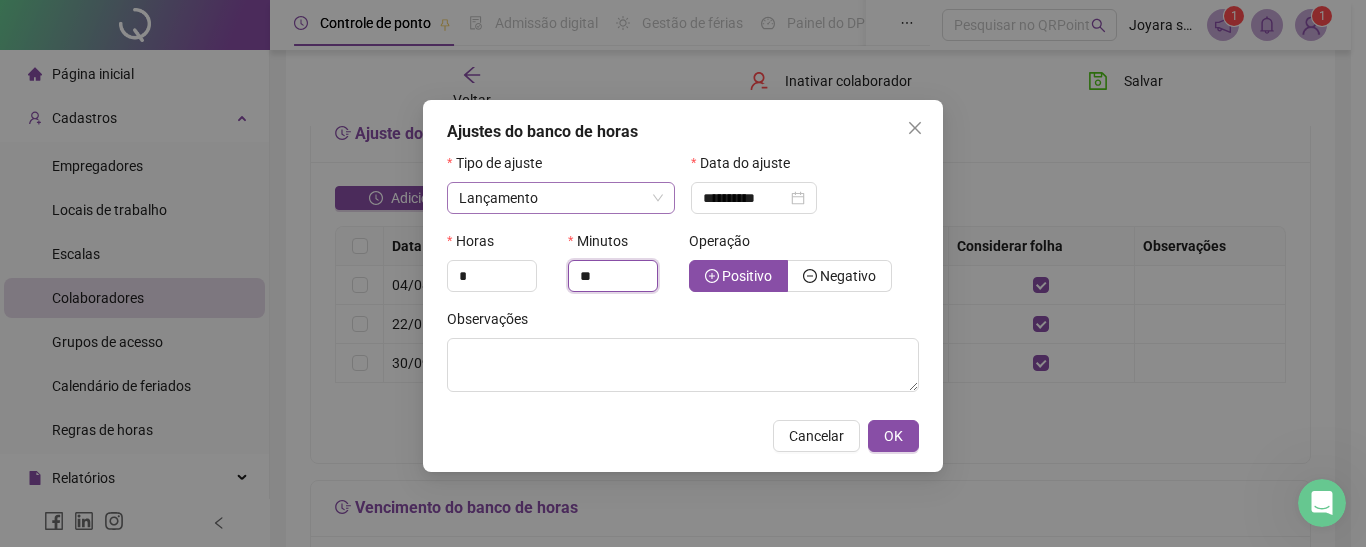 click on "Lançamento" at bounding box center [561, 198] 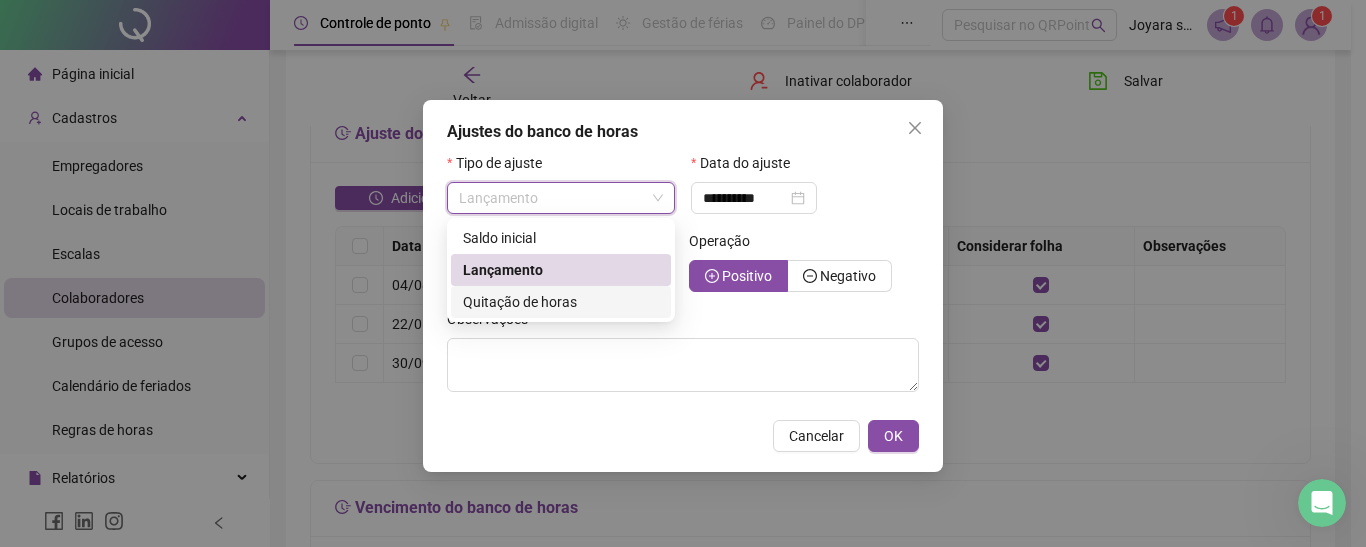 click on "Quitação de horas" at bounding box center (520, 302) 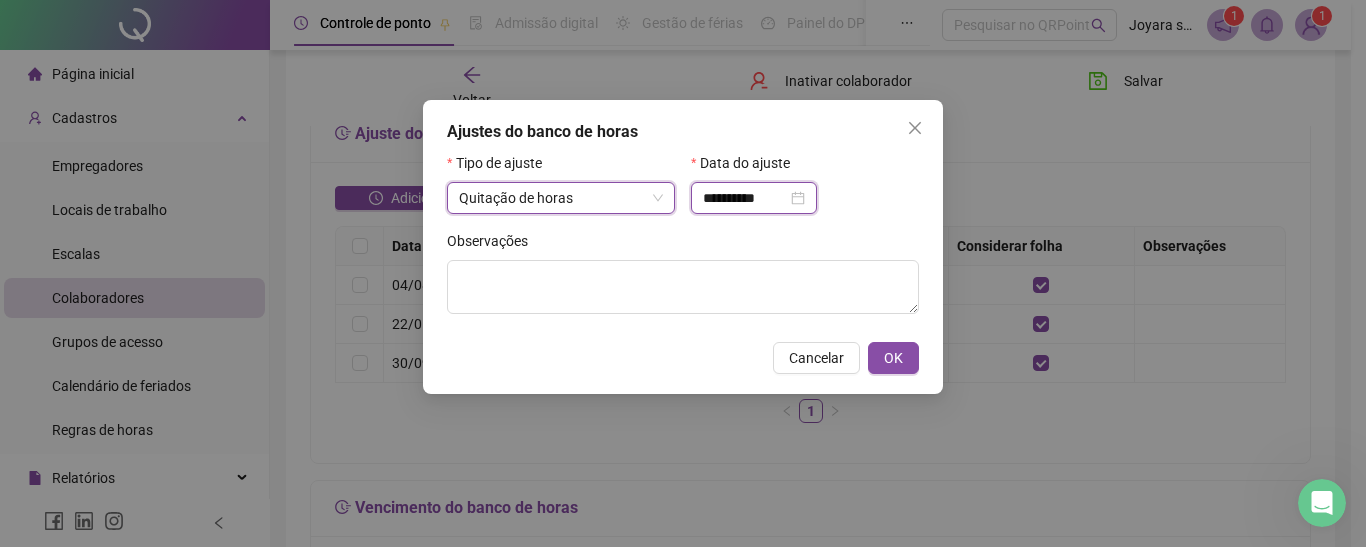 click on "**********" at bounding box center [745, 198] 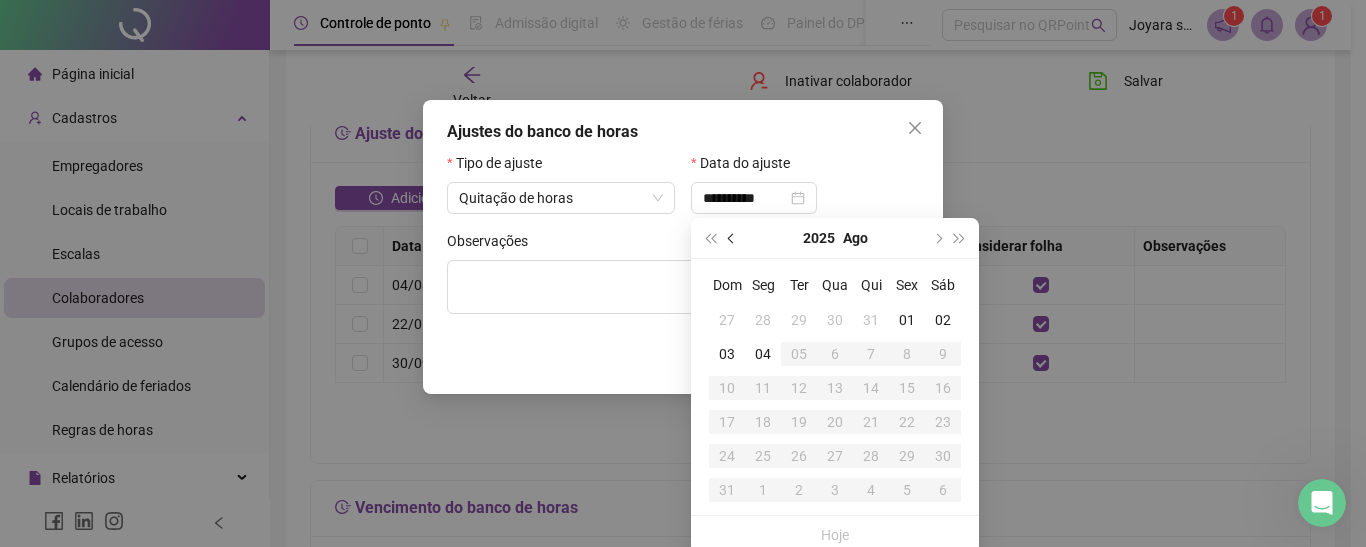 click at bounding box center (732, 238) 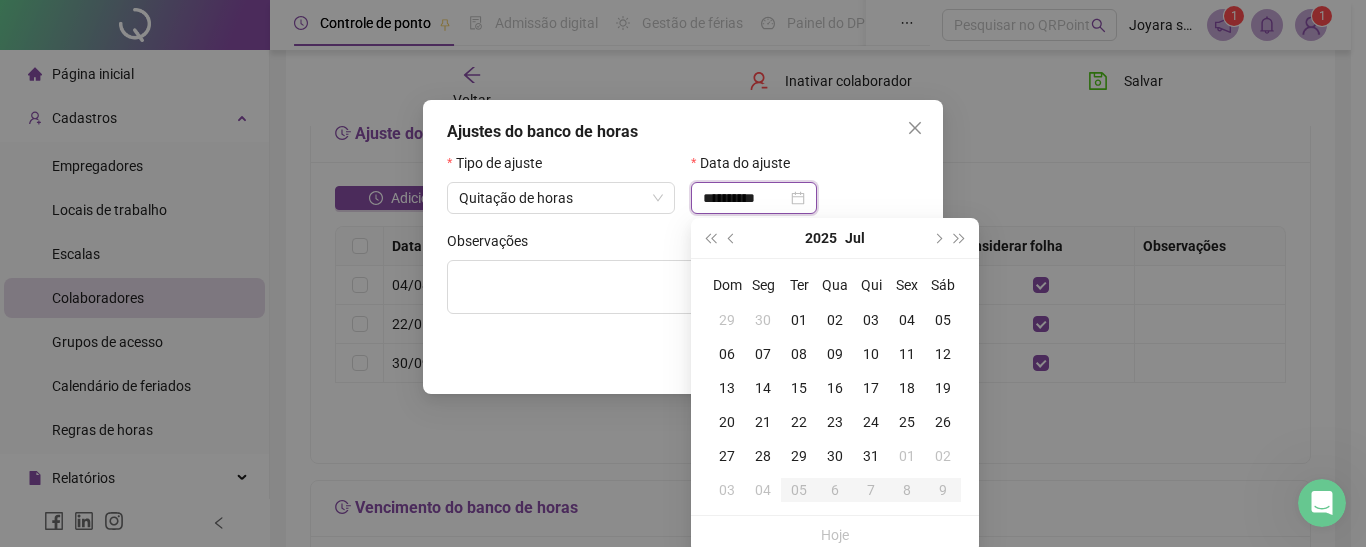 click on "**********" at bounding box center [745, 198] 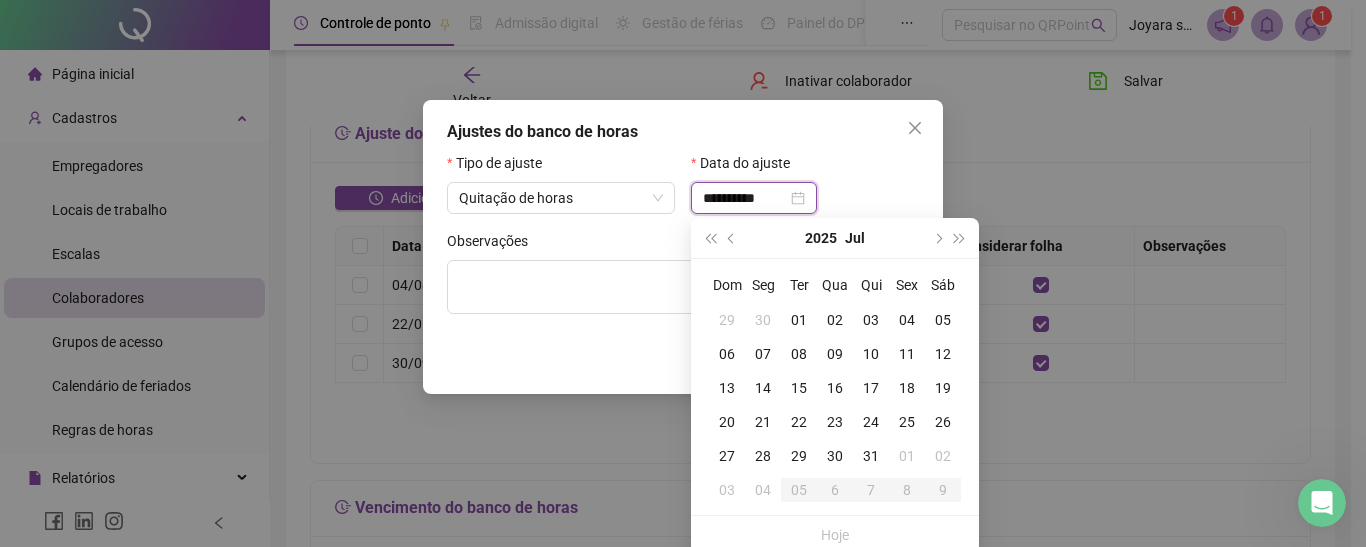 type on "**********" 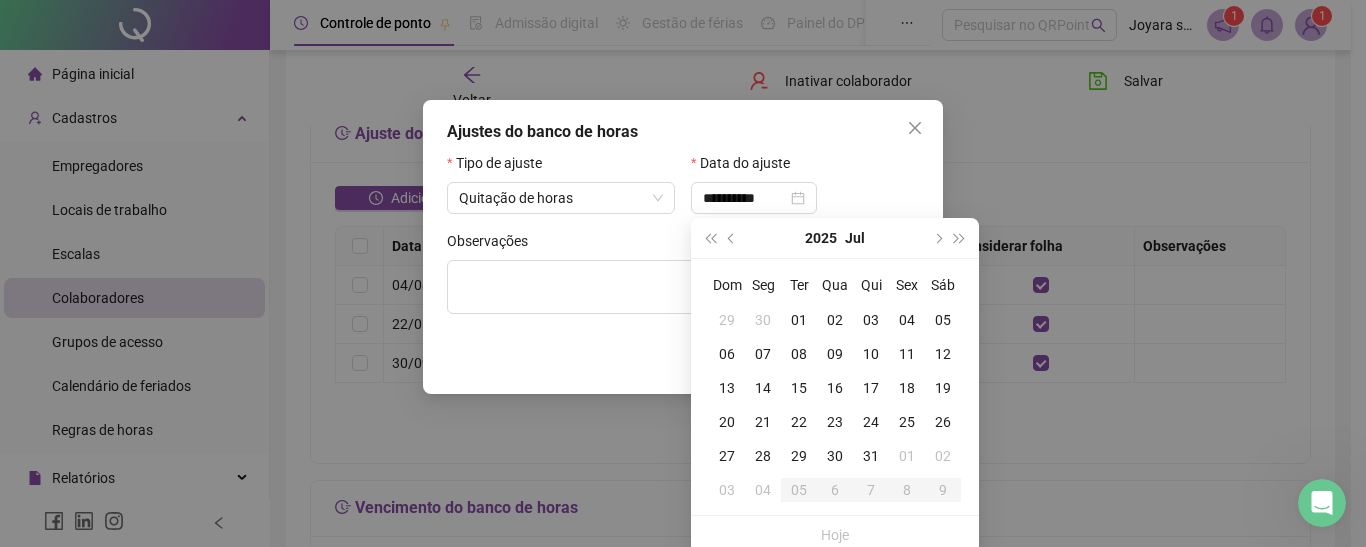 click on "**********" at bounding box center (683, 247) 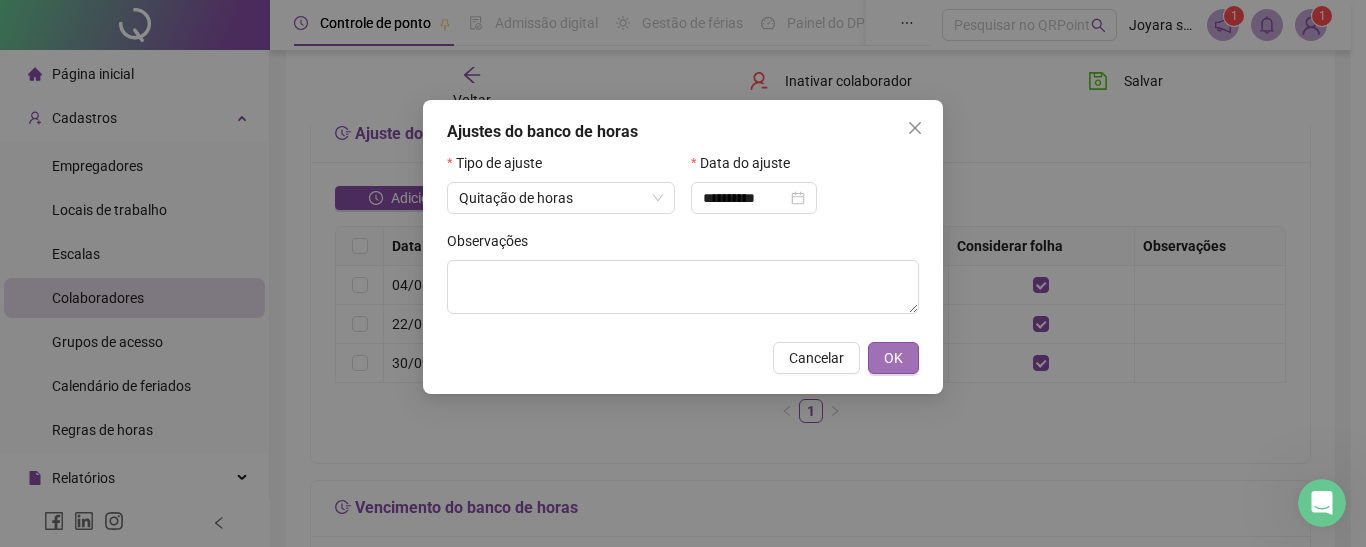 click on "OK" at bounding box center (893, 358) 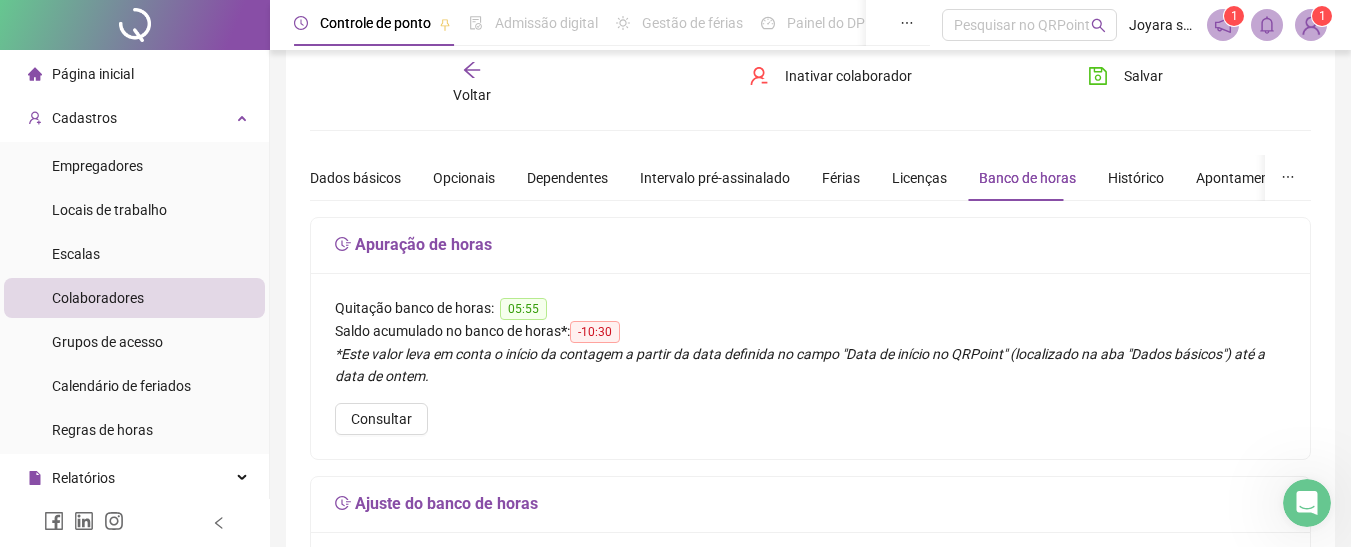 scroll, scrollTop: 0, scrollLeft: 0, axis: both 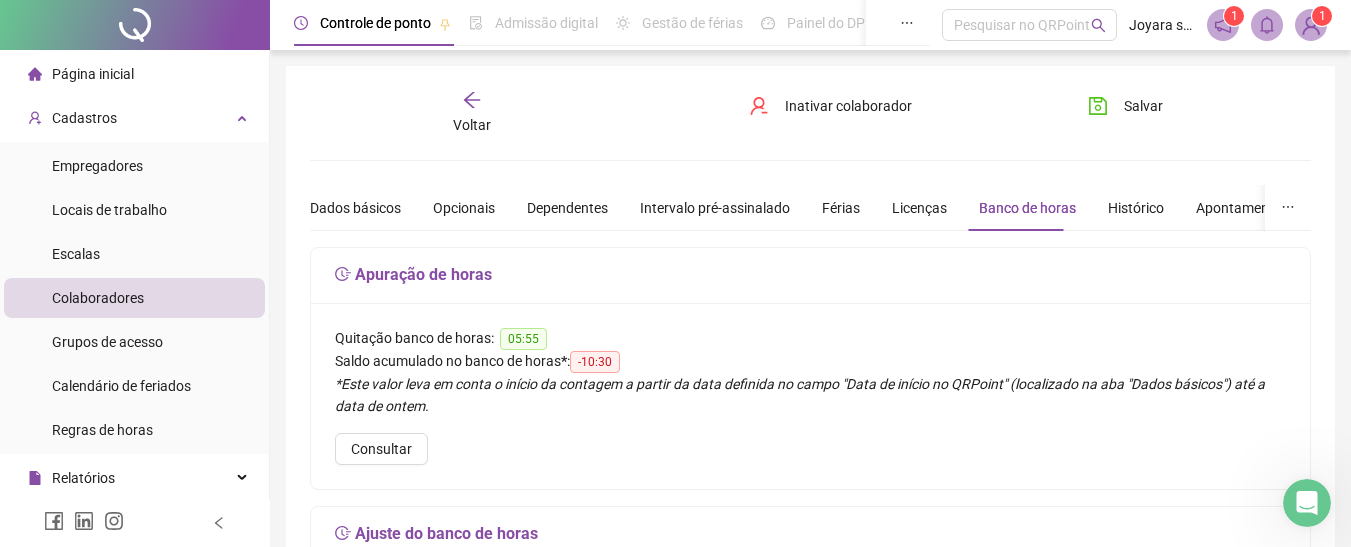 click 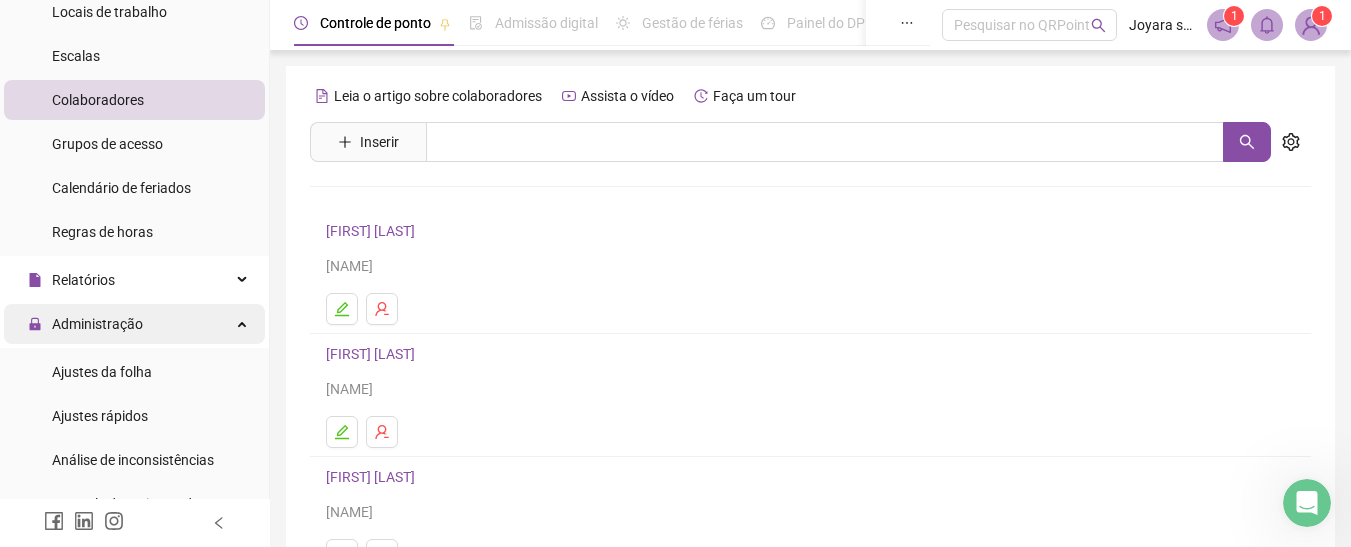 scroll, scrollTop: 200, scrollLeft: 0, axis: vertical 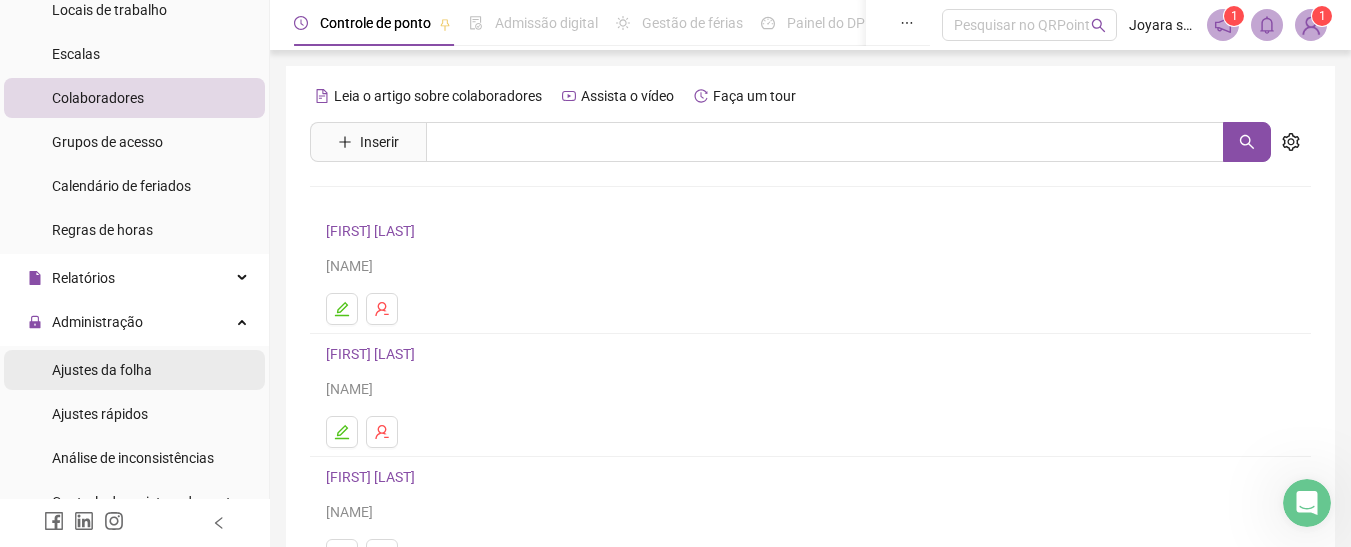 click on "Ajustes da folha" at bounding box center (102, 370) 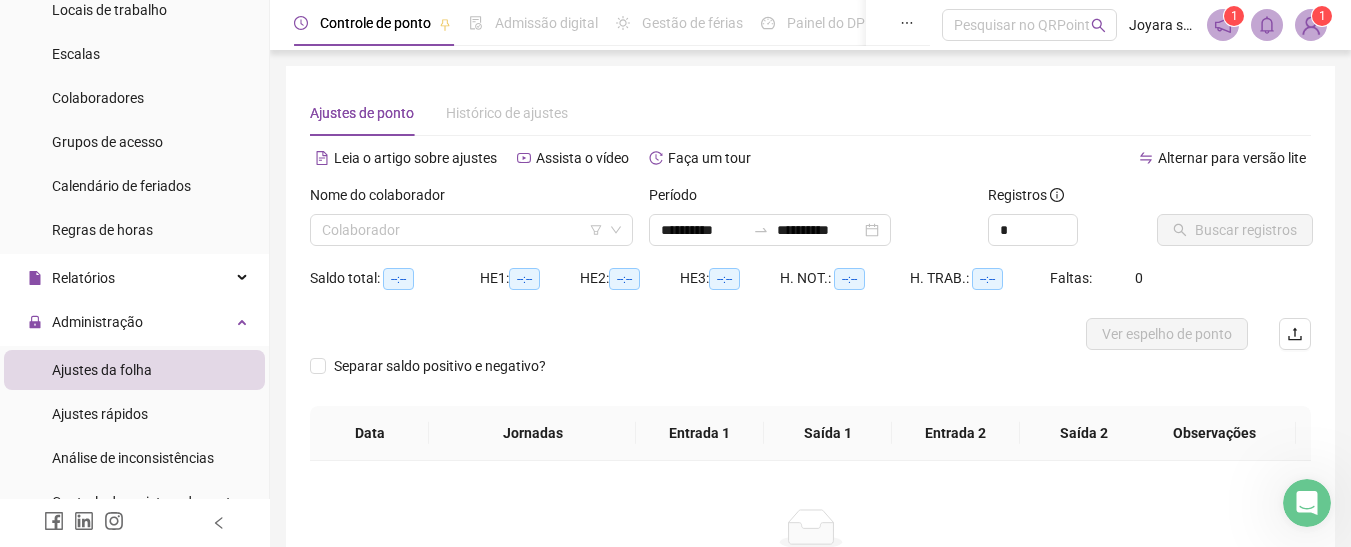 drag, startPoint x: 369, startPoint y: 237, endPoint x: 370, endPoint y: 248, distance: 11.045361 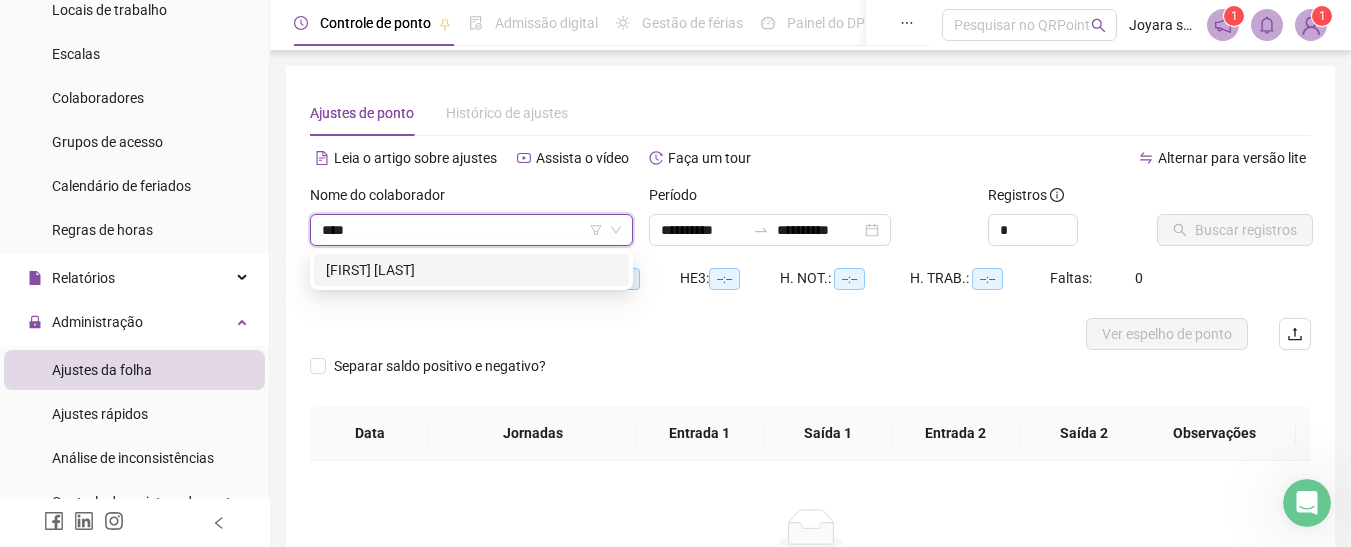 type on "*****" 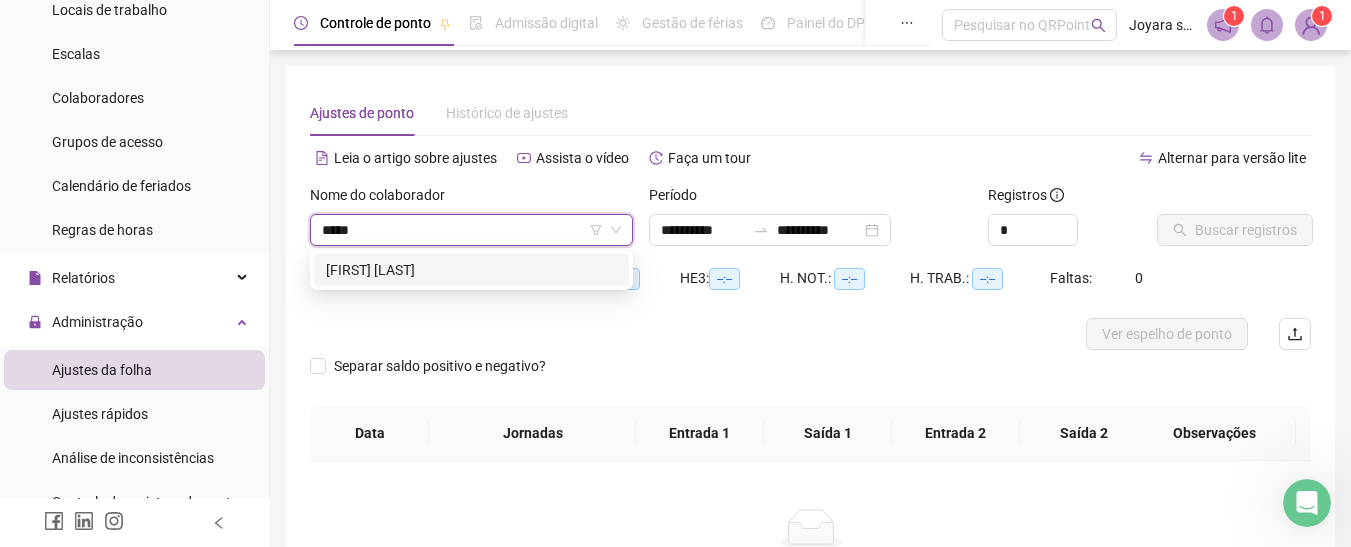 click on "[FIRST] [LAST]" at bounding box center (471, 270) 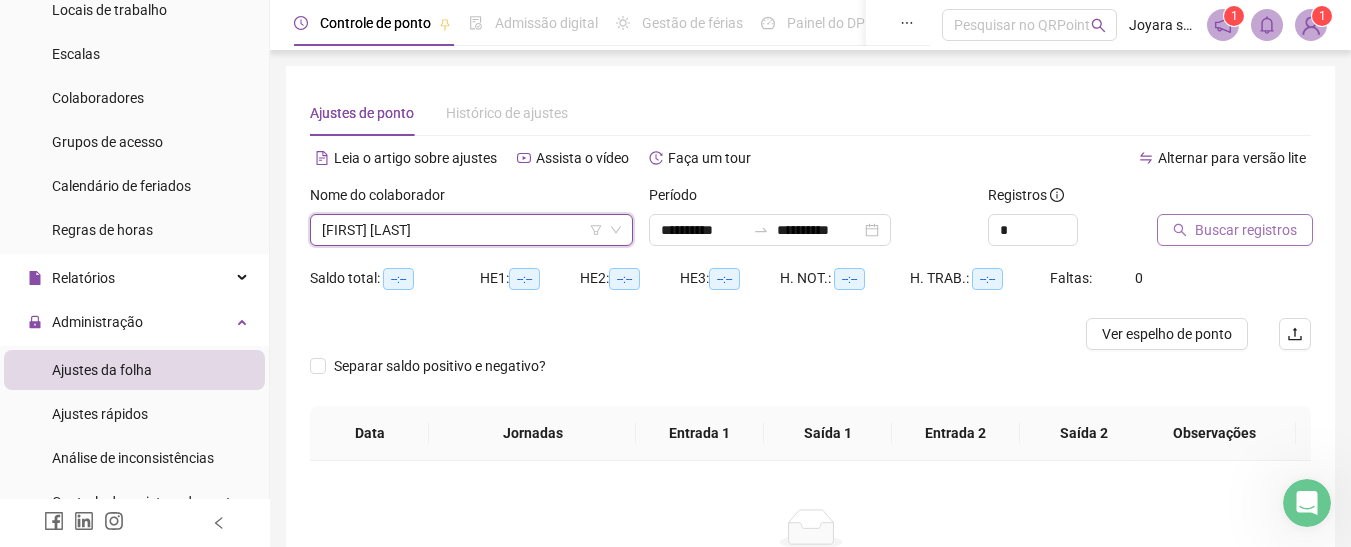 click on "Buscar registros" at bounding box center (1246, 230) 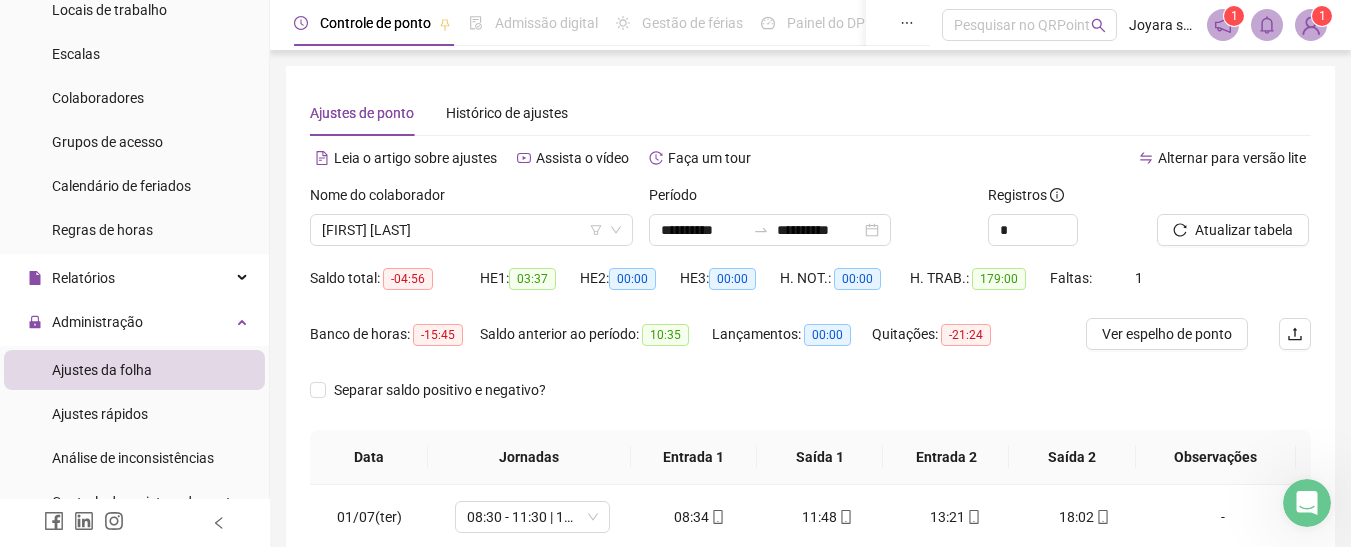 click on "-04:56" at bounding box center (408, 279) 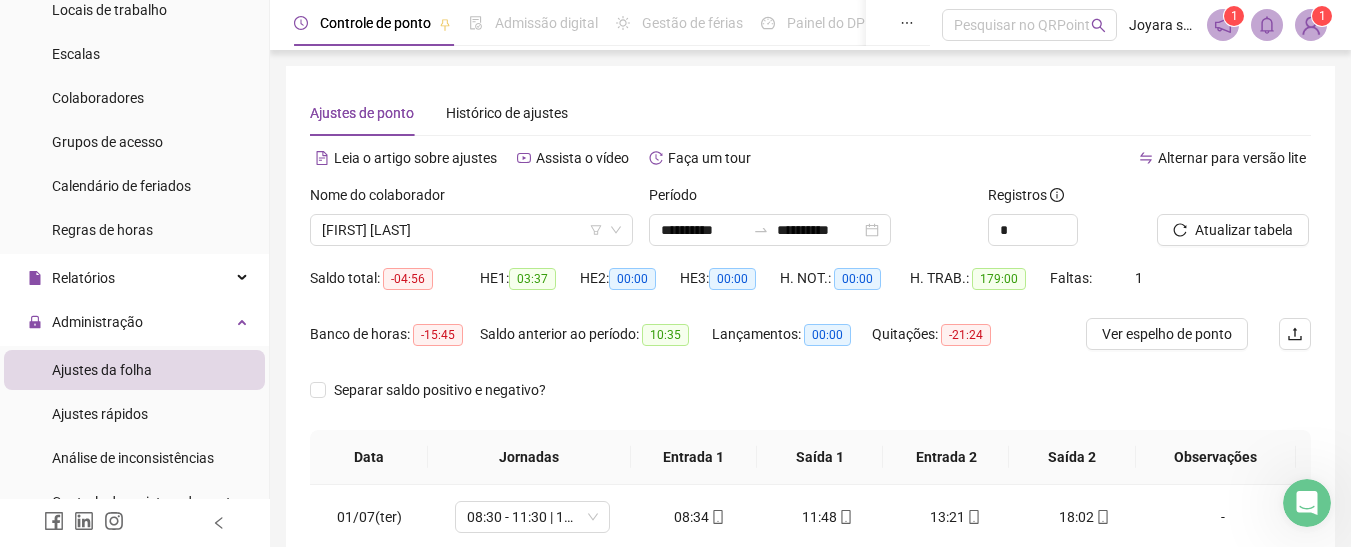 click at bounding box center (1209, 199) 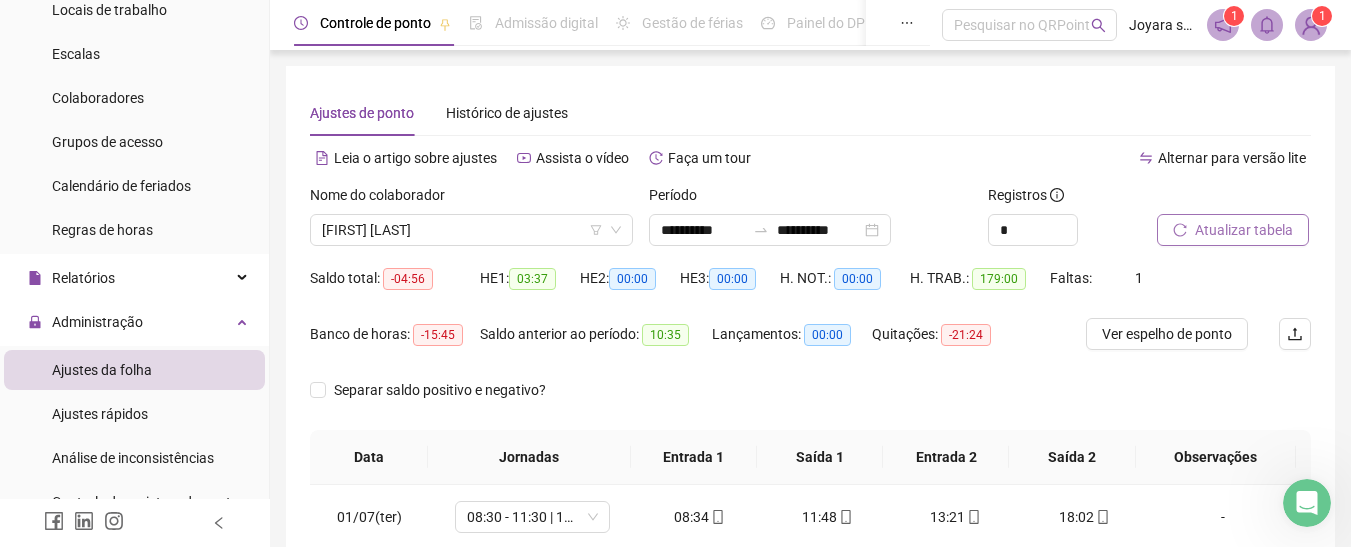 click on "Atualizar tabela" at bounding box center (1244, 230) 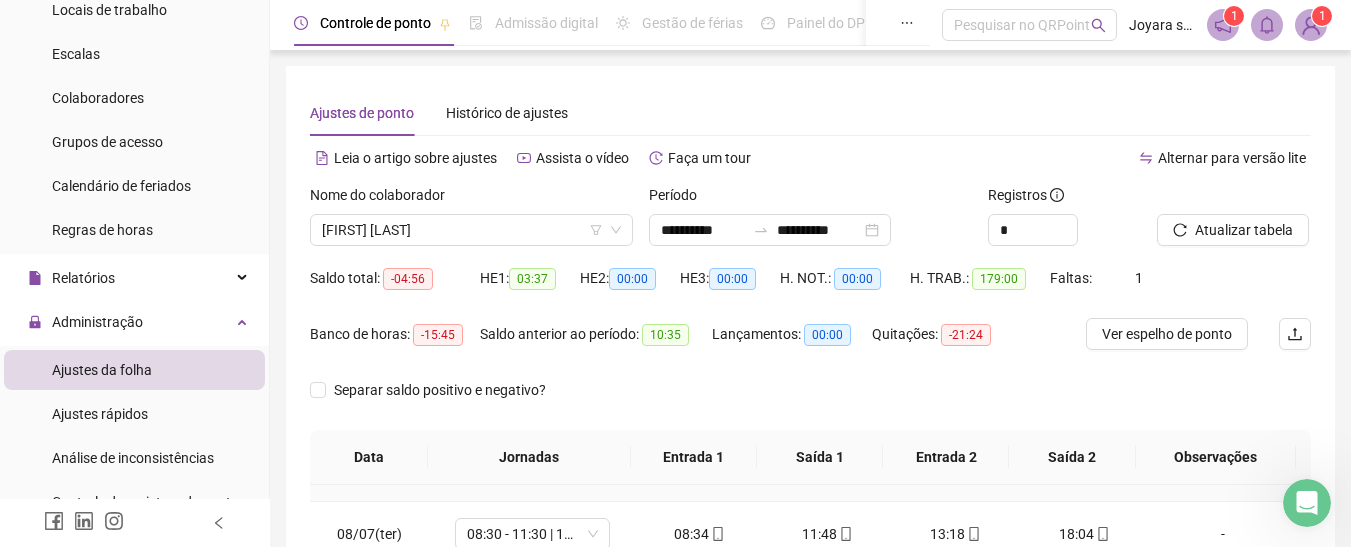 scroll, scrollTop: 500, scrollLeft: 0, axis: vertical 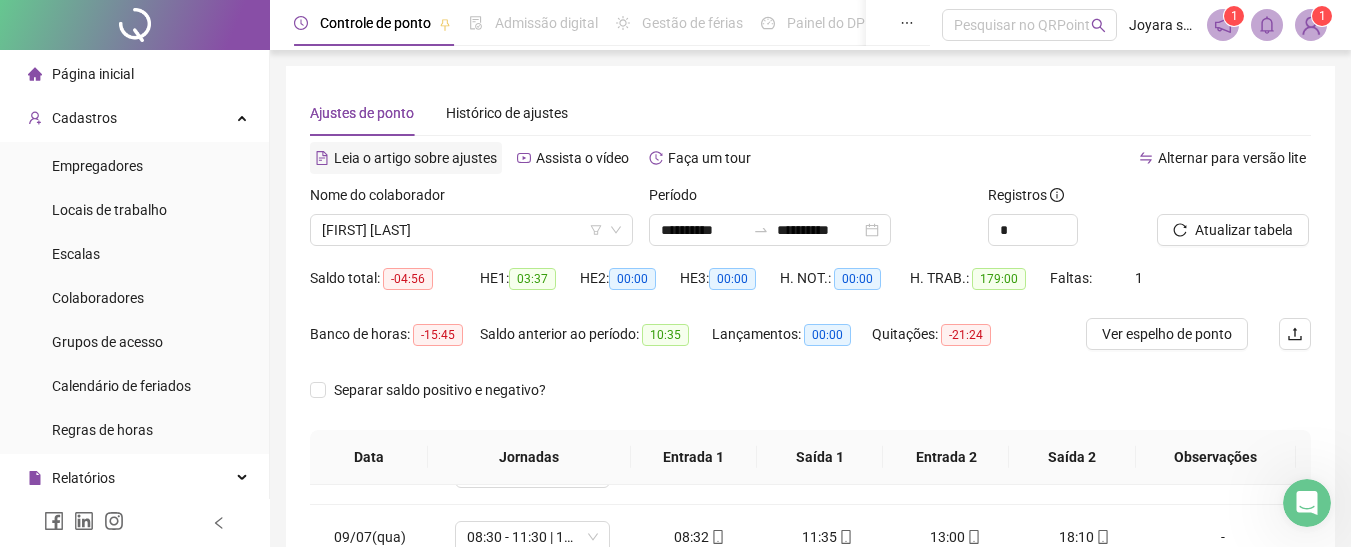 click on "Leia o artigo sobre ajustes" at bounding box center [415, 158] 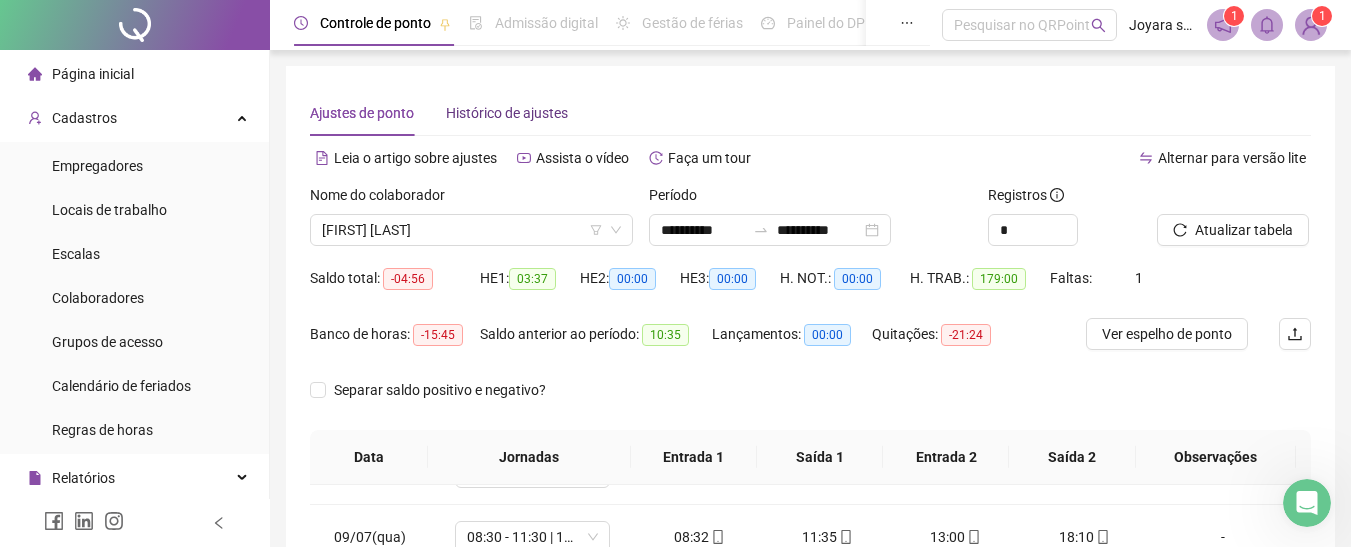 click on "Histórico de ajustes" at bounding box center (507, 113) 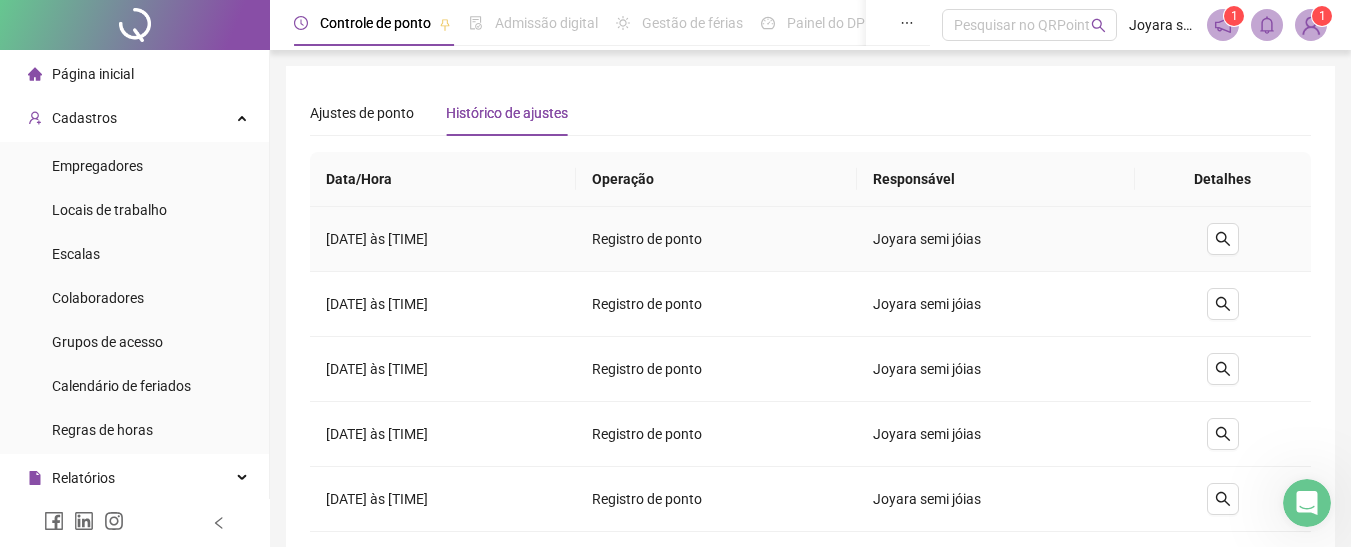 click on "[DATE] às [TIME]" at bounding box center (443, 239) 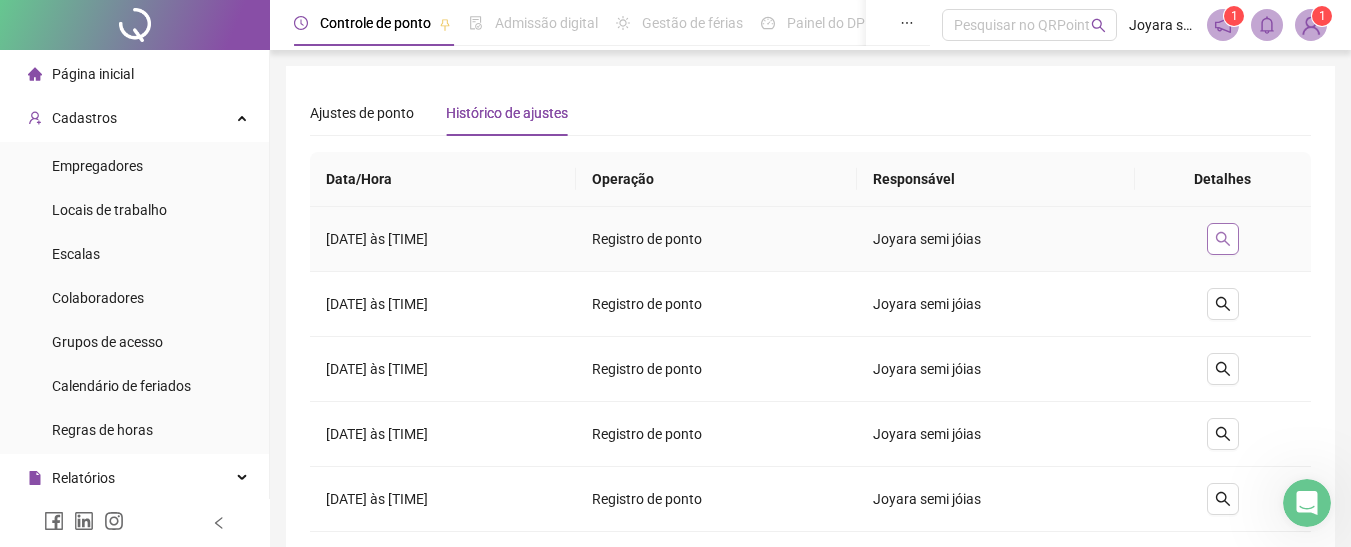 click 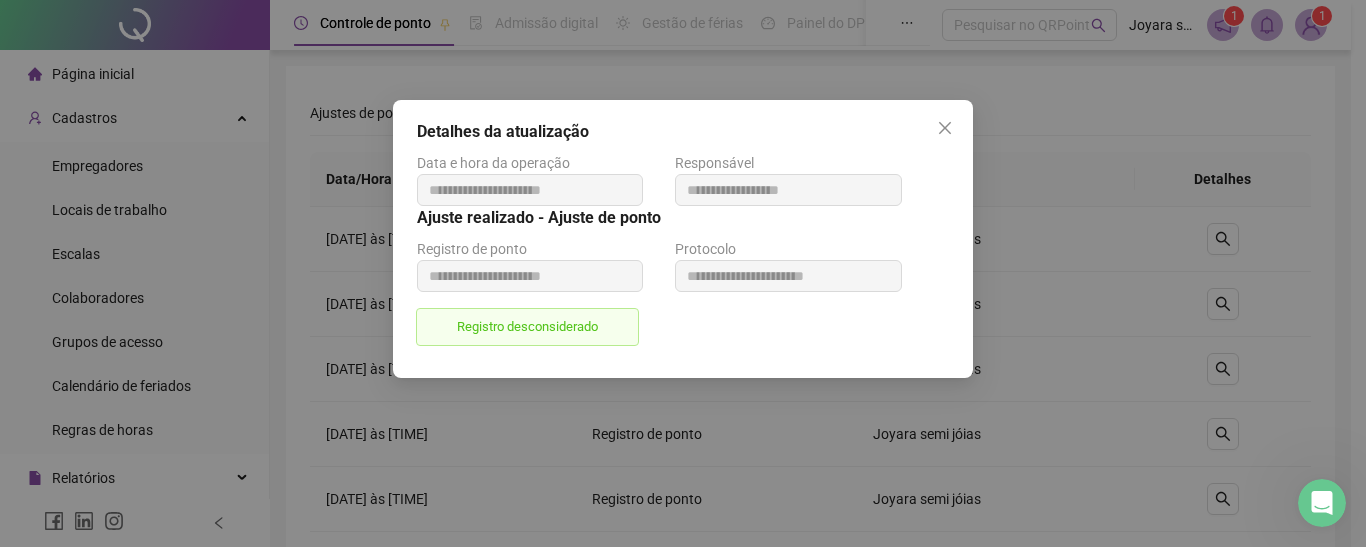 click 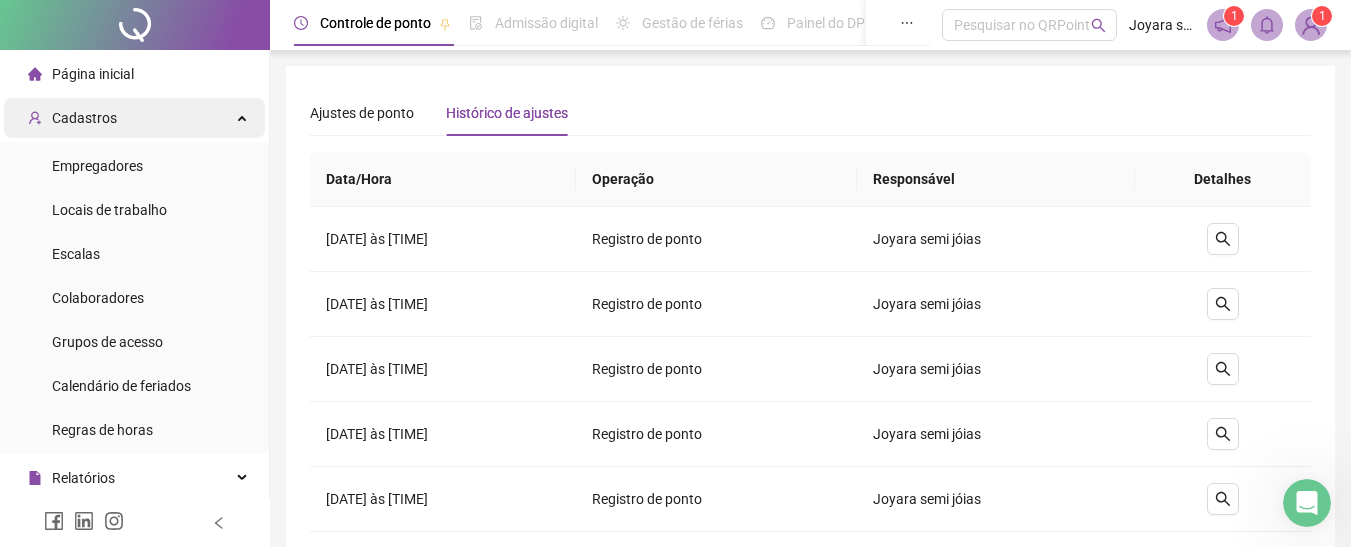 click on "Cadastros" at bounding box center (134, 118) 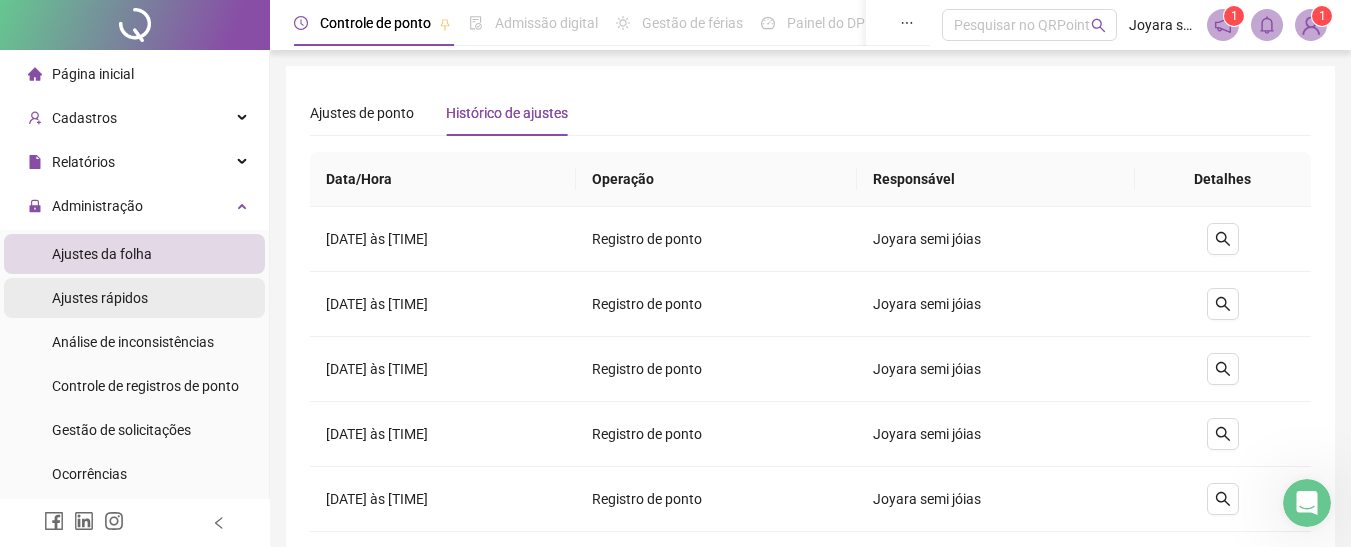 click on "Ajustes rápidos" at bounding box center [100, 298] 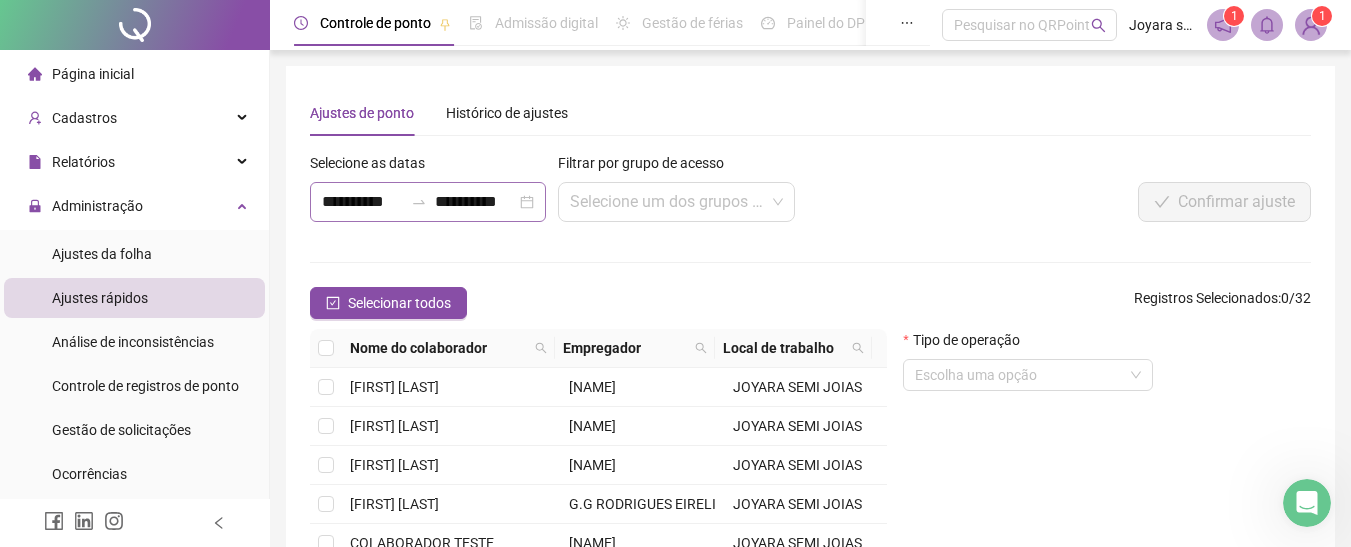 click 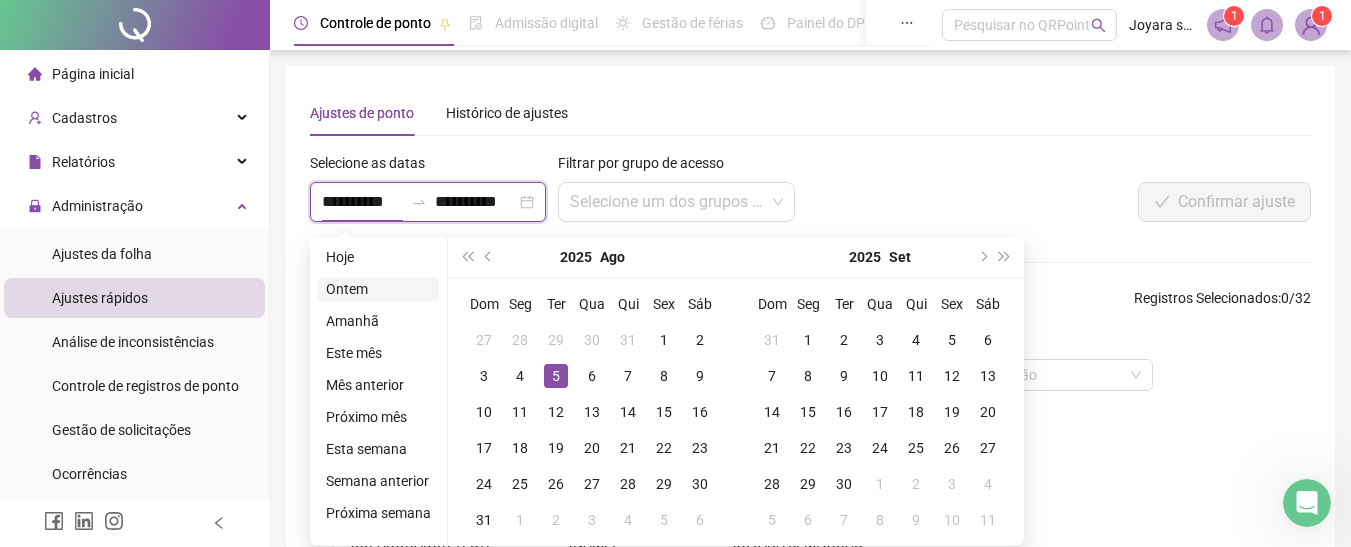 type on "**********" 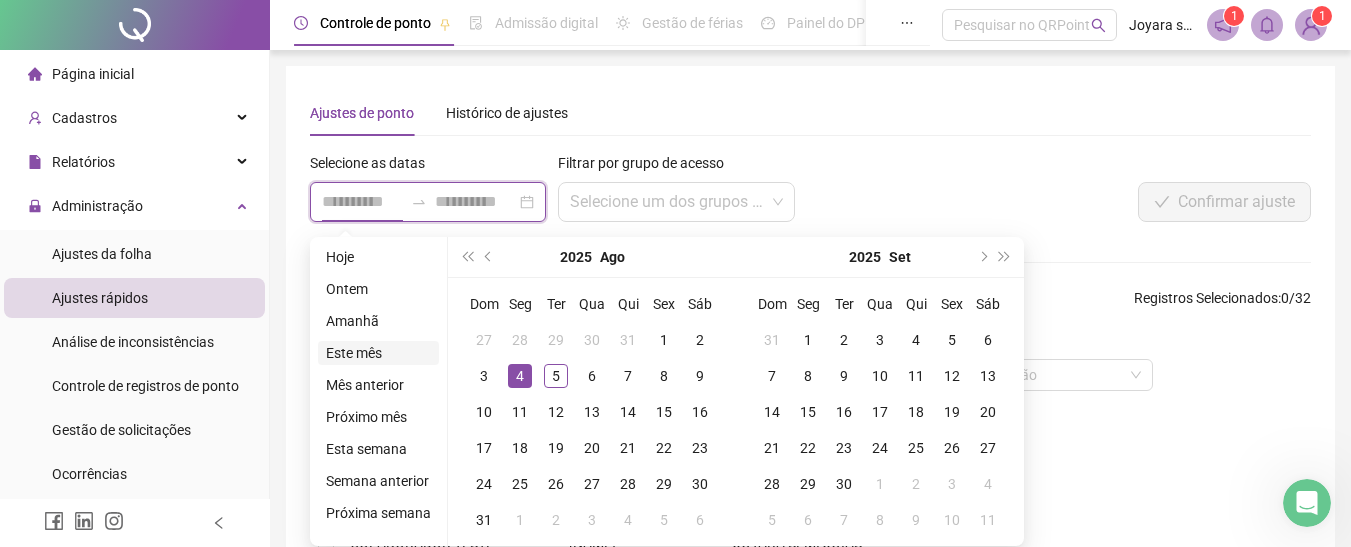 type on "**********" 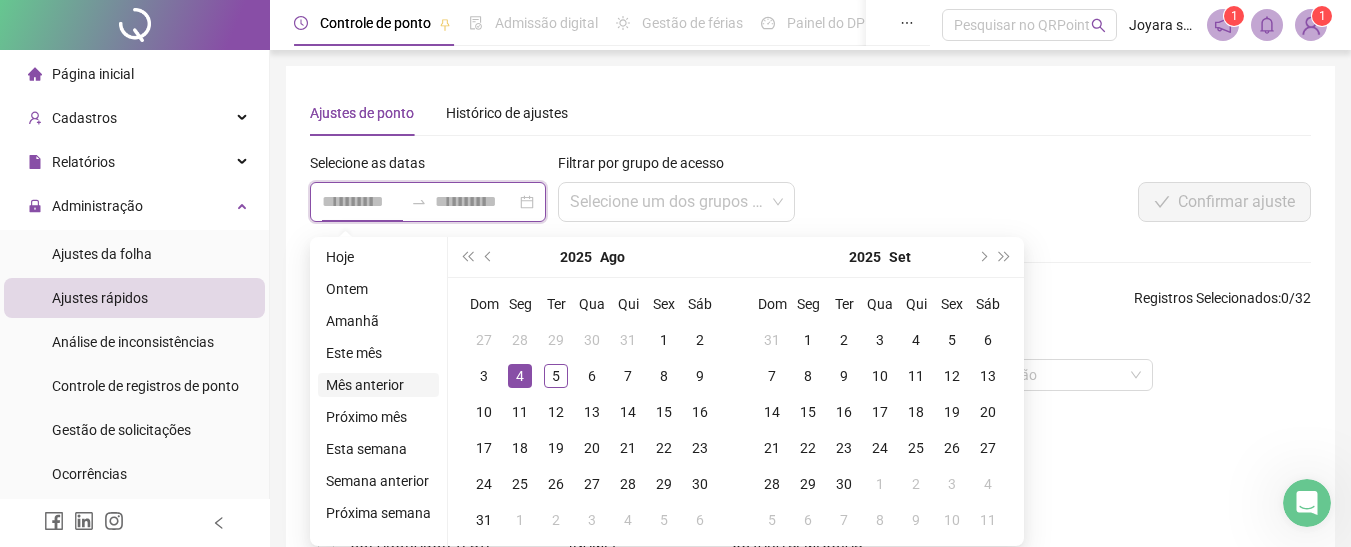 type on "**********" 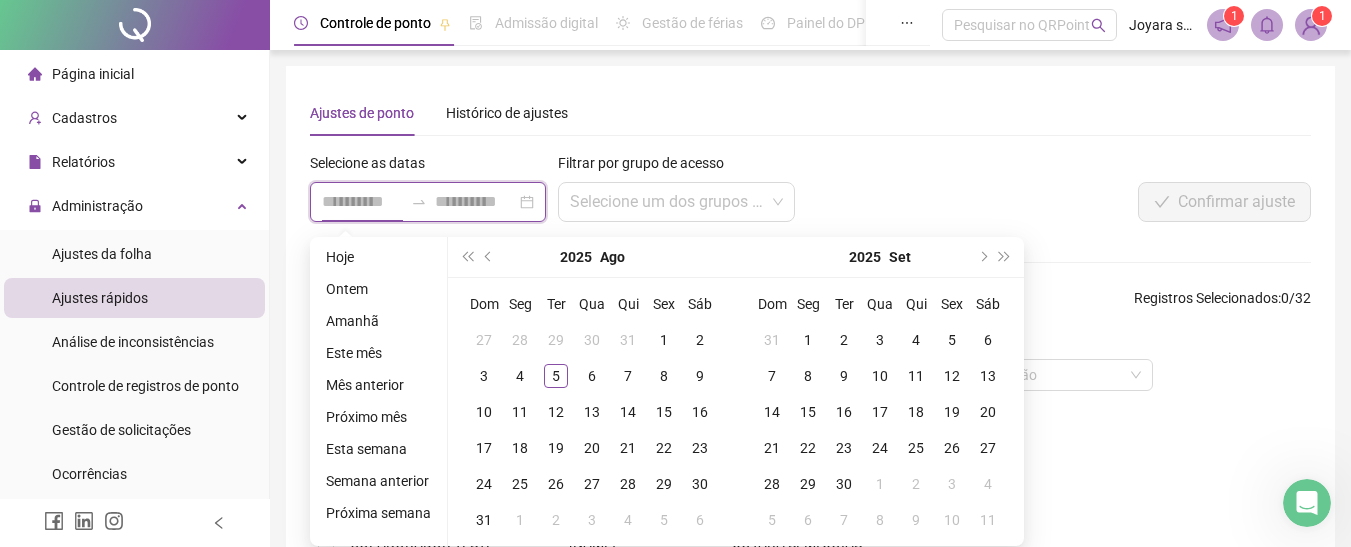 type on "**********" 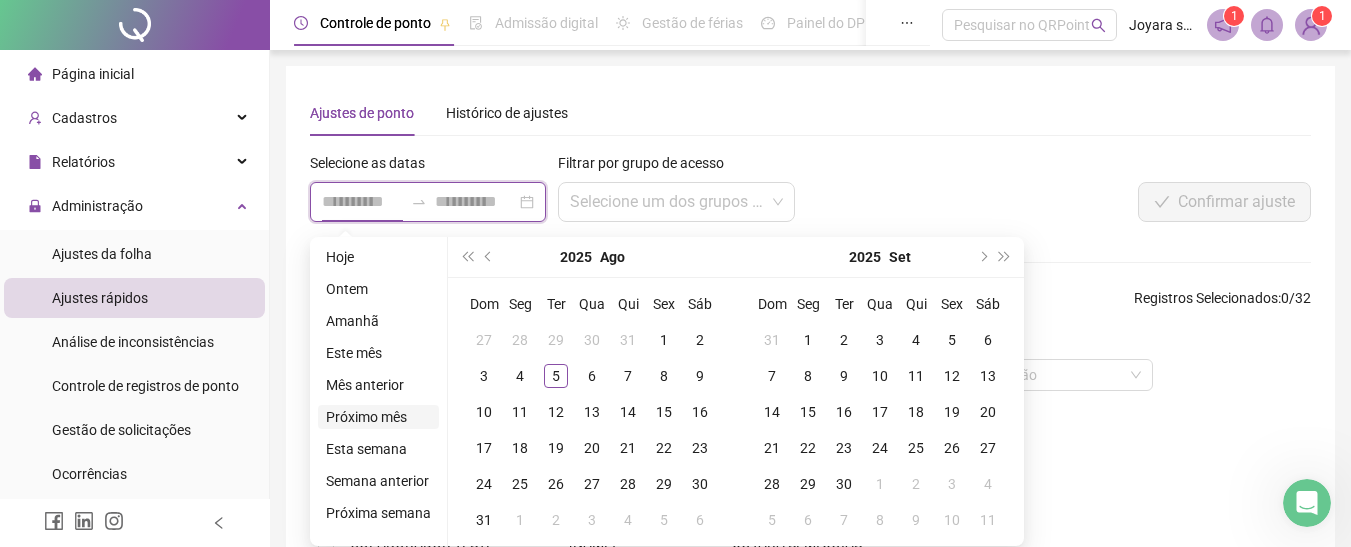type on "**********" 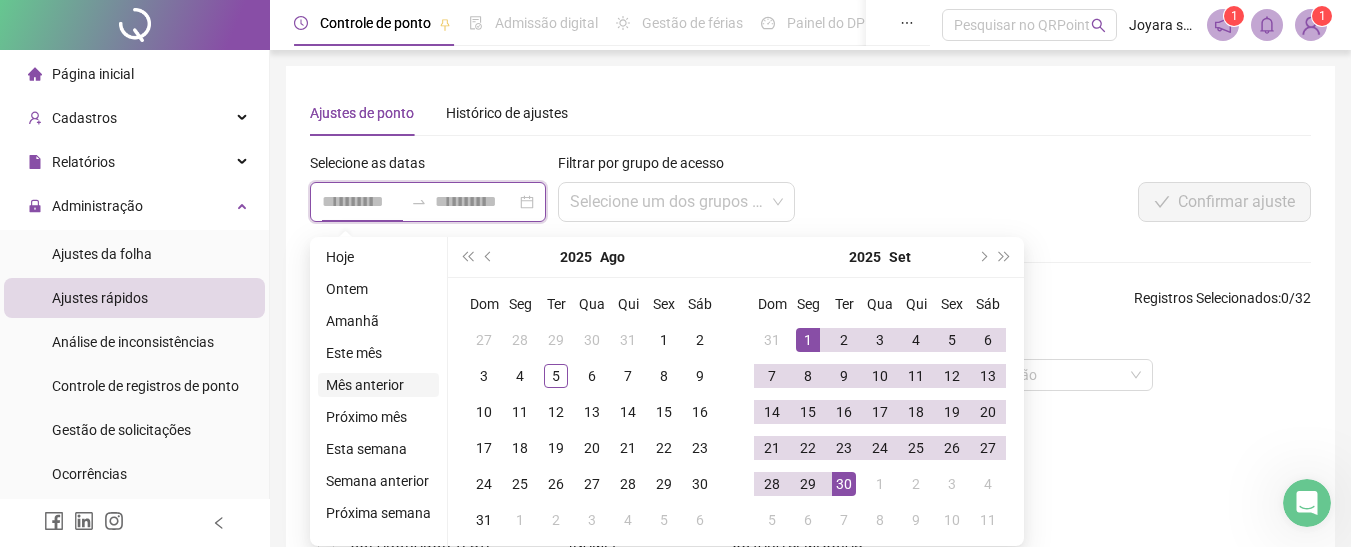 type on "**********" 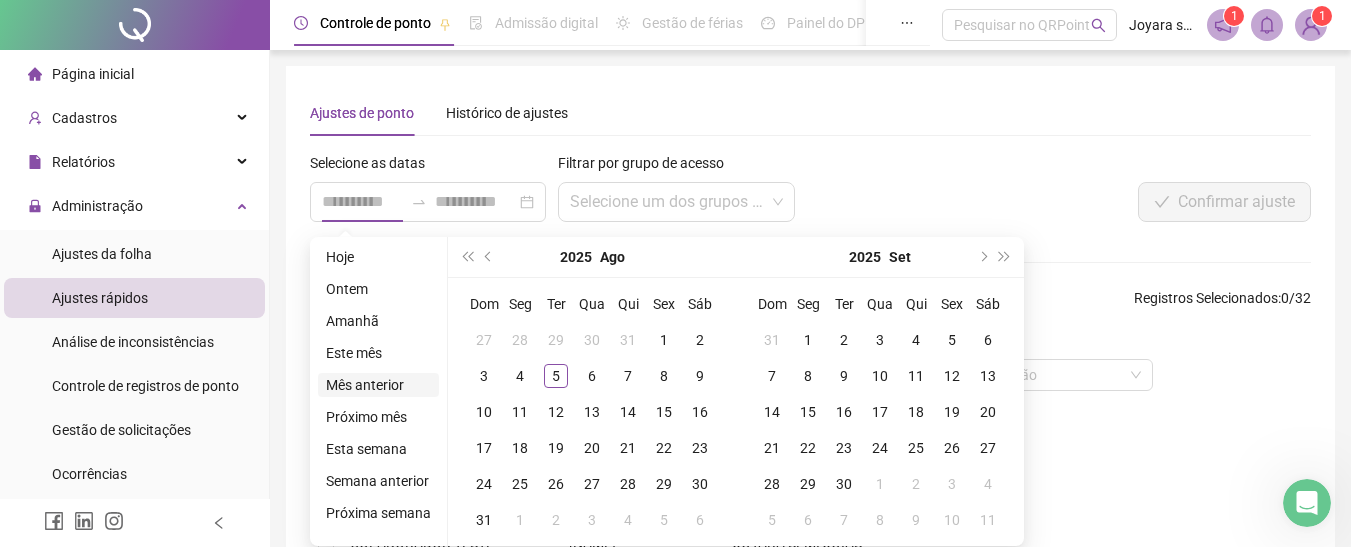 click on "Mês anterior" at bounding box center [378, 385] 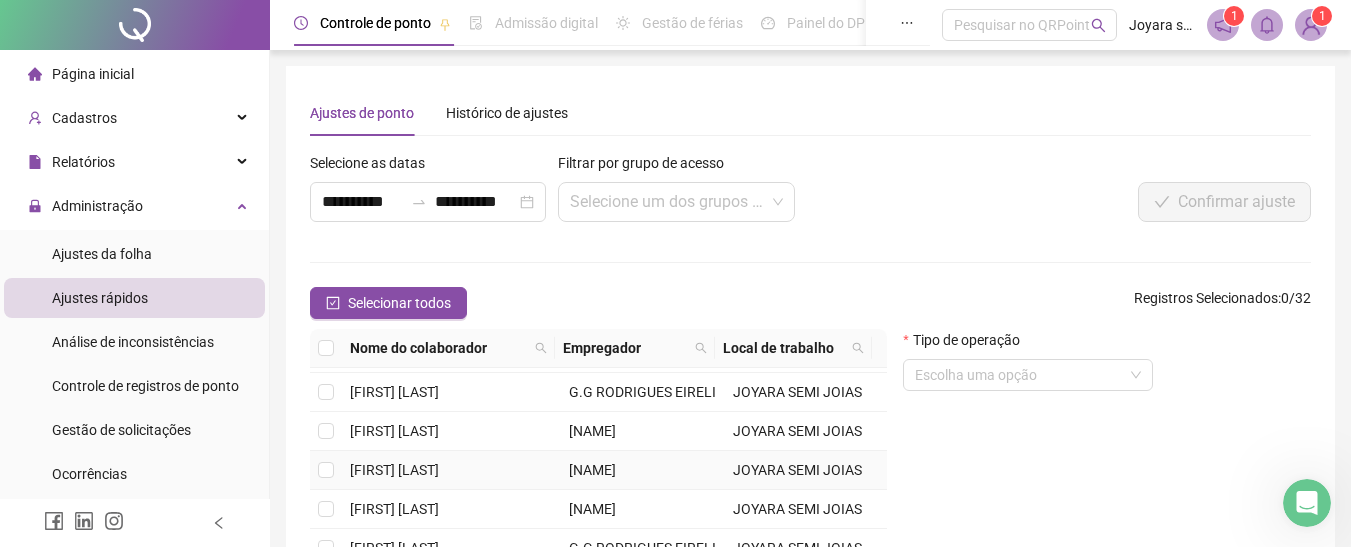 scroll, scrollTop: 505, scrollLeft: 0, axis: vertical 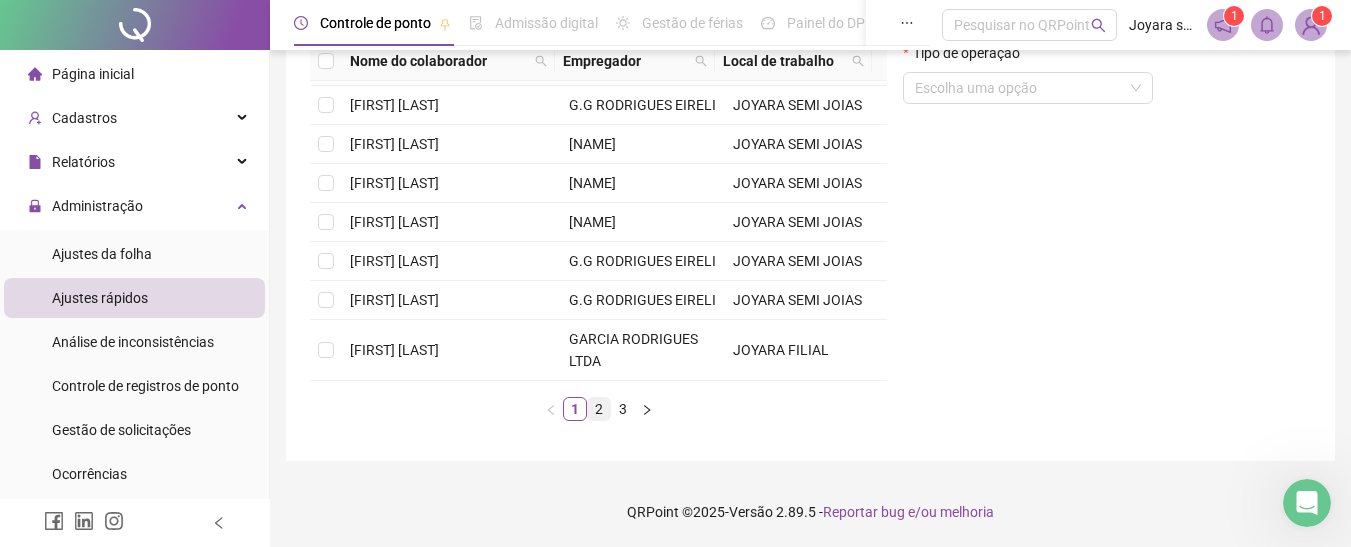 click on "2" at bounding box center (599, 409) 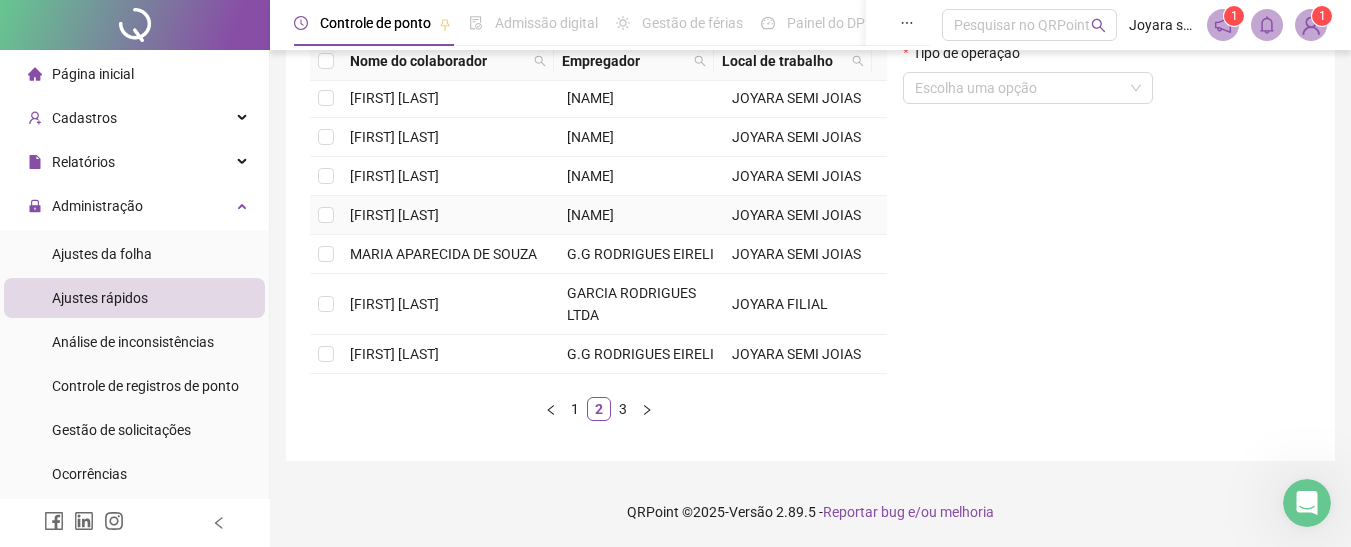 scroll, scrollTop: 0, scrollLeft: 0, axis: both 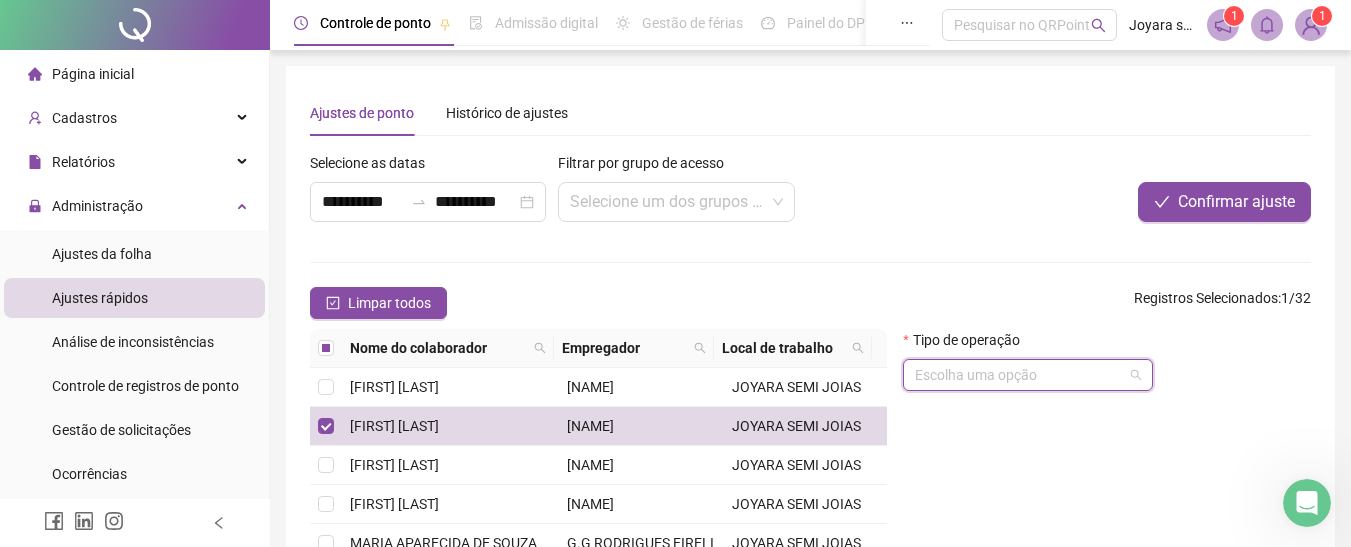 click at bounding box center (1019, 375) 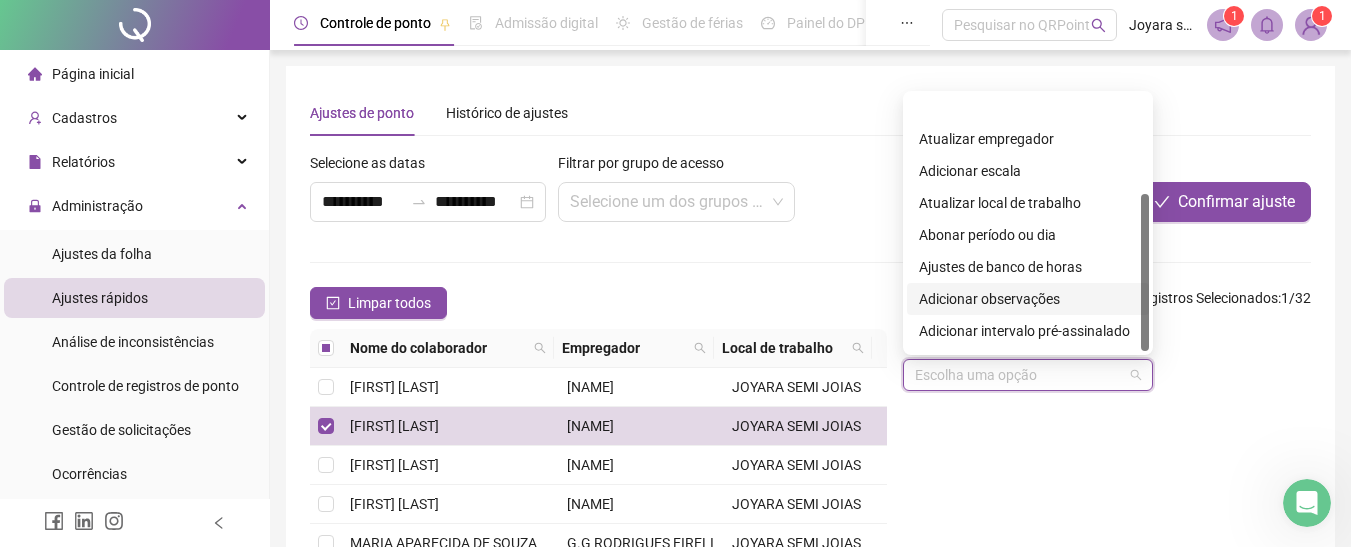 scroll, scrollTop: 160, scrollLeft: 0, axis: vertical 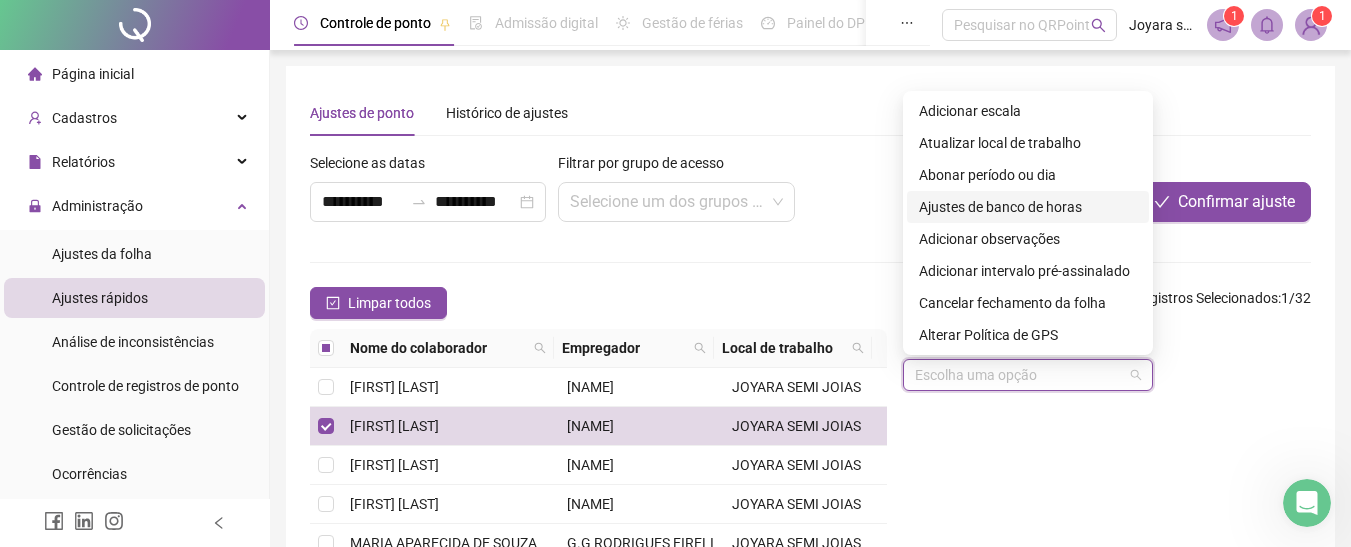 click on "Ajustes de banco de horas" at bounding box center (1028, 207) 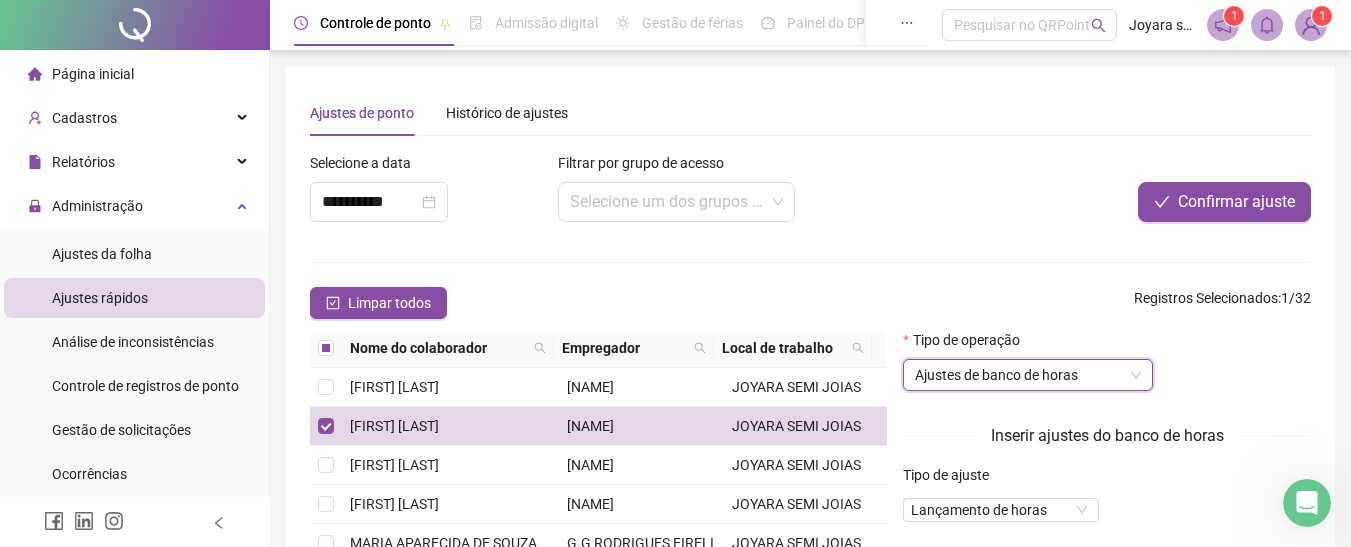 scroll, scrollTop: 100, scrollLeft: 0, axis: vertical 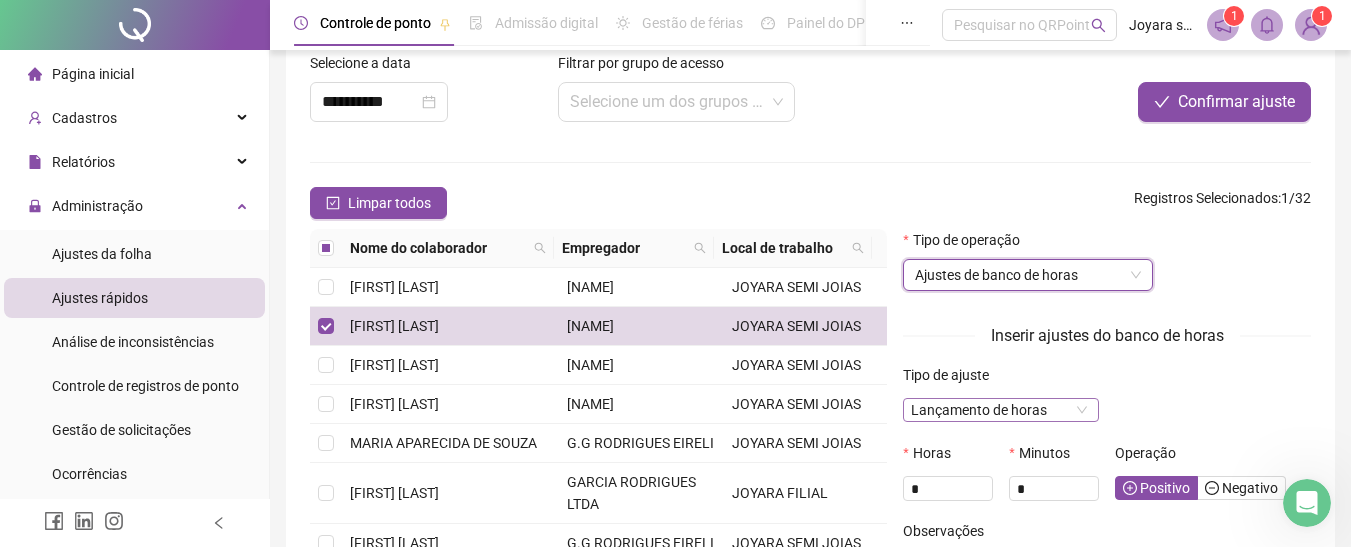 click on "Lançamento de horas" at bounding box center [1001, 410] 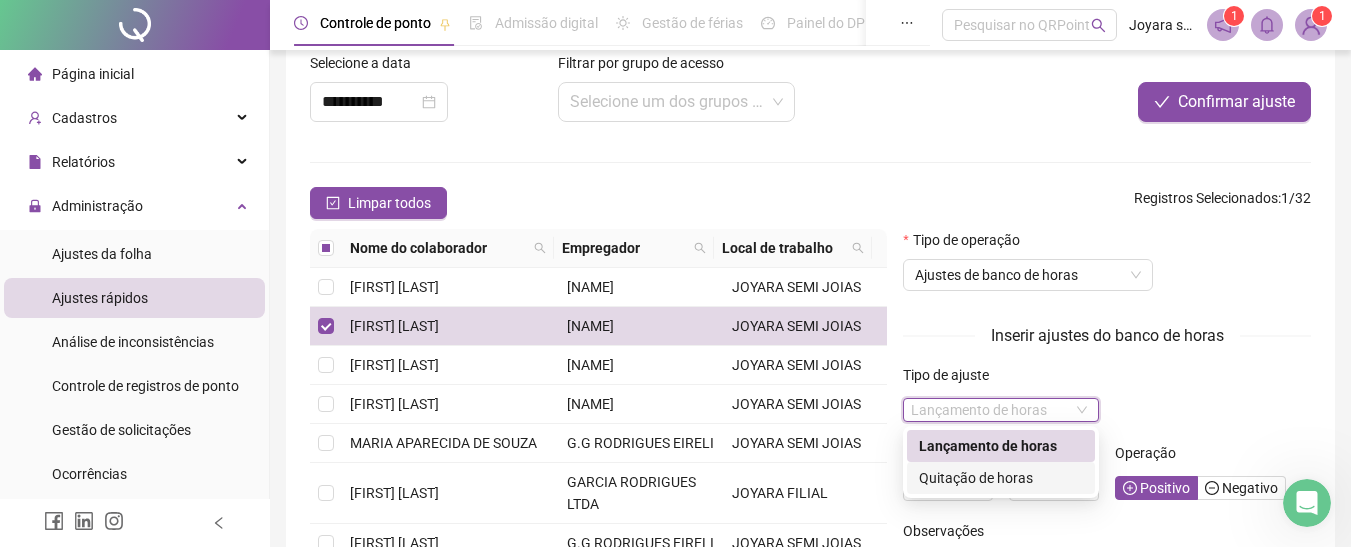 click on "Quitação de horas" at bounding box center [1001, 478] 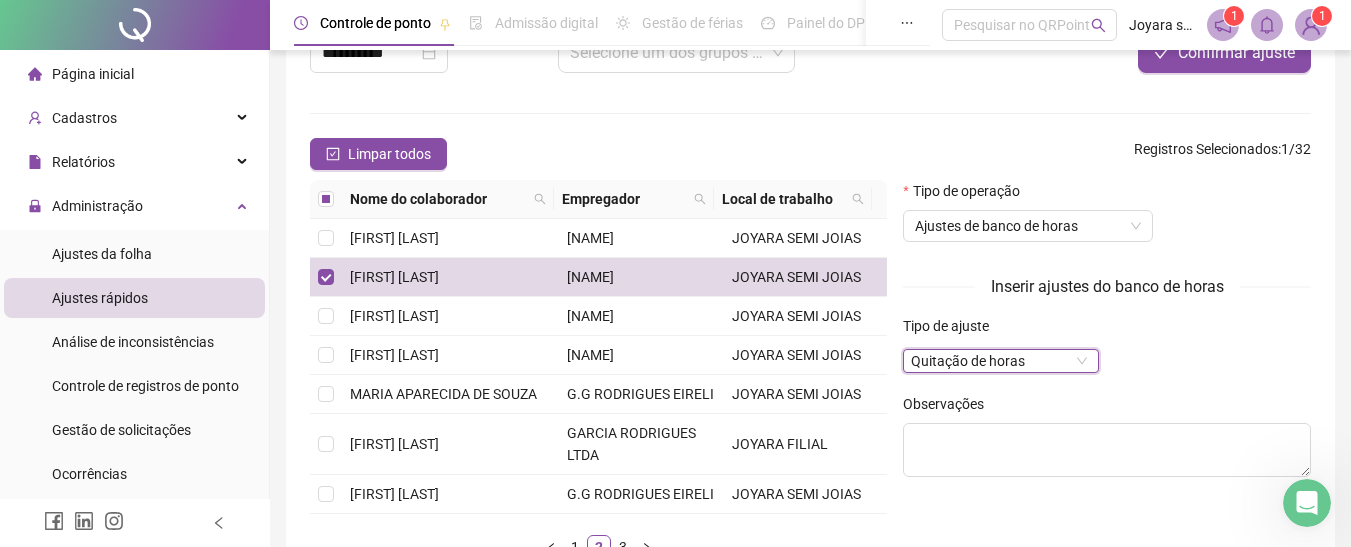 scroll, scrollTop: 100, scrollLeft: 0, axis: vertical 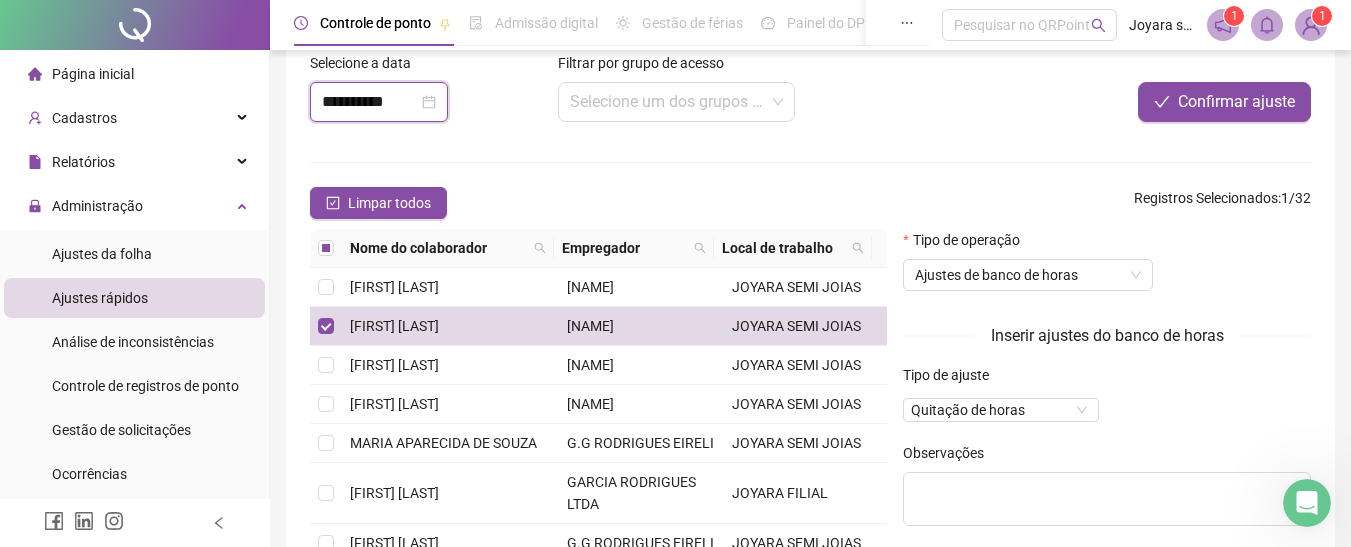 click on "**********" at bounding box center [370, 102] 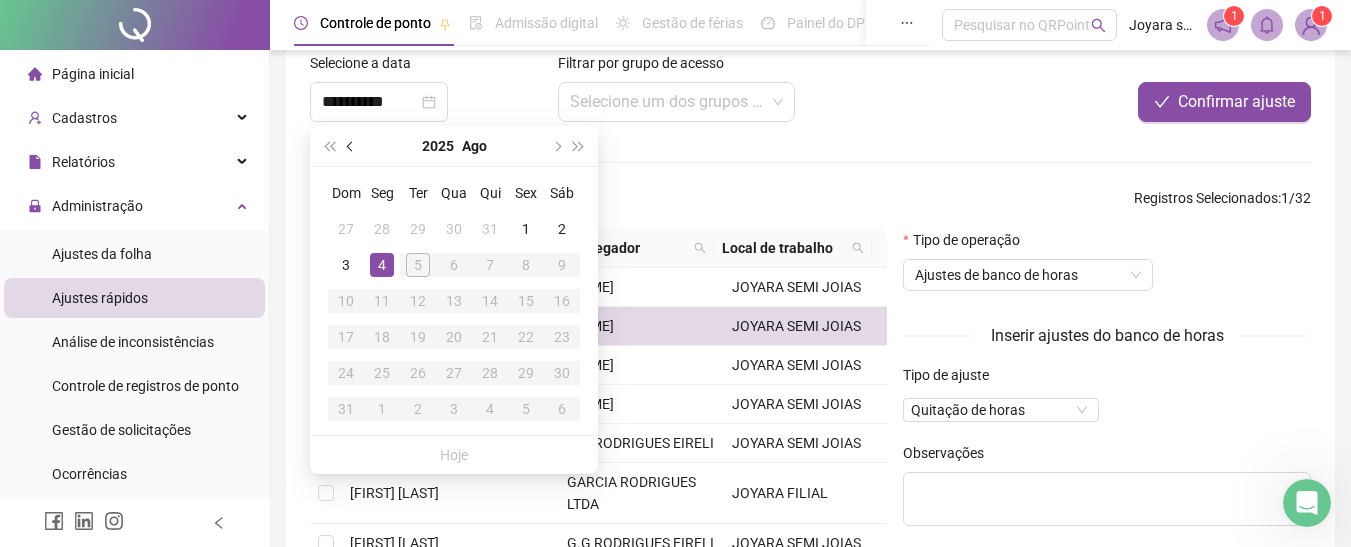 click at bounding box center [351, 146] 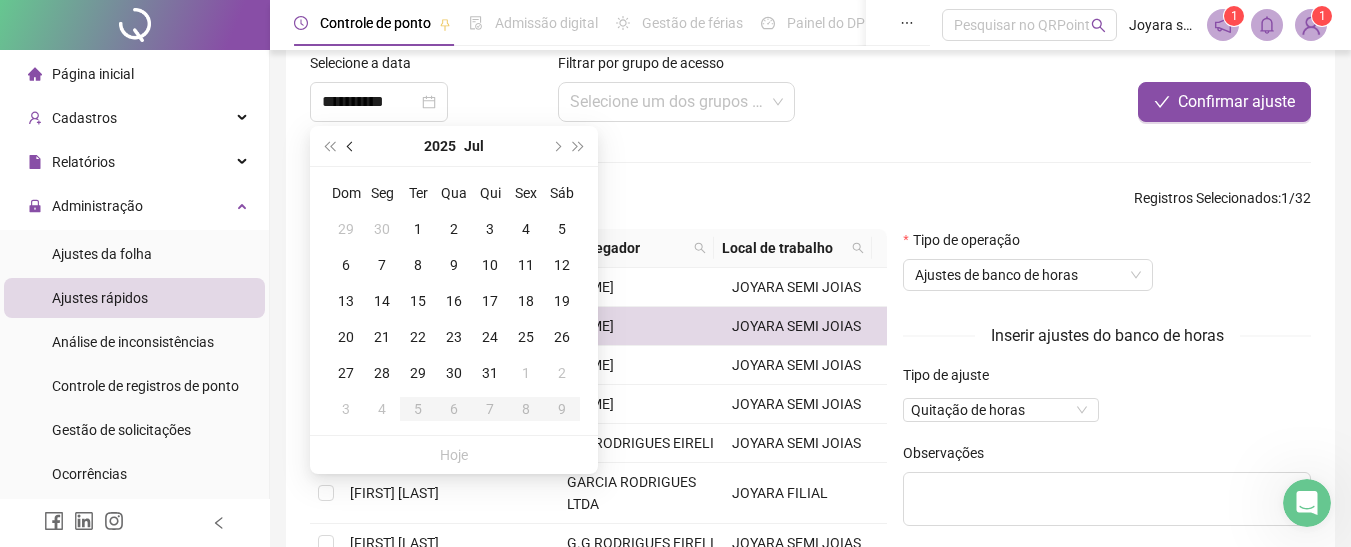 click at bounding box center (351, 146) 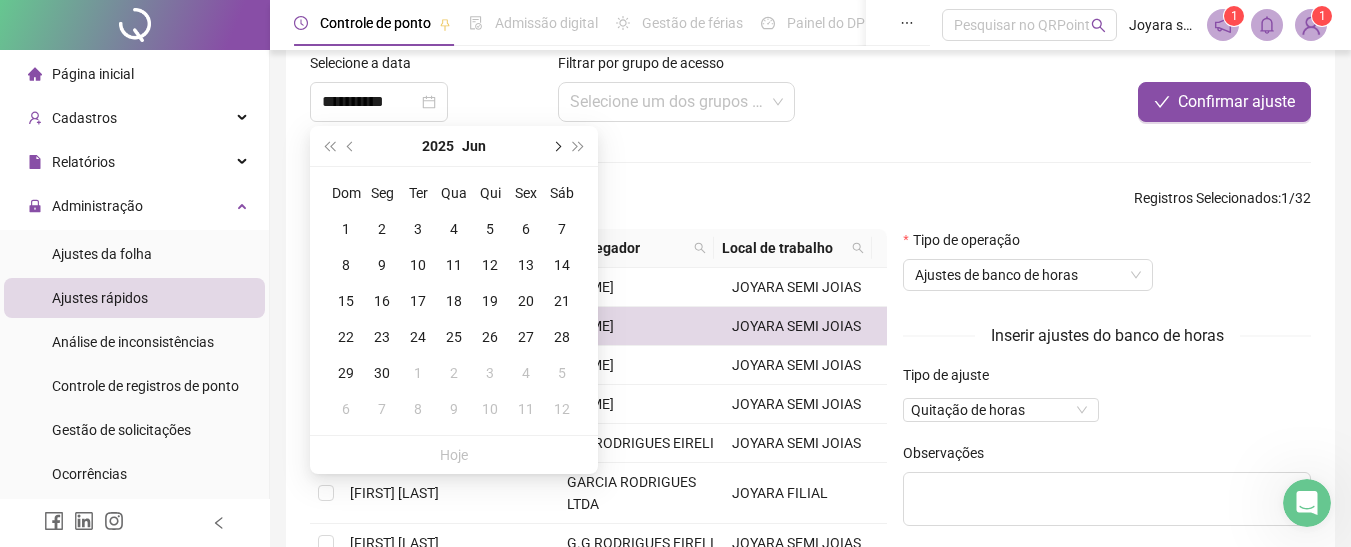 click at bounding box center [556, 146] 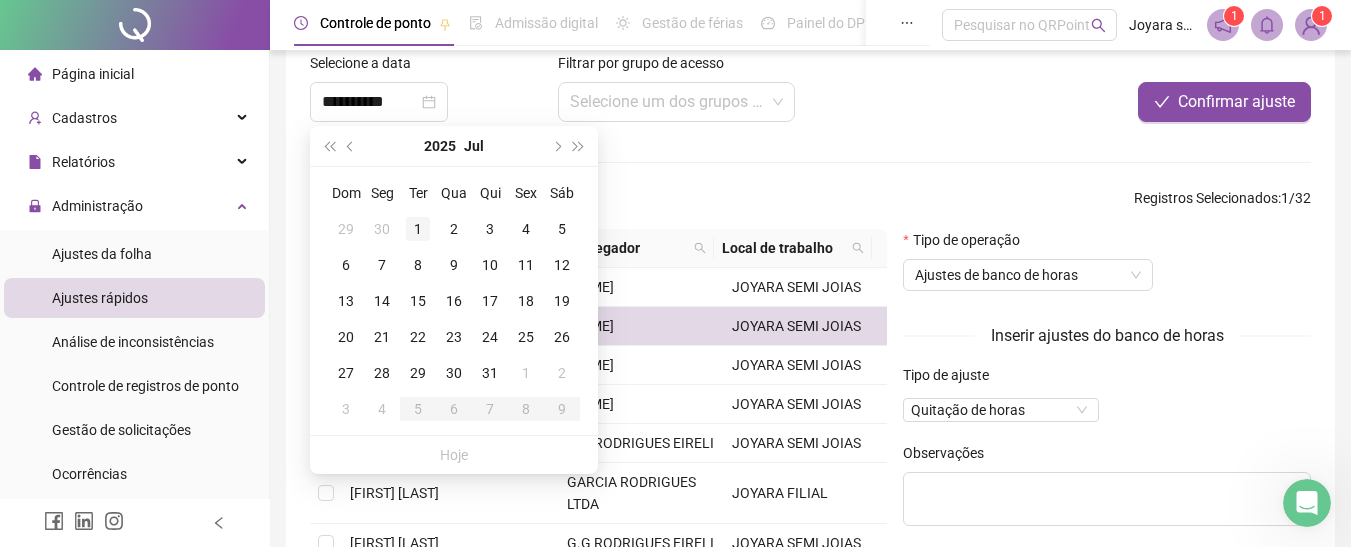 type on "**********" 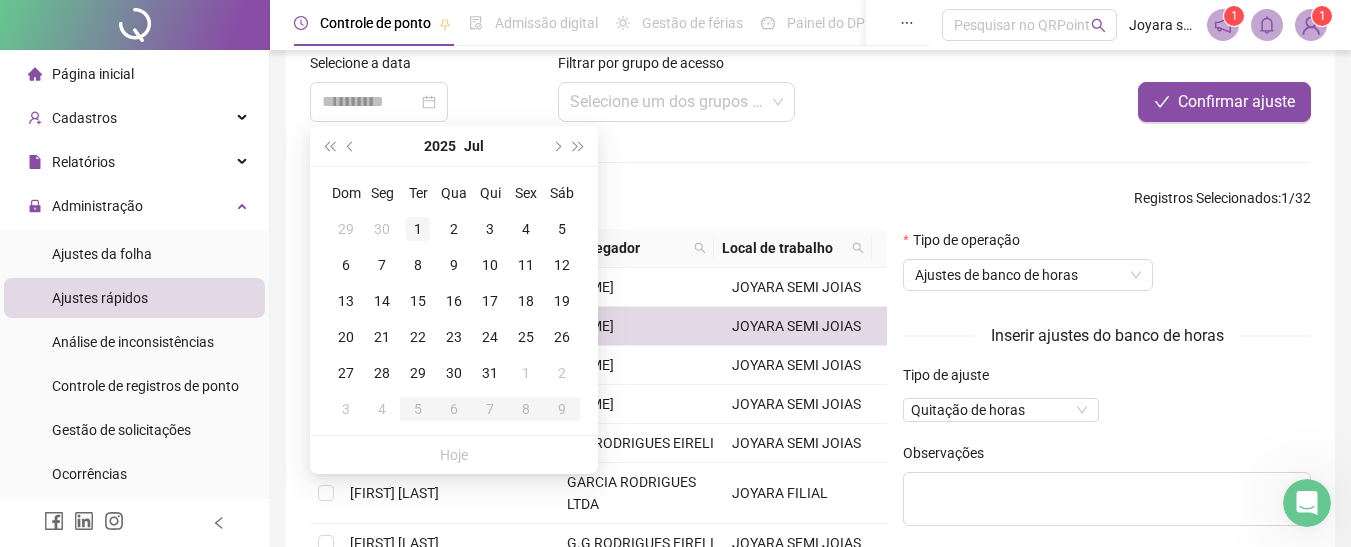 click on "1" at bounding box center [418, 229] 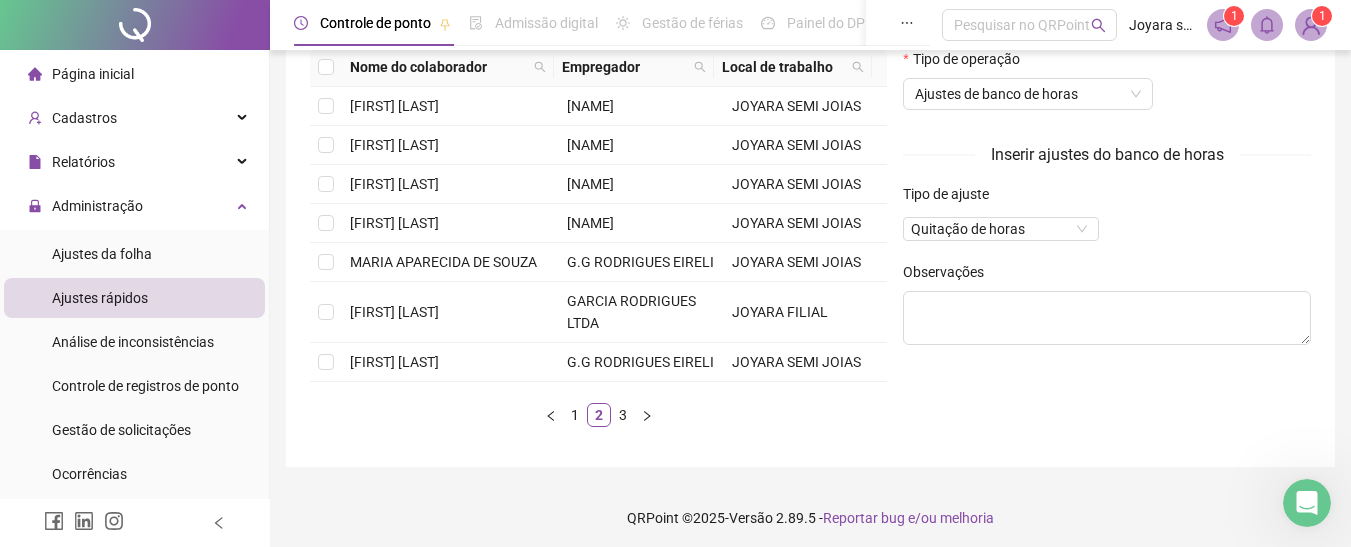 scroll, scrollTop: 287, scrollLeft: 0, axis: vertical 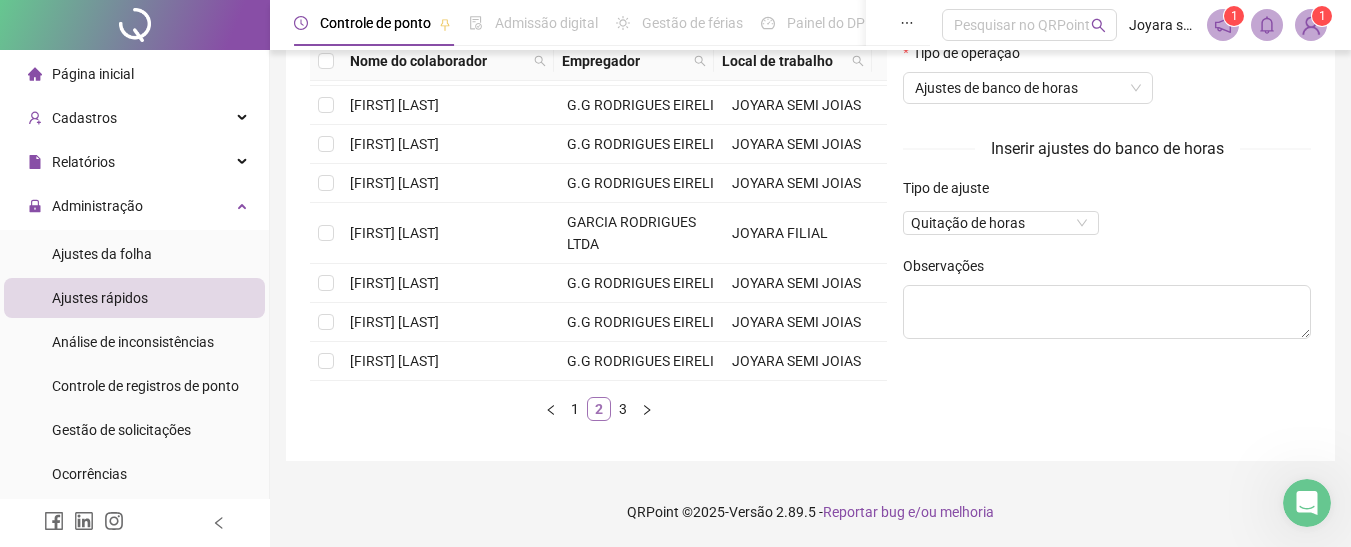click on "2" at bounding box center (599, 409) 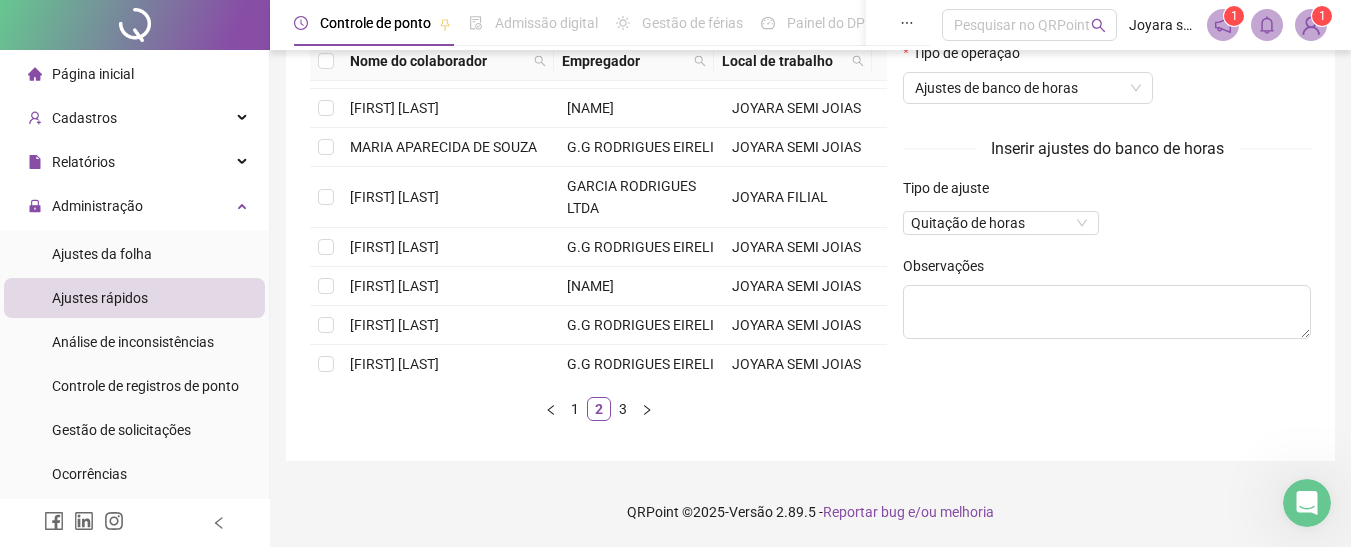 scroll, scrollTop: 0, scrollLeft: 0, axis: both 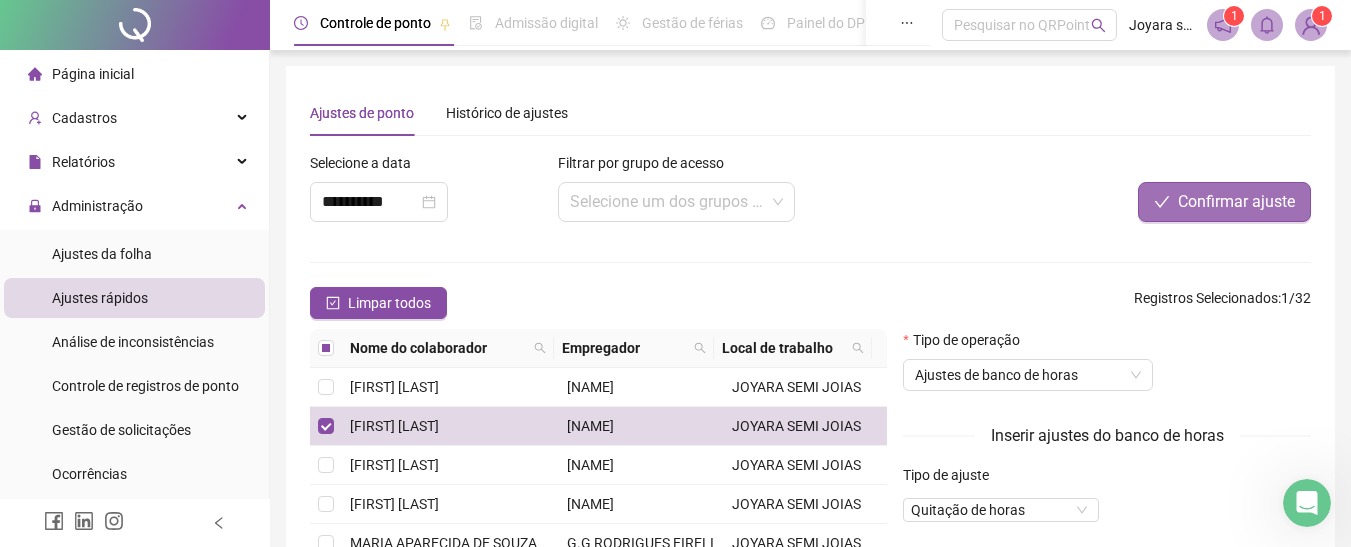 click on "Confirmar ajuste" at bounding box center [1236, 202] 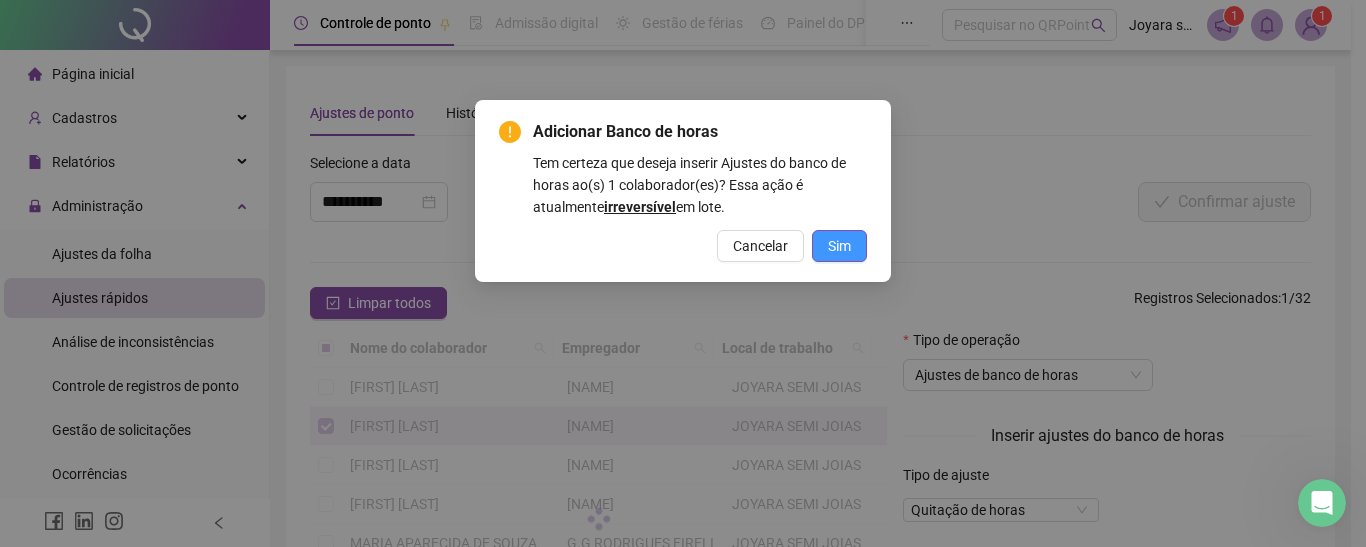 click on "Sim" at bounding box center [839, 246] 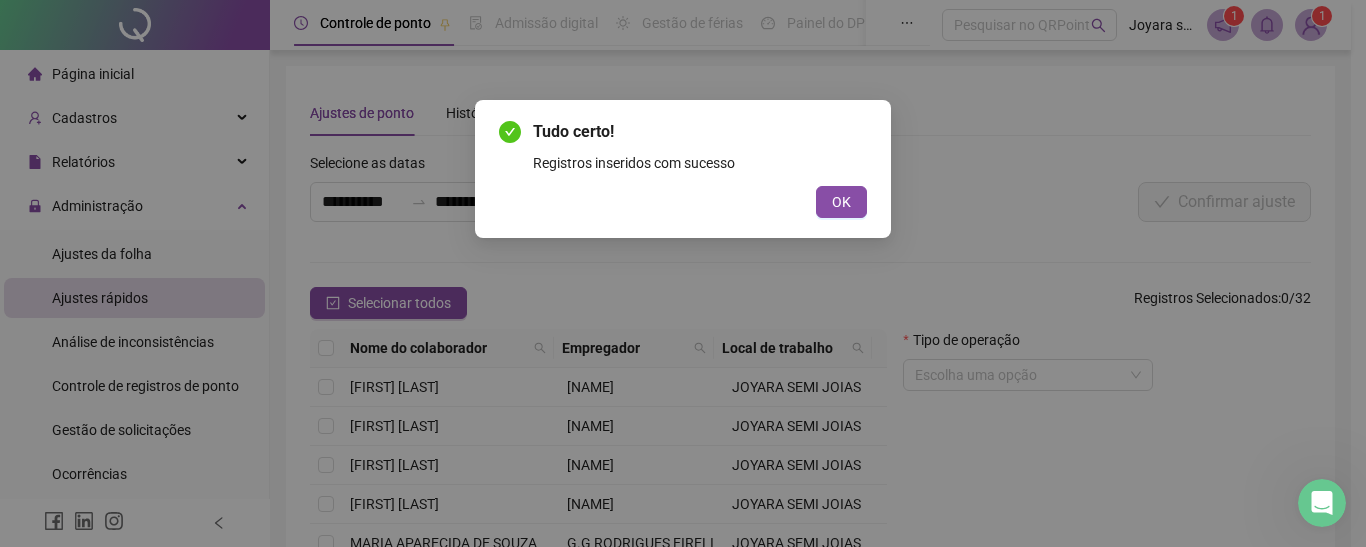 click on "OK" at bounding box center (841, 202) 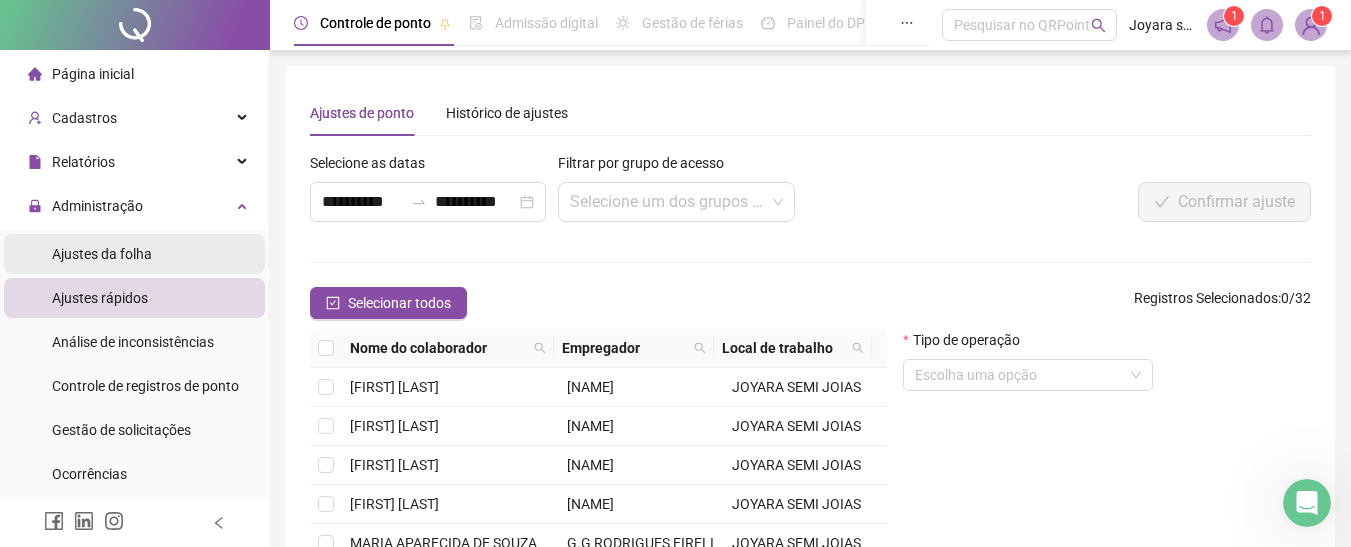click on "Ajustes da folha" at bounding box center (102, 254) 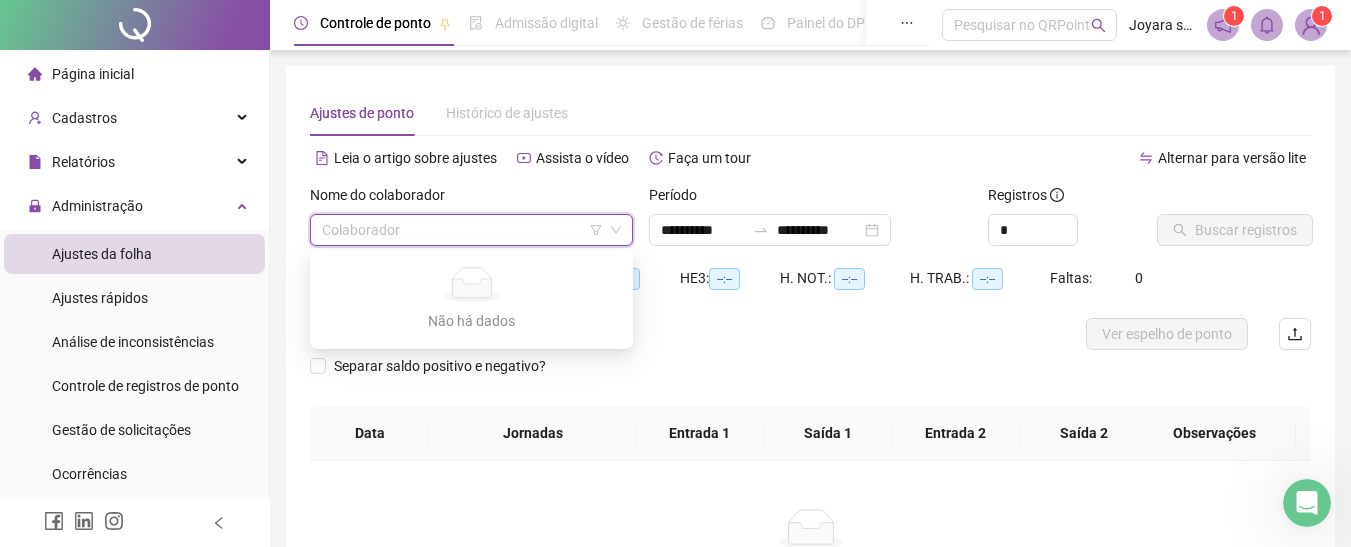 click at bounding box center [462, 230] 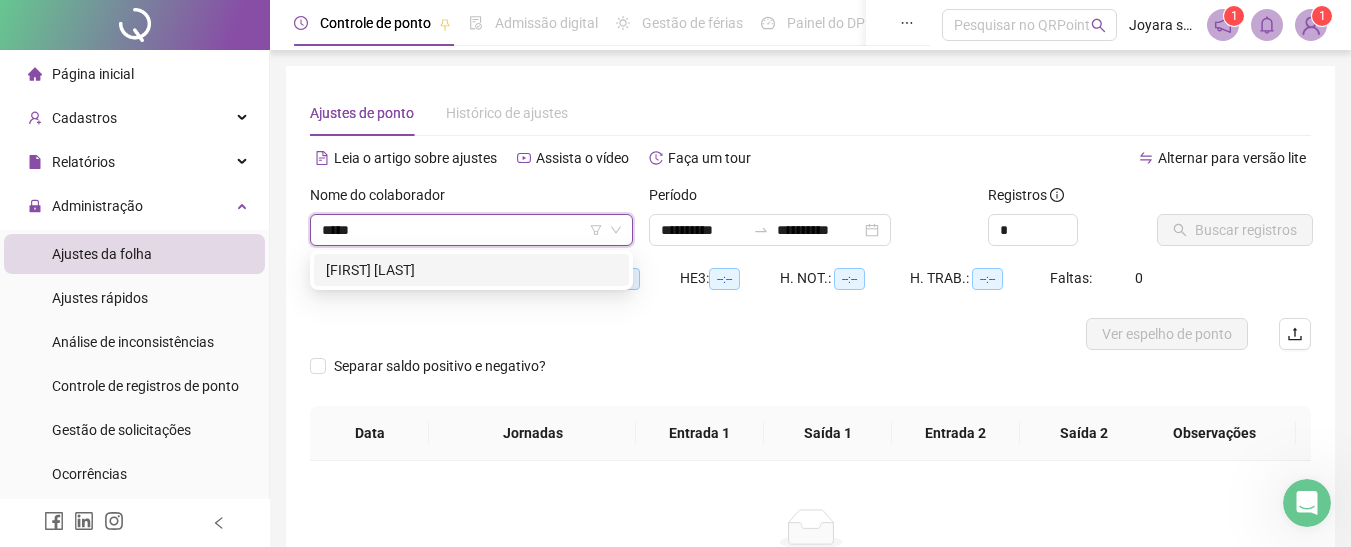 type on "******" 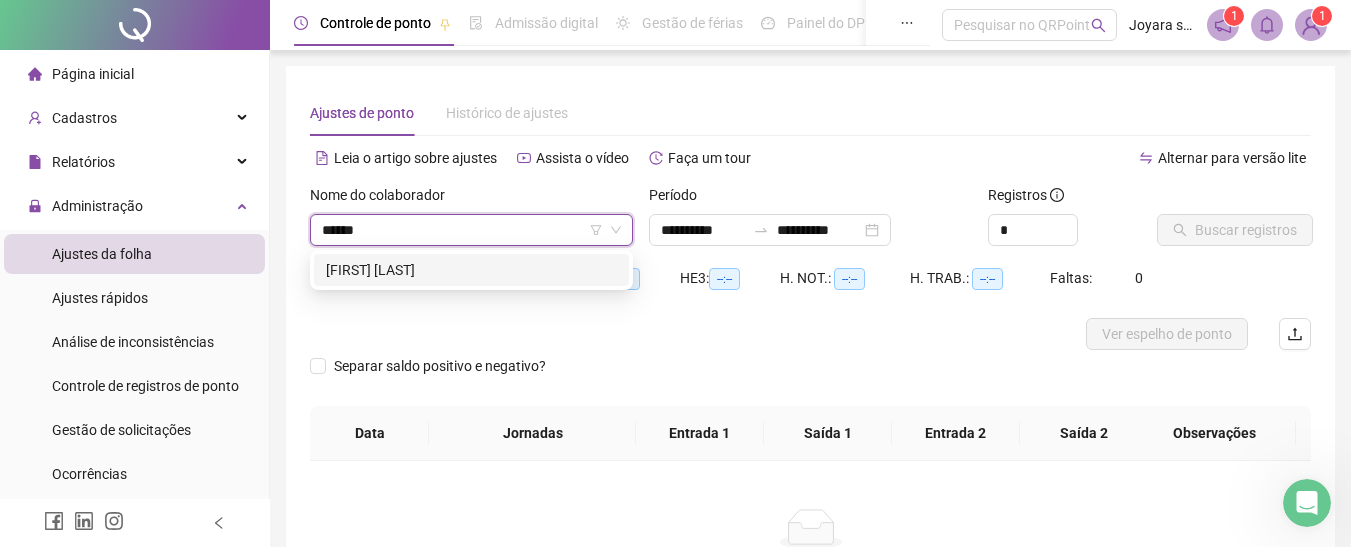 drag, startPoint x: 413, startPoint y: 263, endPoint x: 468, endPoint y: 263, distance: 55 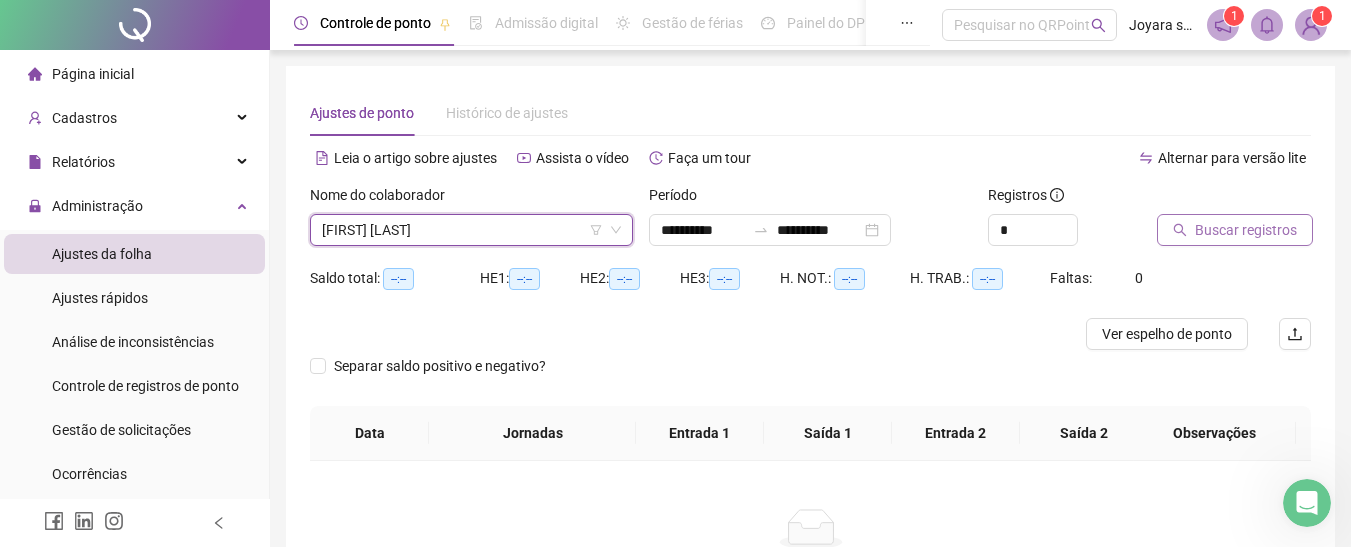 click on "Buscar registros" at bounding box center [1235, 230] 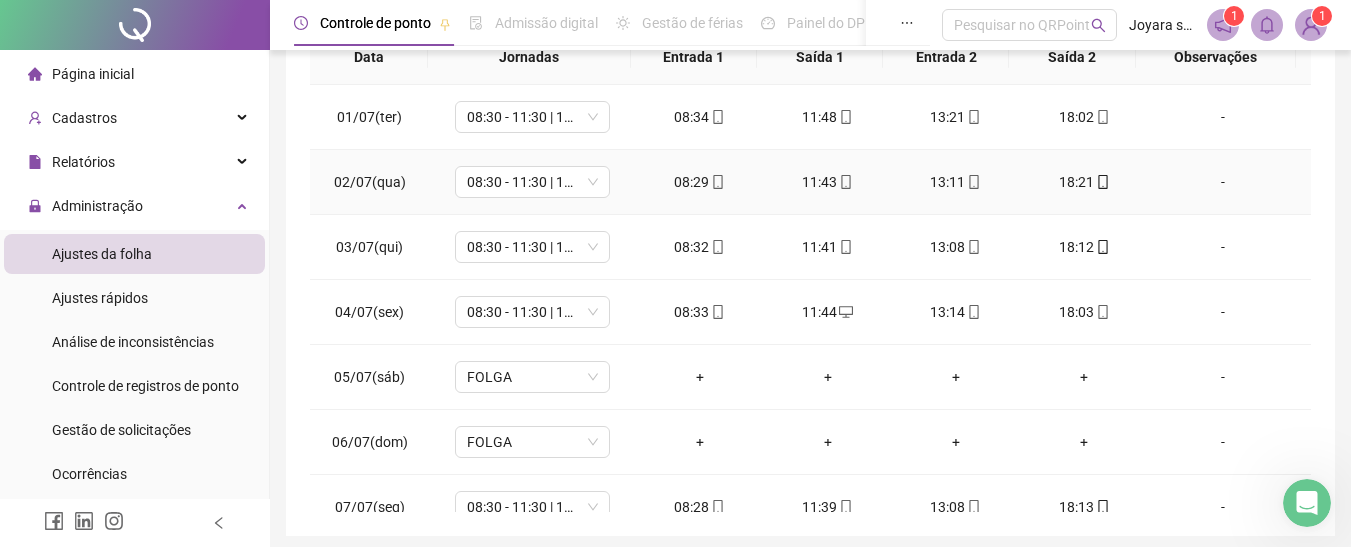 scroll, scrollTop: 0, scrollLeft: 0, axis: both 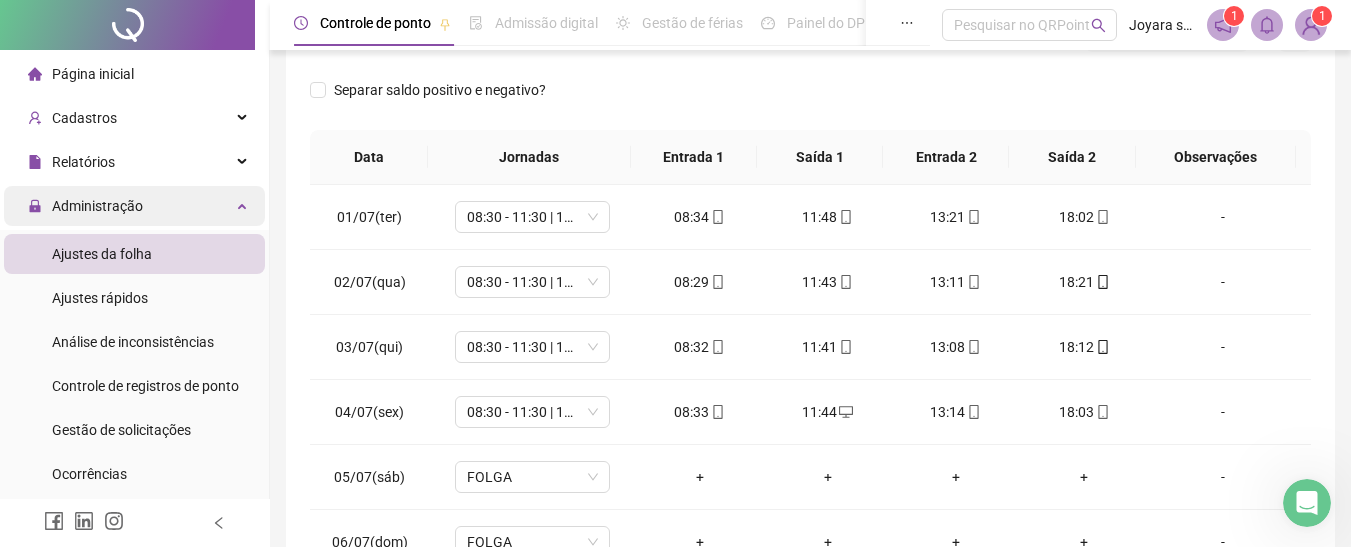 click on "Administração" at bounding box center [85, 206] 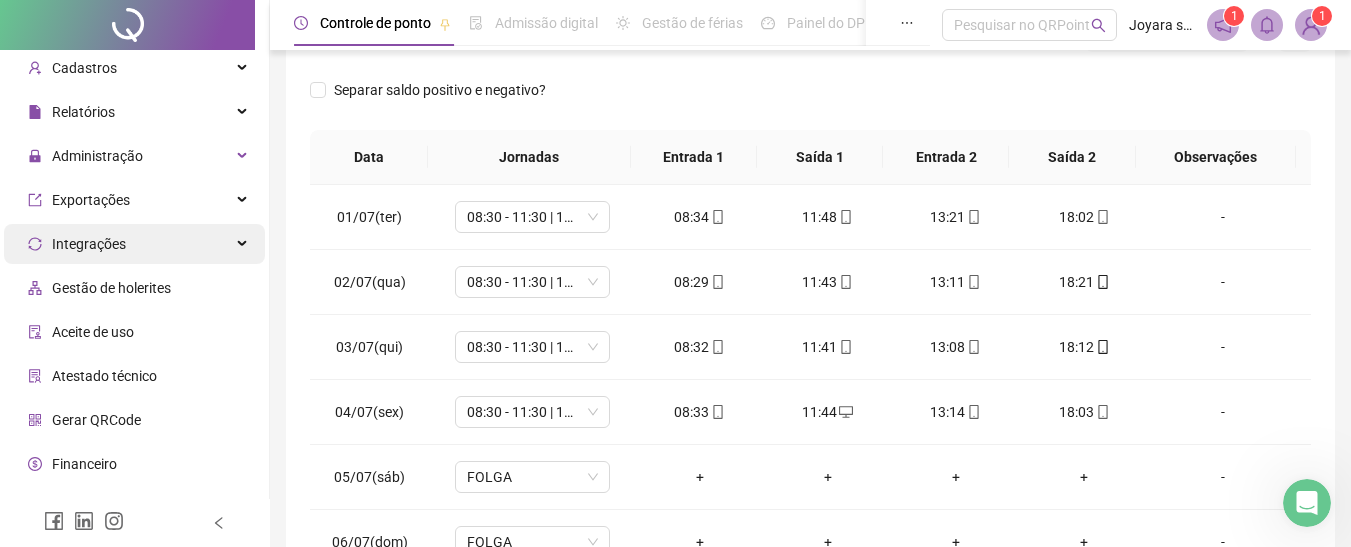 scroll, scrollTop: 0, scrollLeft: 0, axis: both 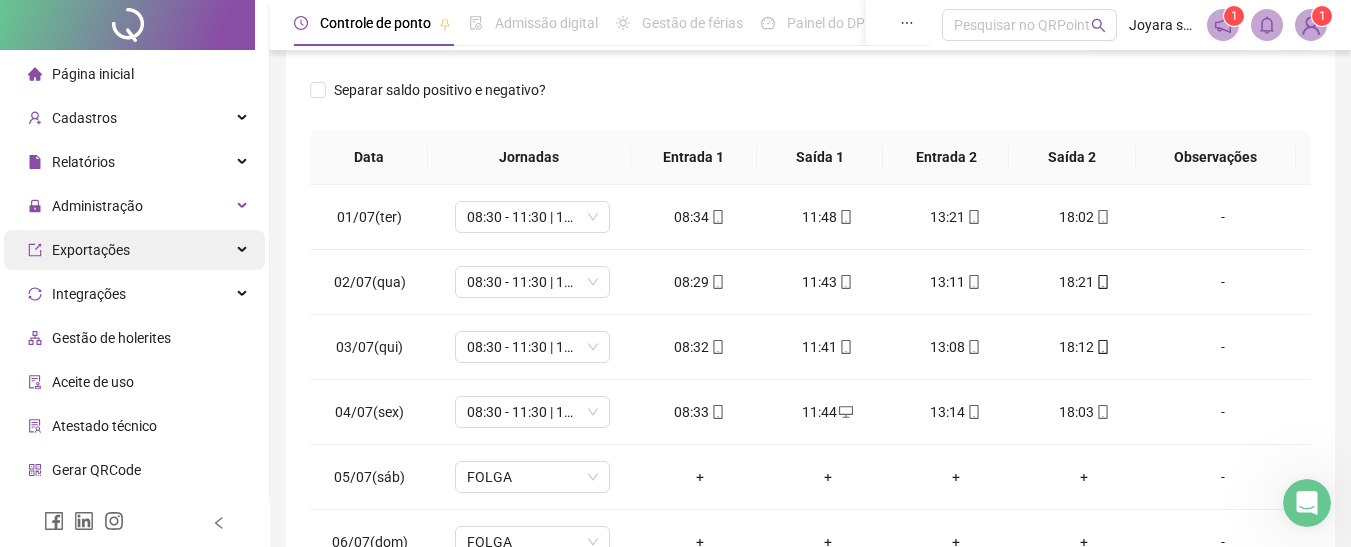 click on "Exportações" at bounding box center [79, 250] 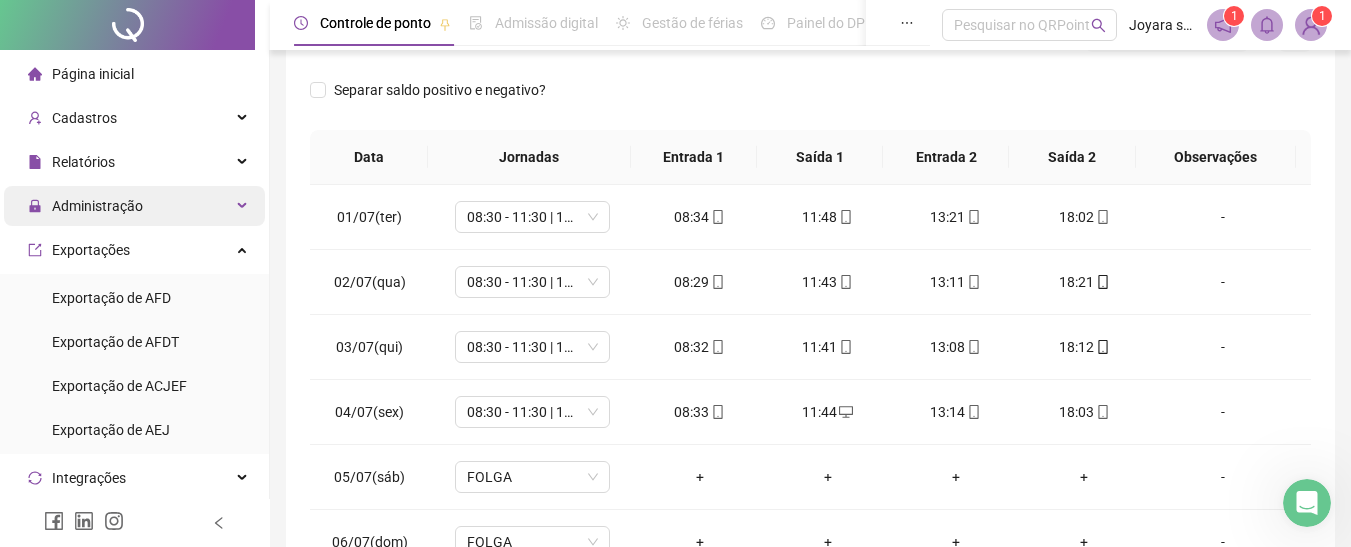 click on "Administração" at bounding box center (97, 206) 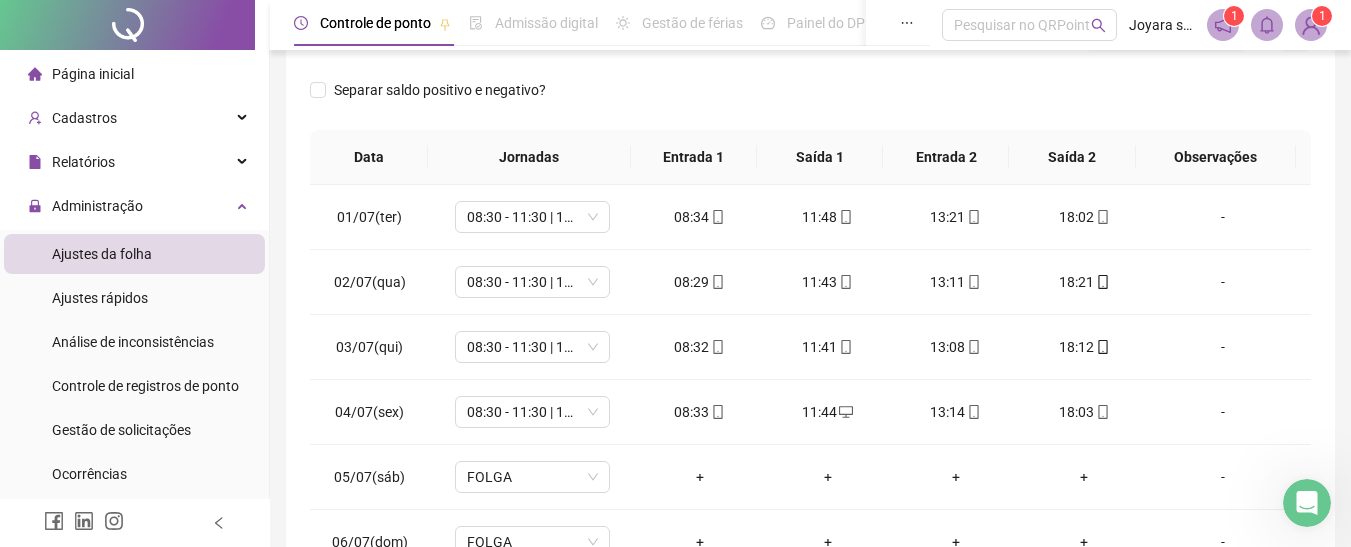 click on "Ajustes da folha" at bounding box center [102, 254] 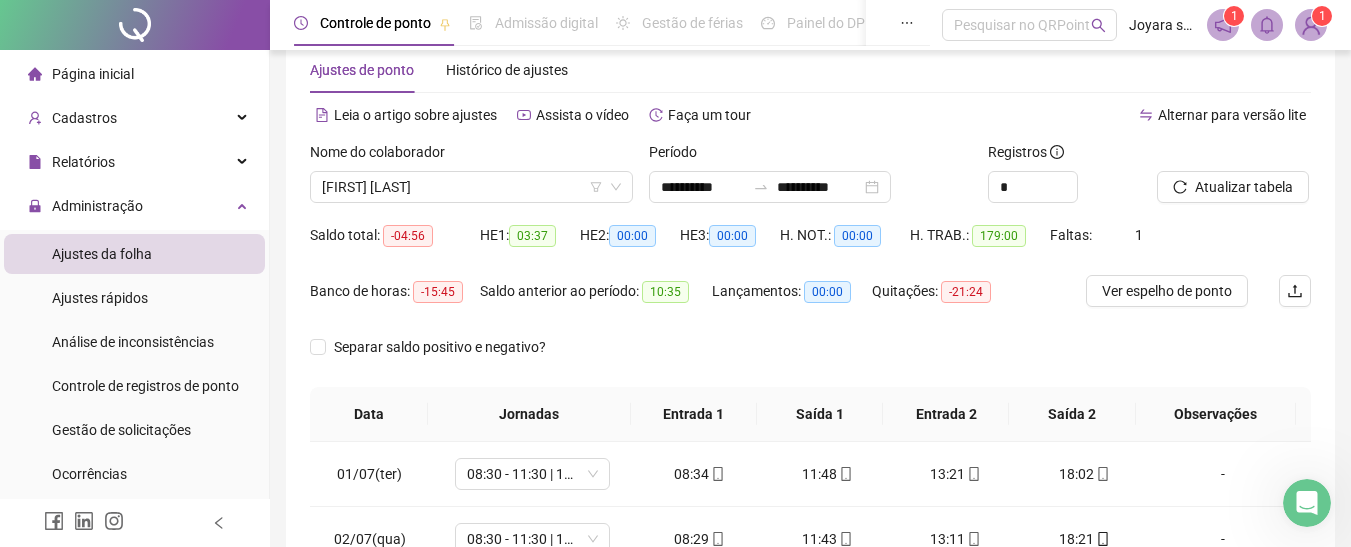 scroll, scrollTop: 0, scrollLeft: 0, axis: both 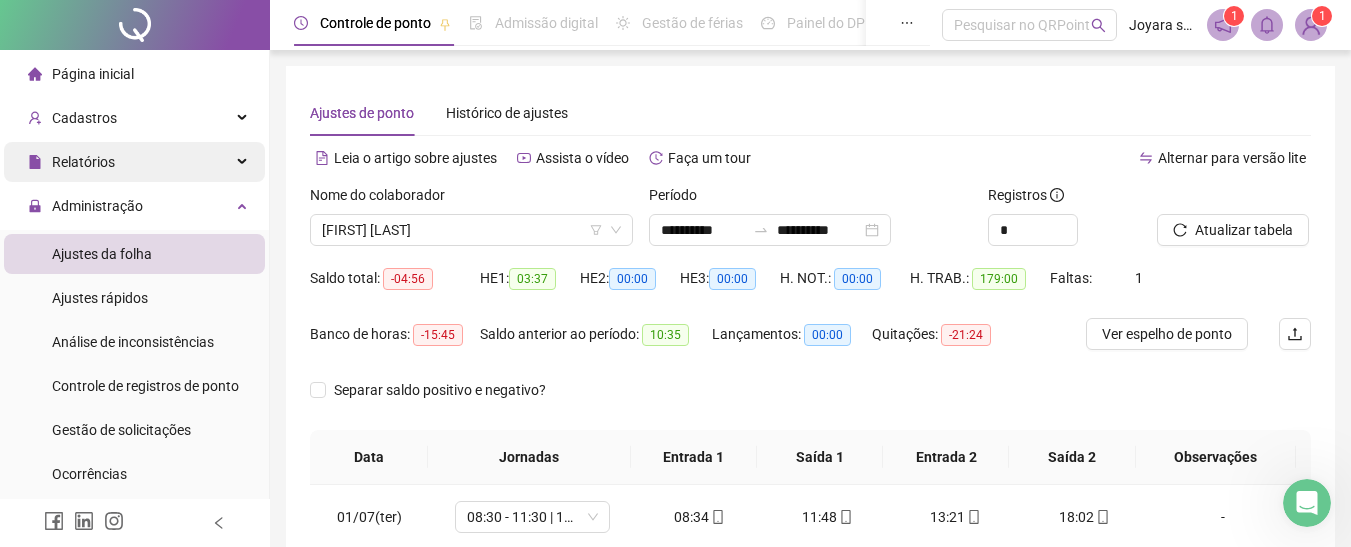 click on "Relatórios" at bounding box center [134, 162] 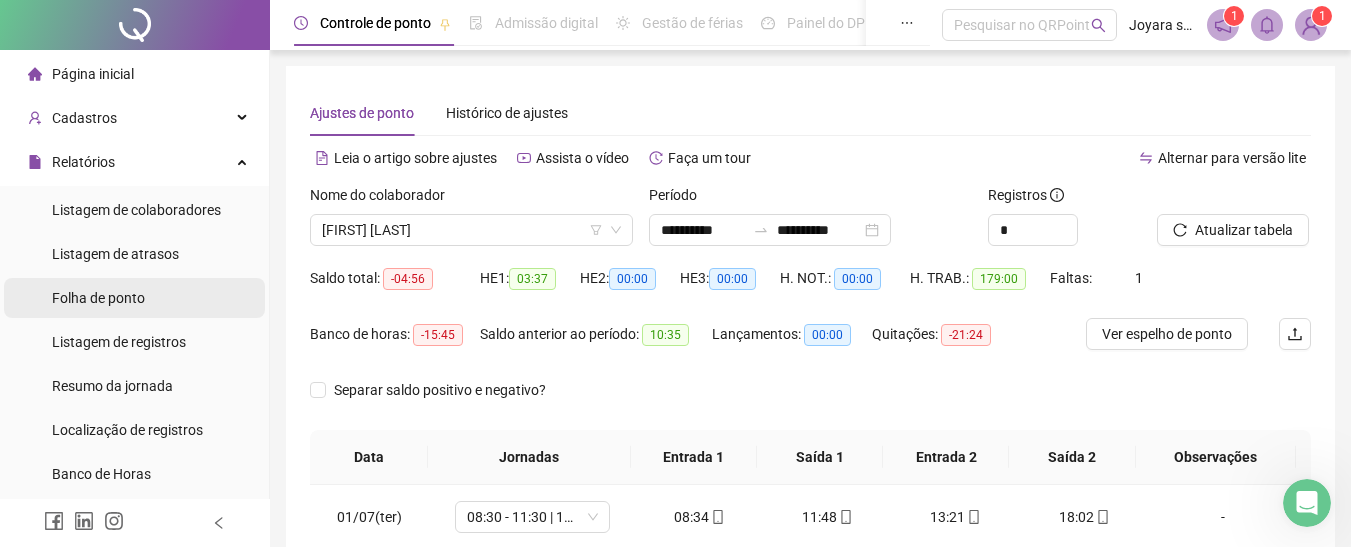 click on "Folha de ponto" at bounding box center [98, 298] 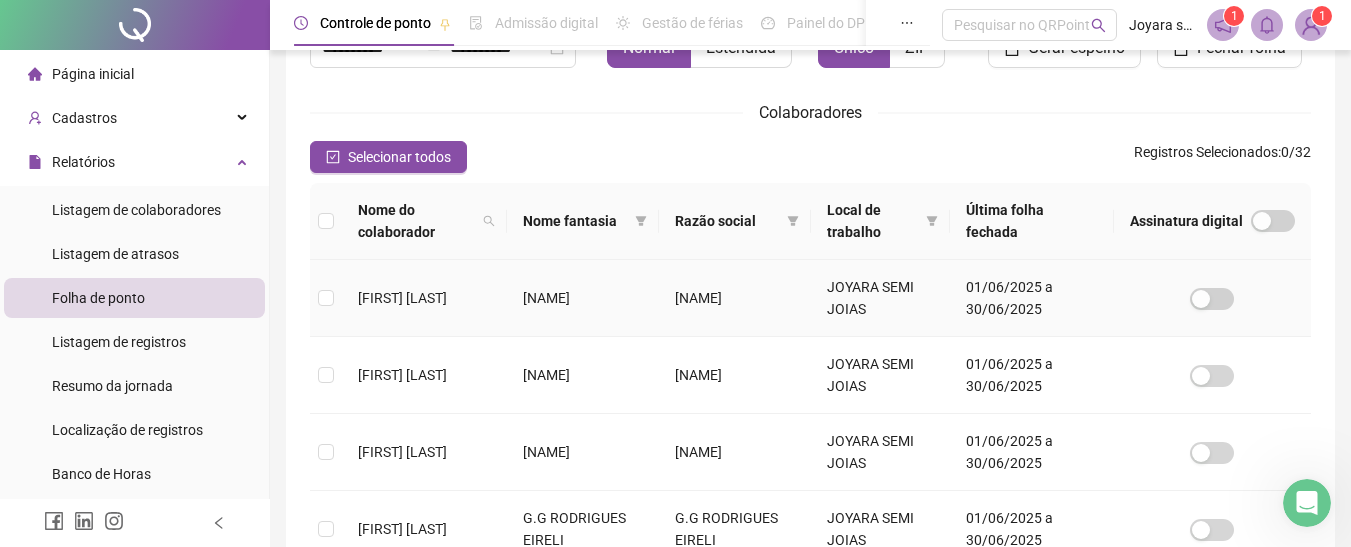 scroll, scrollTop: 236, scrollLeft: 0, axis: vertical 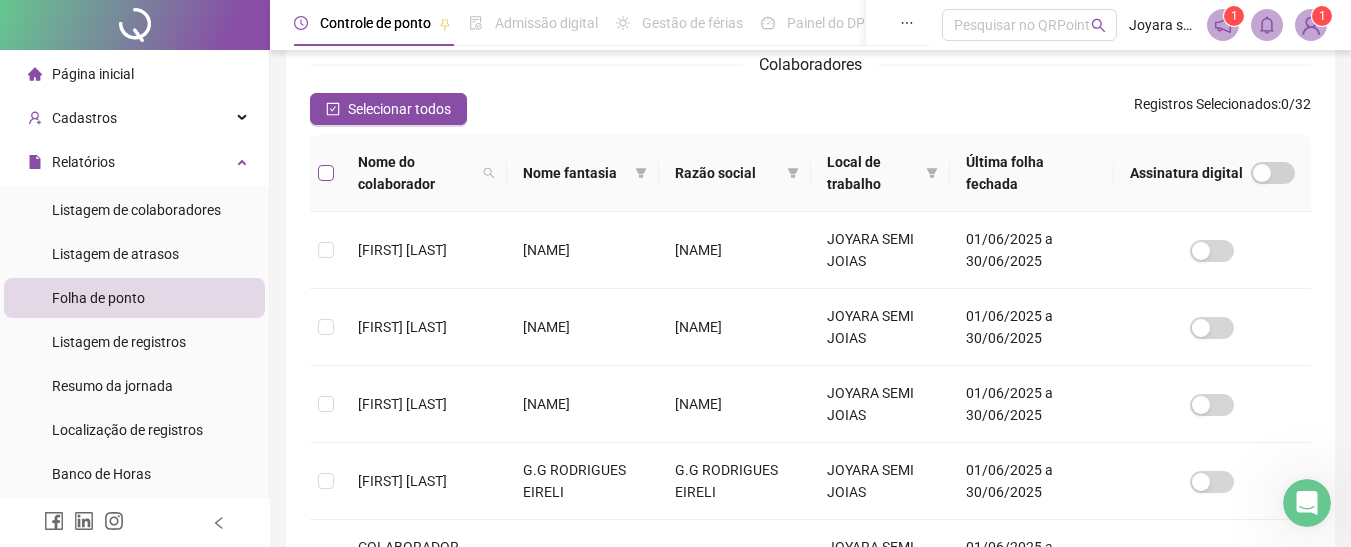 click at bounding box center (326, 173) 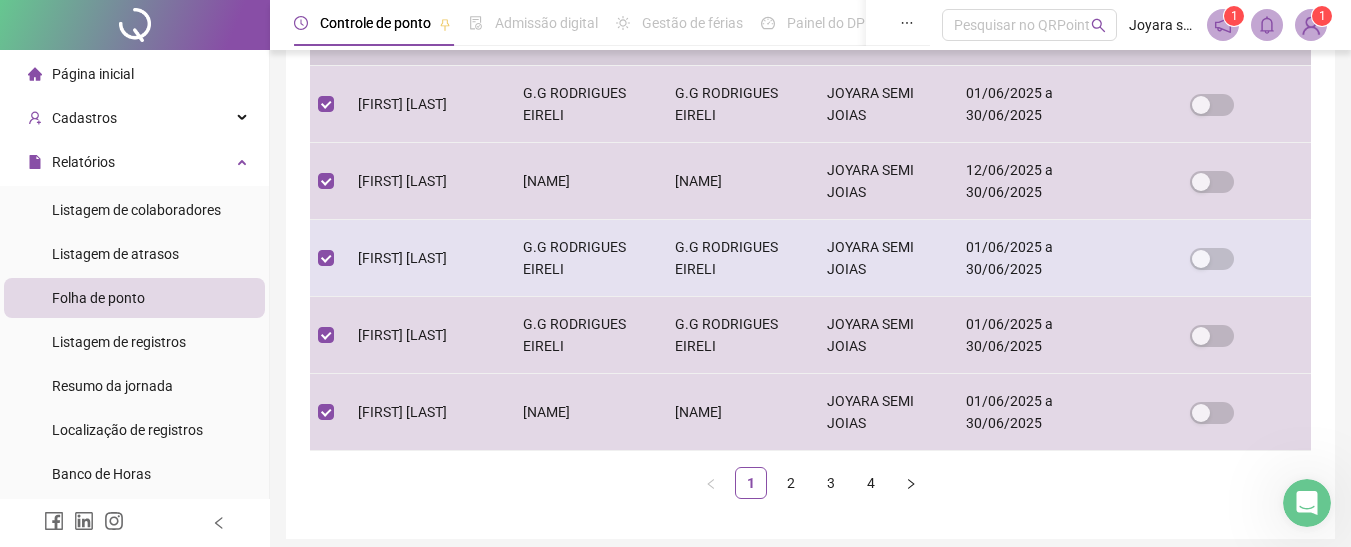 scroll, scrollTop: 845, scrollLeft: 0, axis: vertical 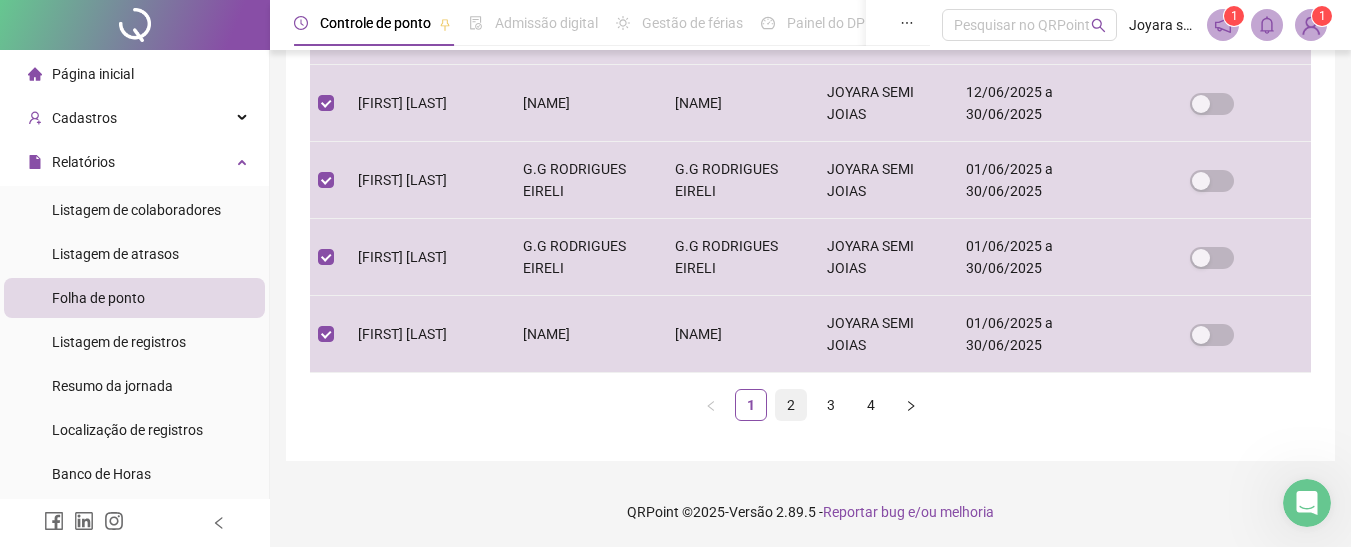 click on "2" at bounding box center [791, 405] 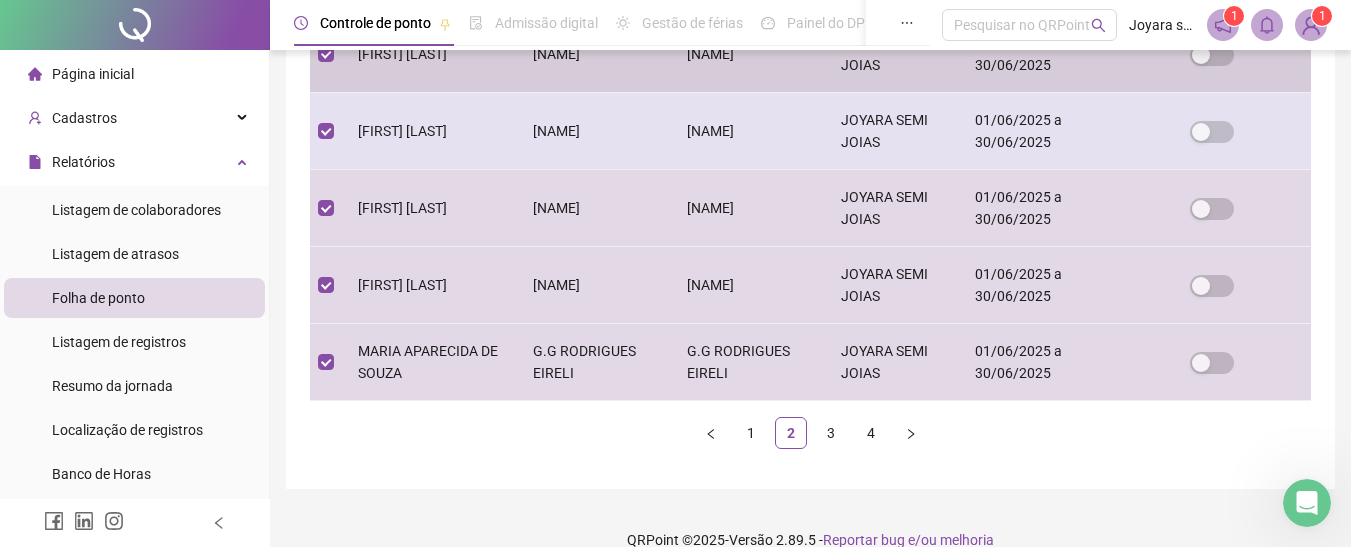 scroll, scrollTop: 845, scrollLeft: 0, axis: vertical 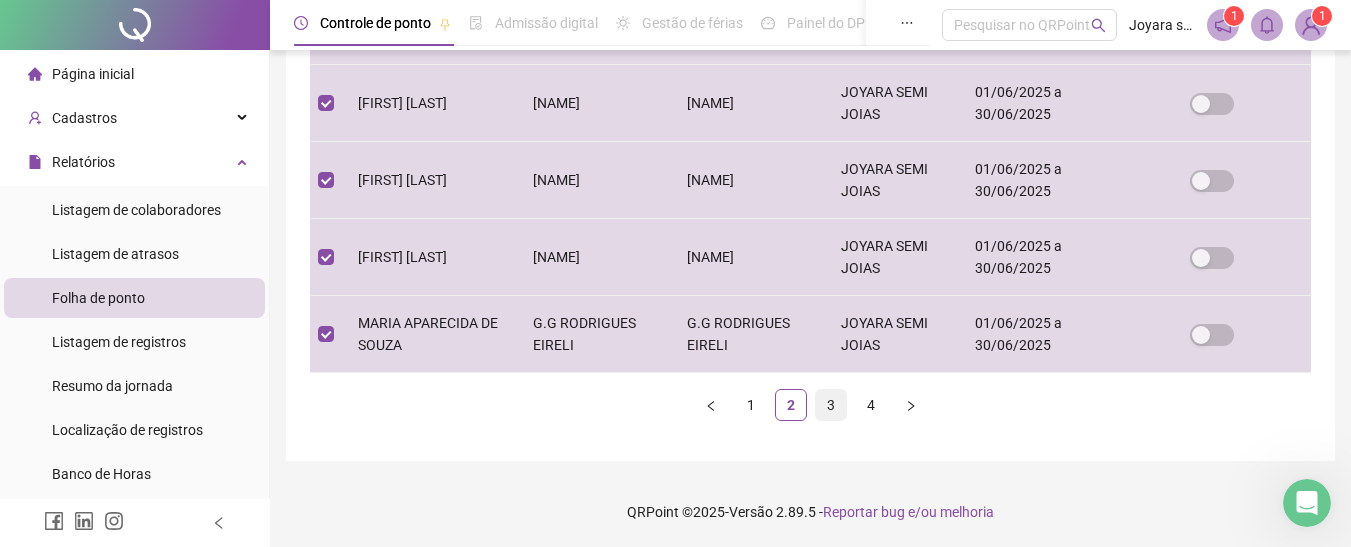 click on "3" at bounding box center [831, 405] 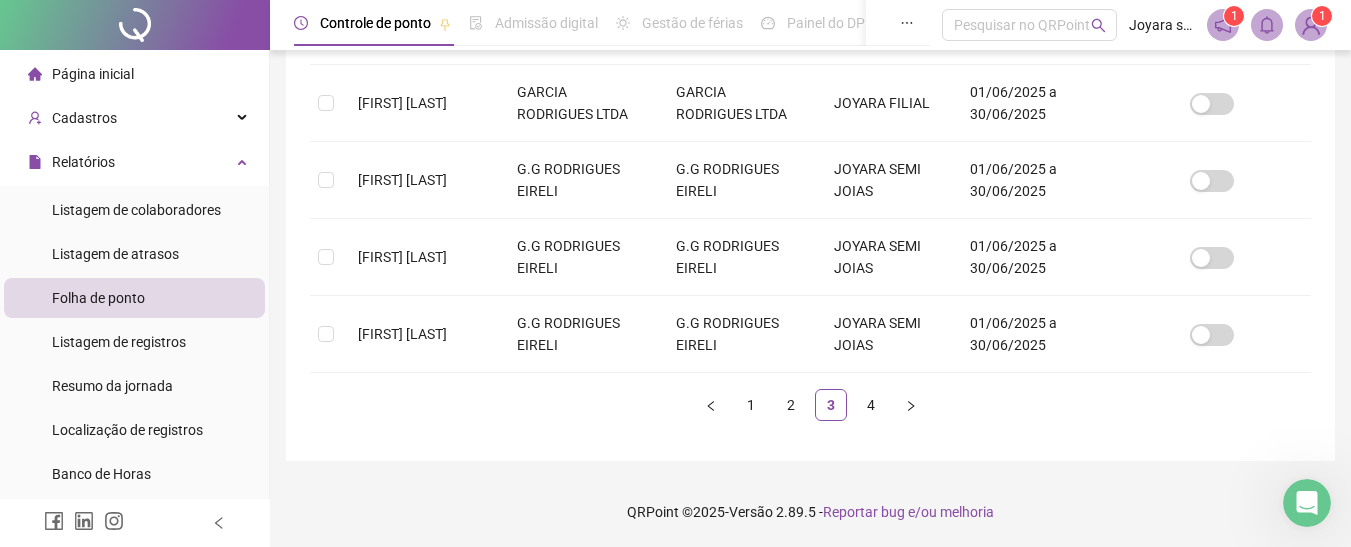 scroll, scrollTop: 136, scrollLeft: 0, axis: vertical 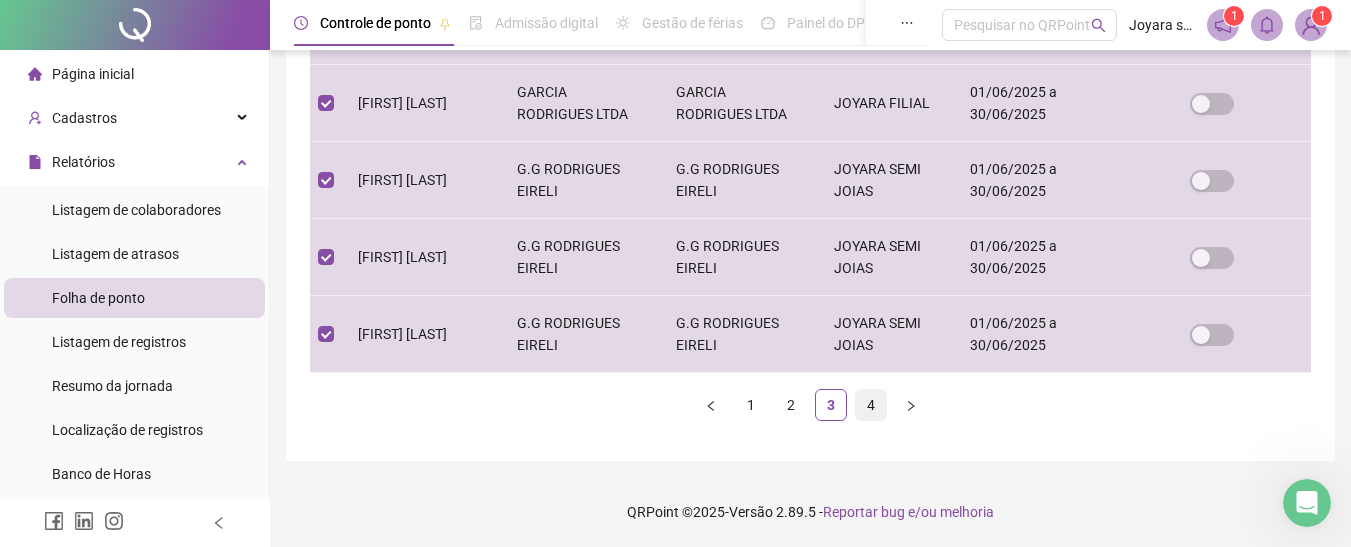 click on "4" at bounding box center (871, 405) 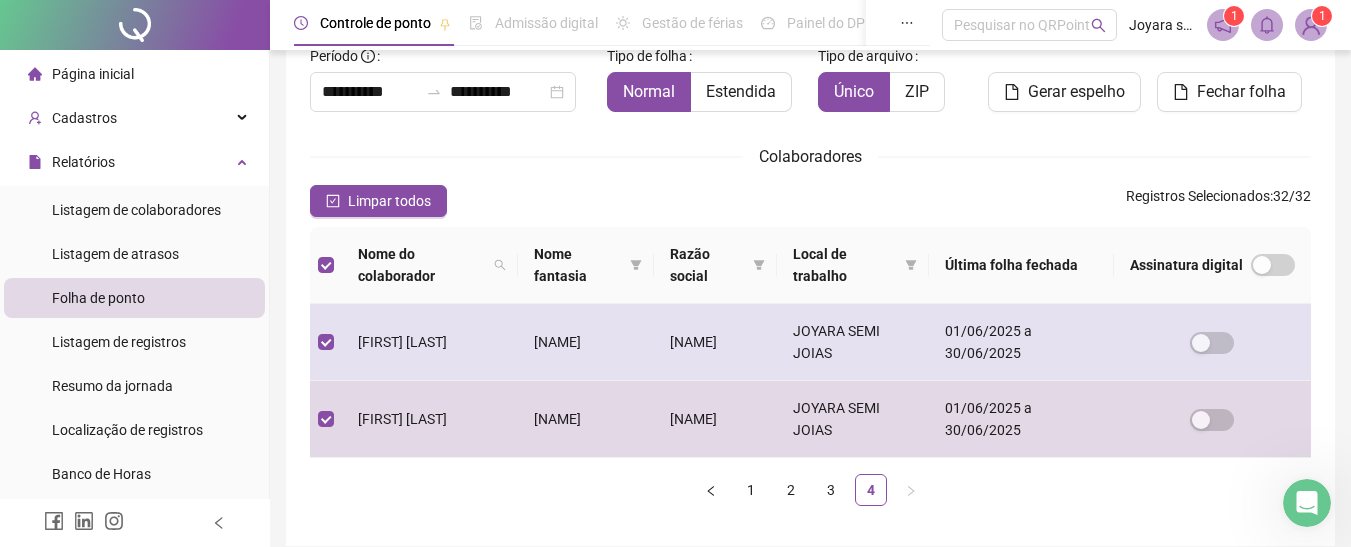 scroll, scrollTop: 0, scrollLeft: 0, axis: both 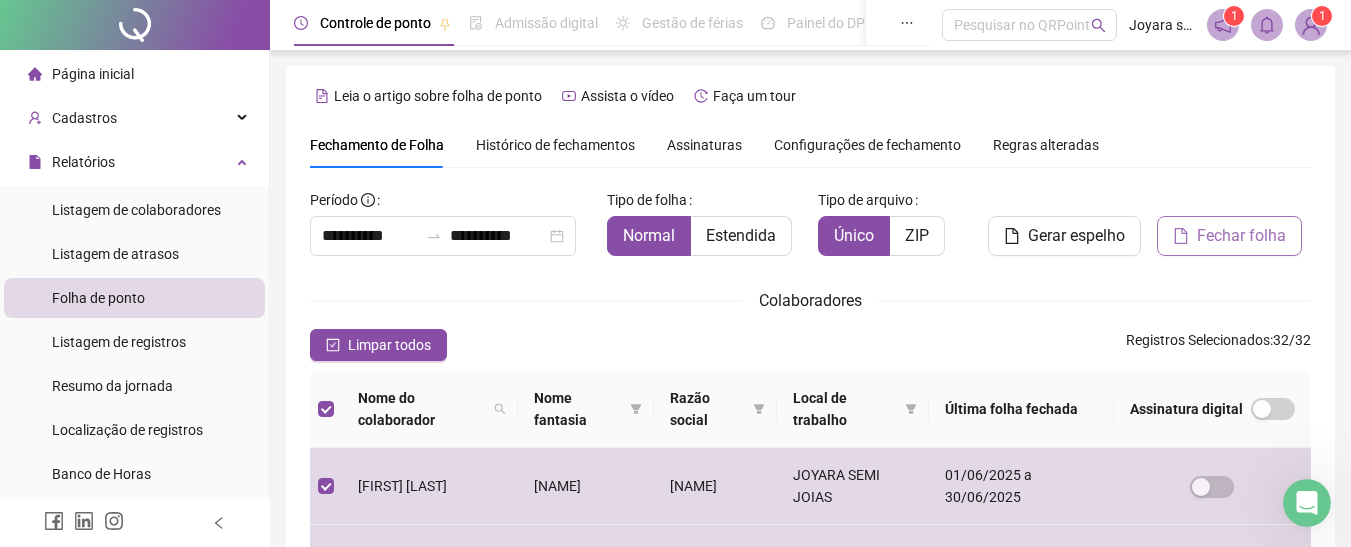 click on "Fechar folha" at bounding box center [1241, 236] 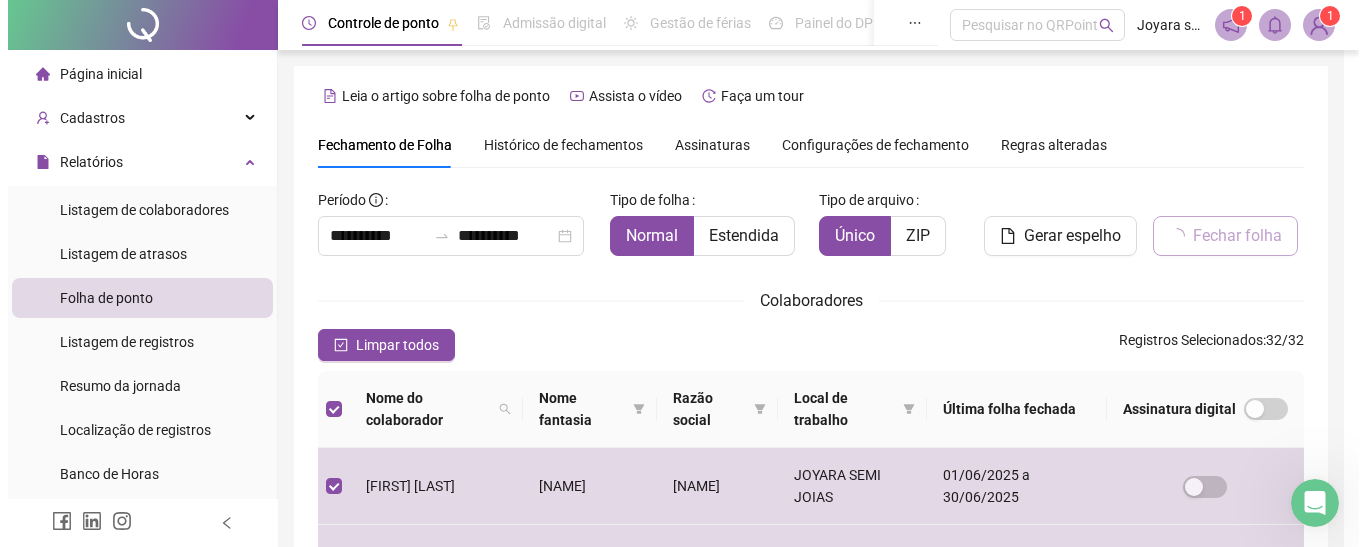 scroll, scrollTop: 136, scrollLeft: 0, axis: vertical 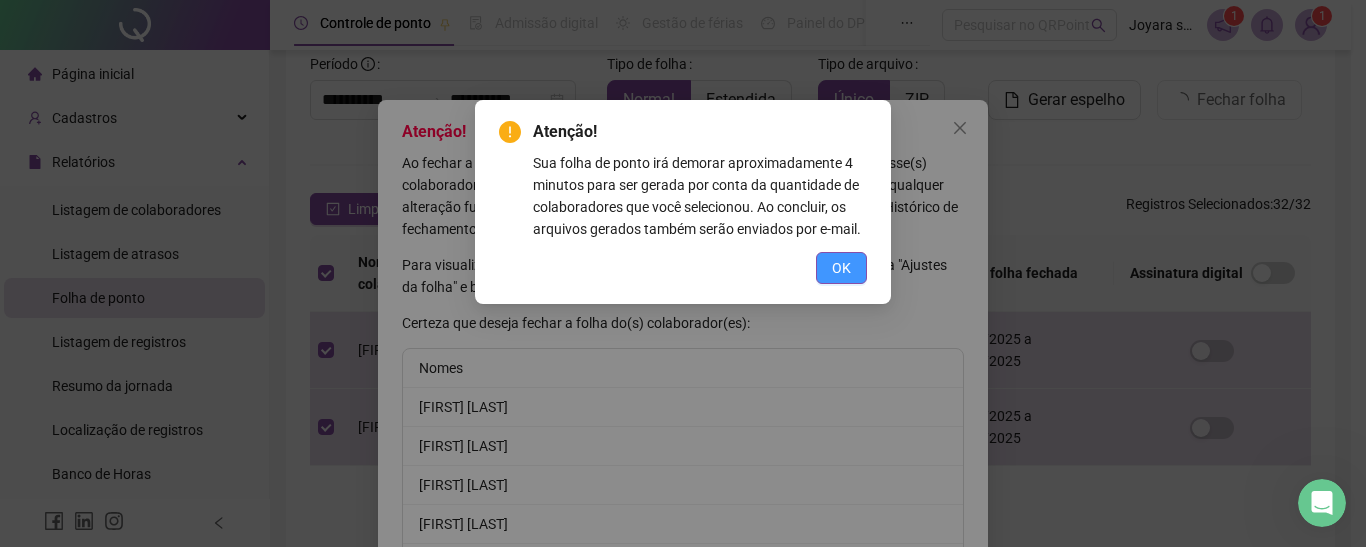 click on "OK" at bounding box center (841, 268) 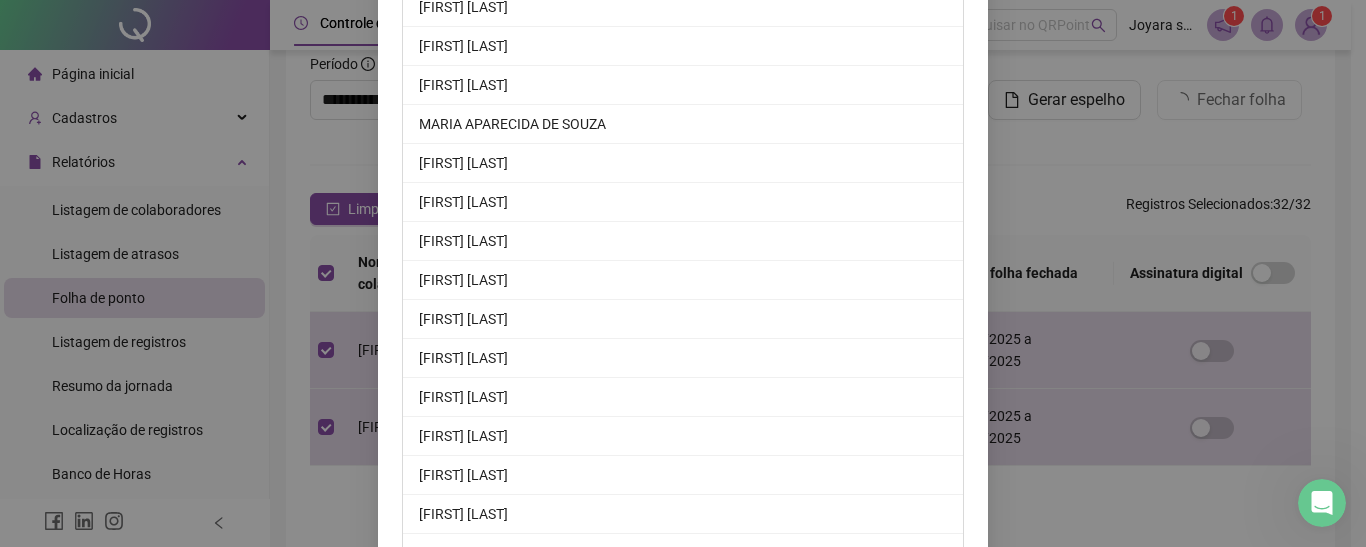 scroll, scrollTop: 1177, scrollLeft: 0, axis: vertical 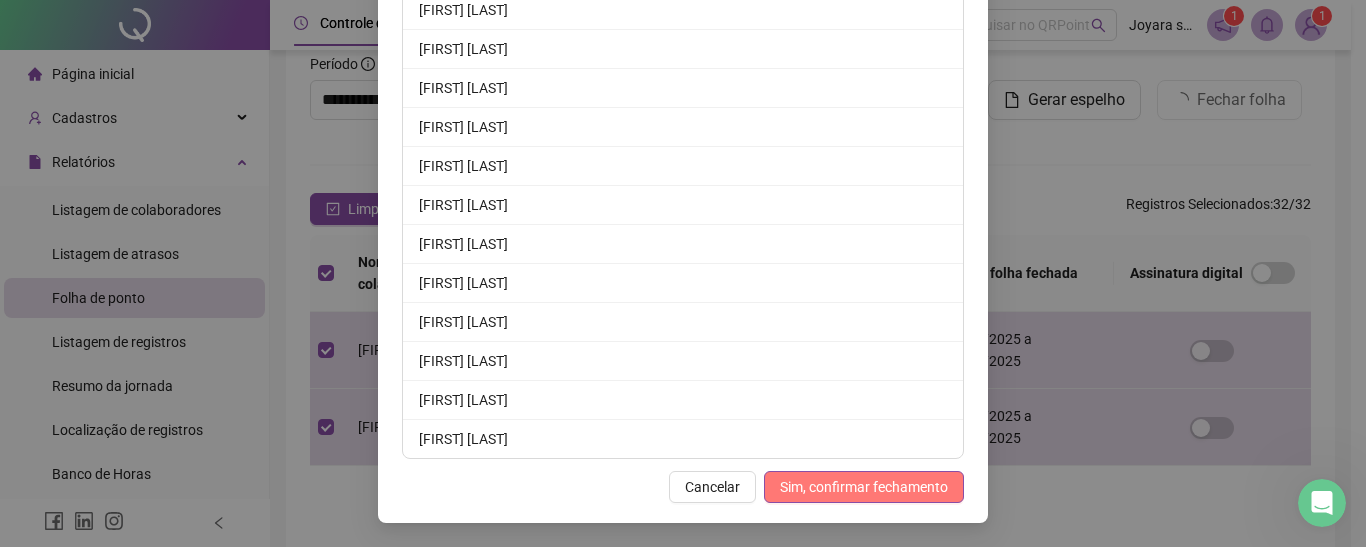 click on "Sim, confirmar fechamento" at bounding box center [864, 487] 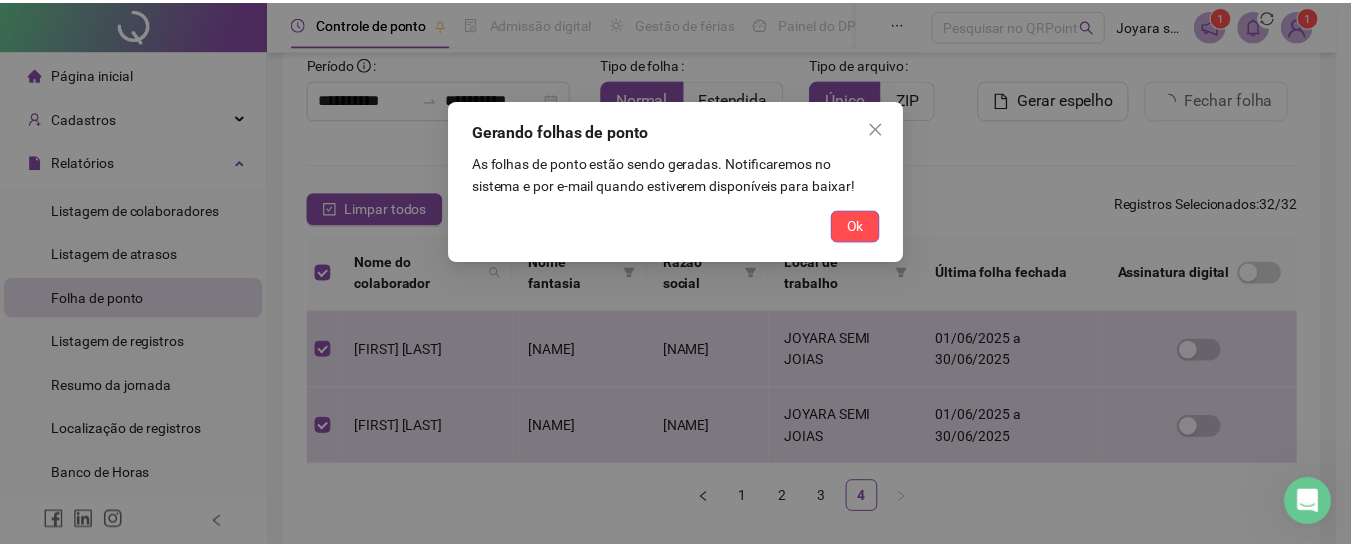 scroll, scrollTop: 1079, scrollLeft: 0, axis: vertical 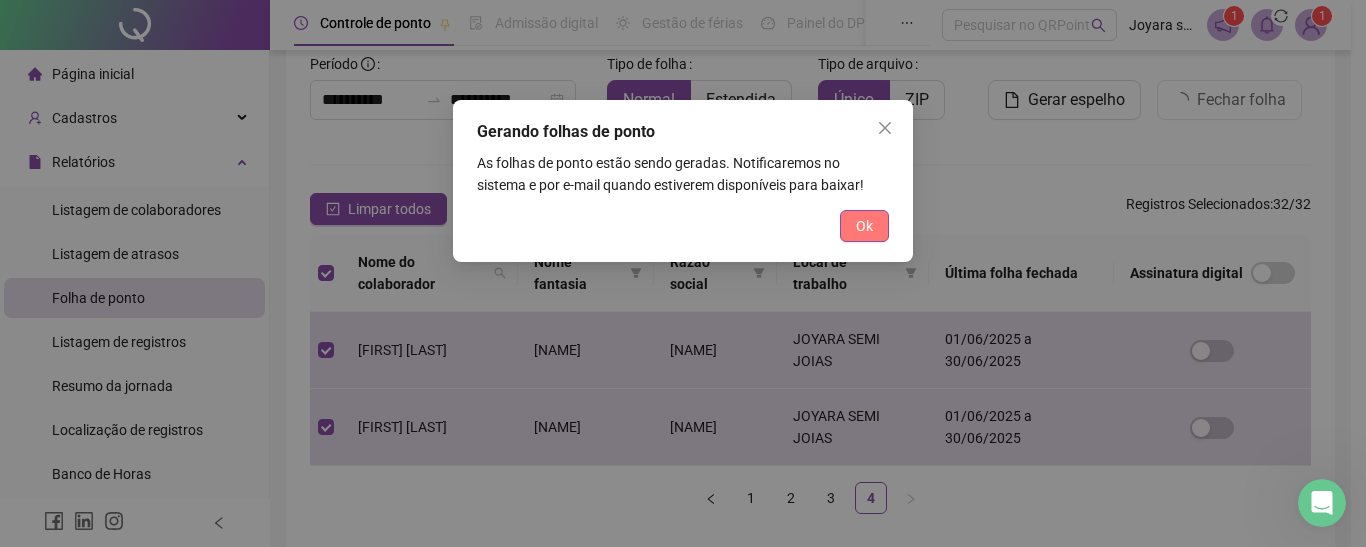 click on "Ok" at bounding box center [864, 226] 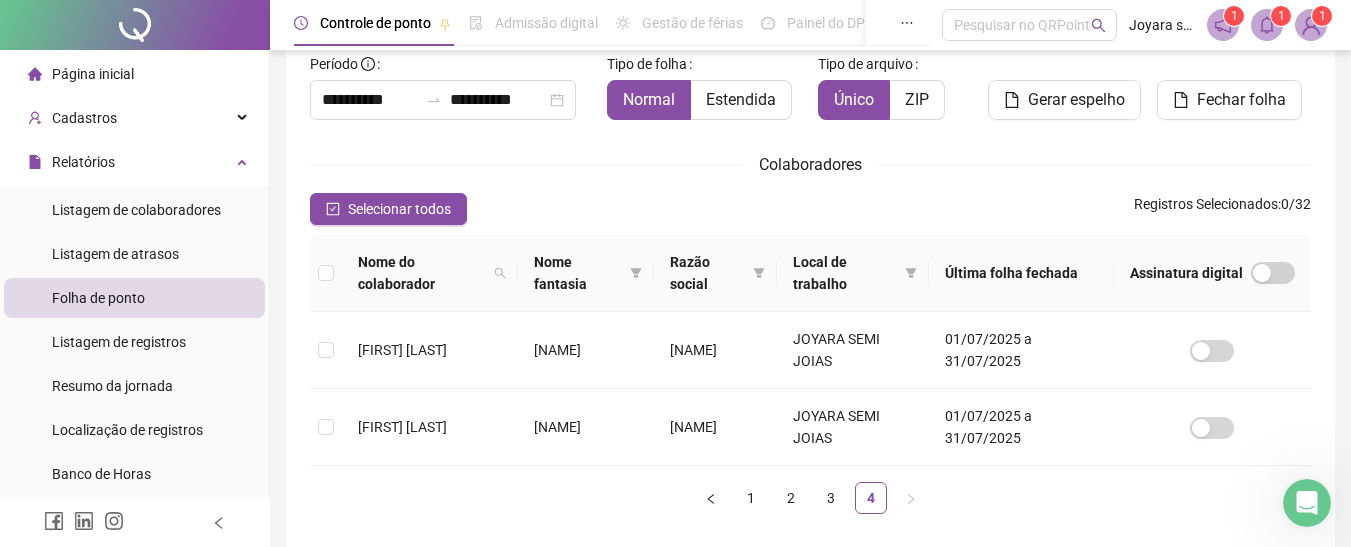 drag, startPoint x: 1271, startPoint y: 23, endPoint x: 1269, endPoint y: 34, distance: 11.18034 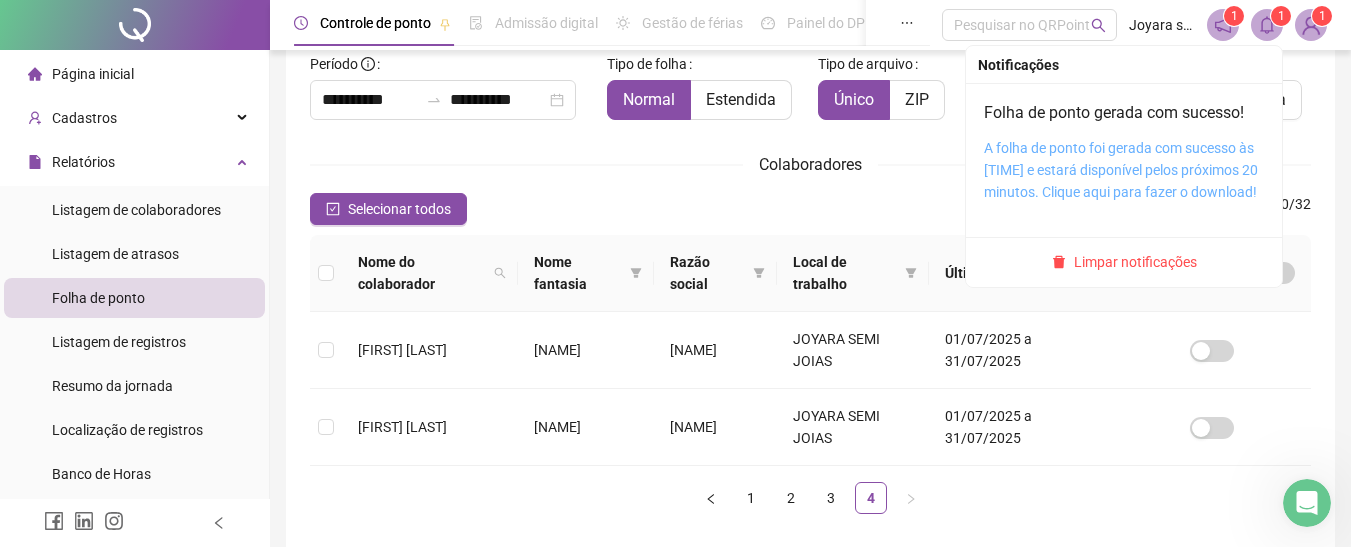 click on "A folha de ponto foi gerada com sucesso às [TIME] e estará disponível pelos próximos 20 minutos.
Clique aqui para fazer o download!" at bounding box center [1121, 170] 